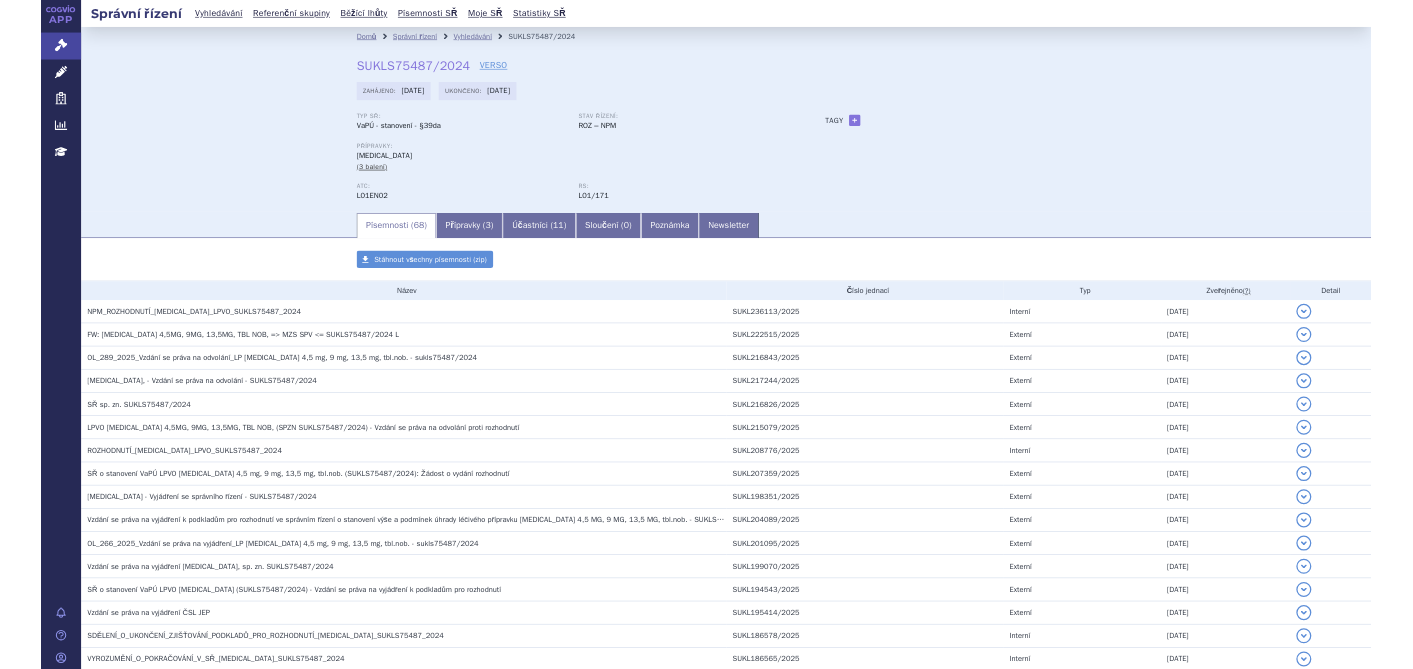 scroll, scrollTop: 0, scrollLeft: 0, axis: both 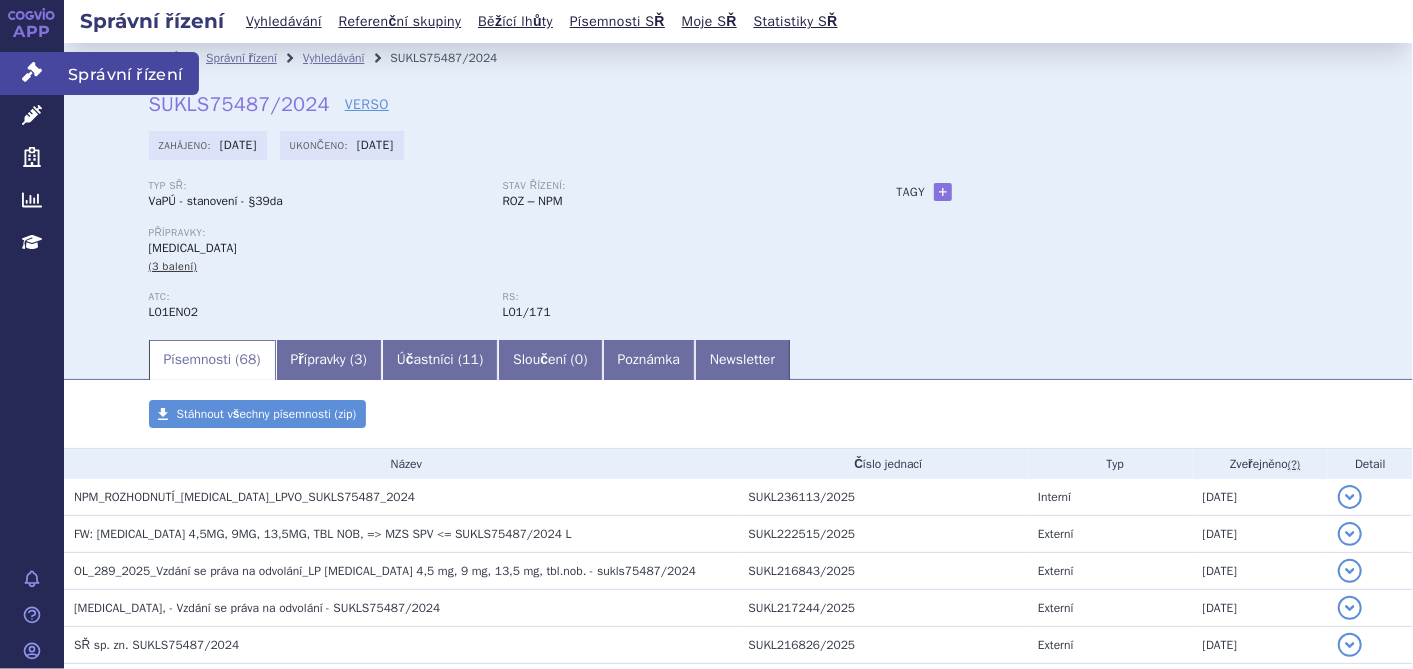 click 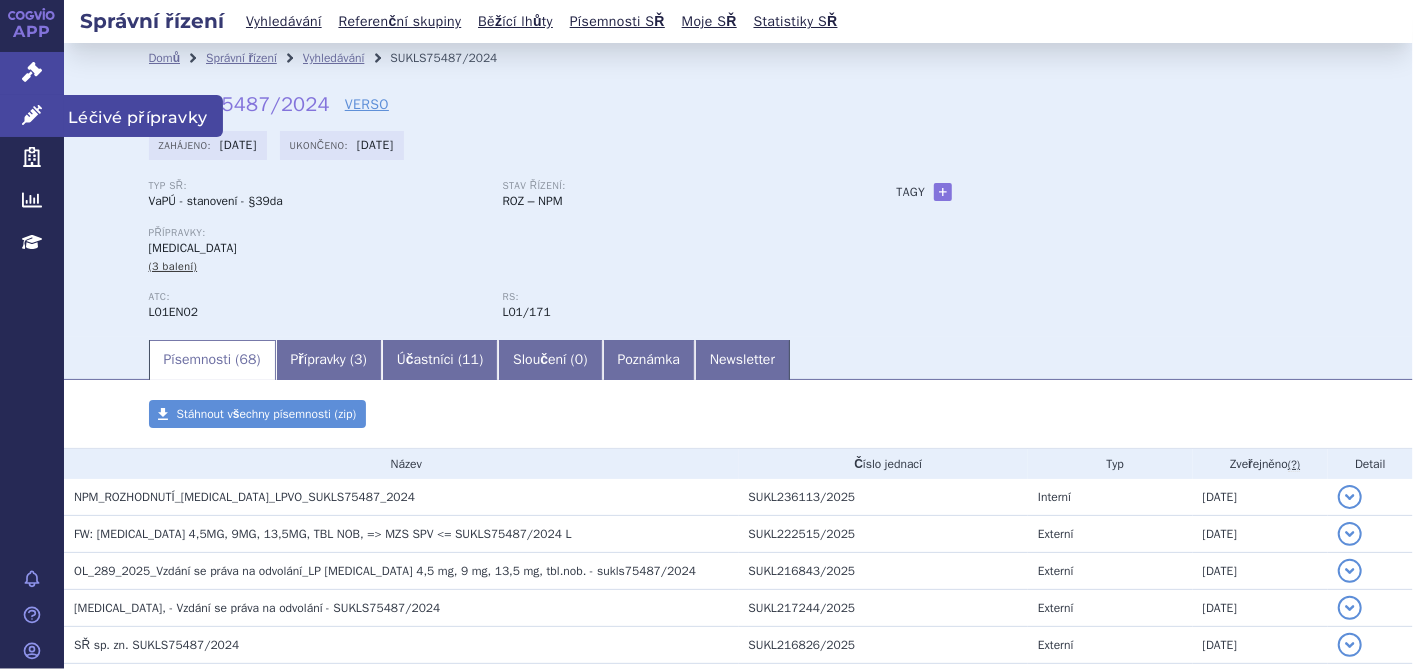 click 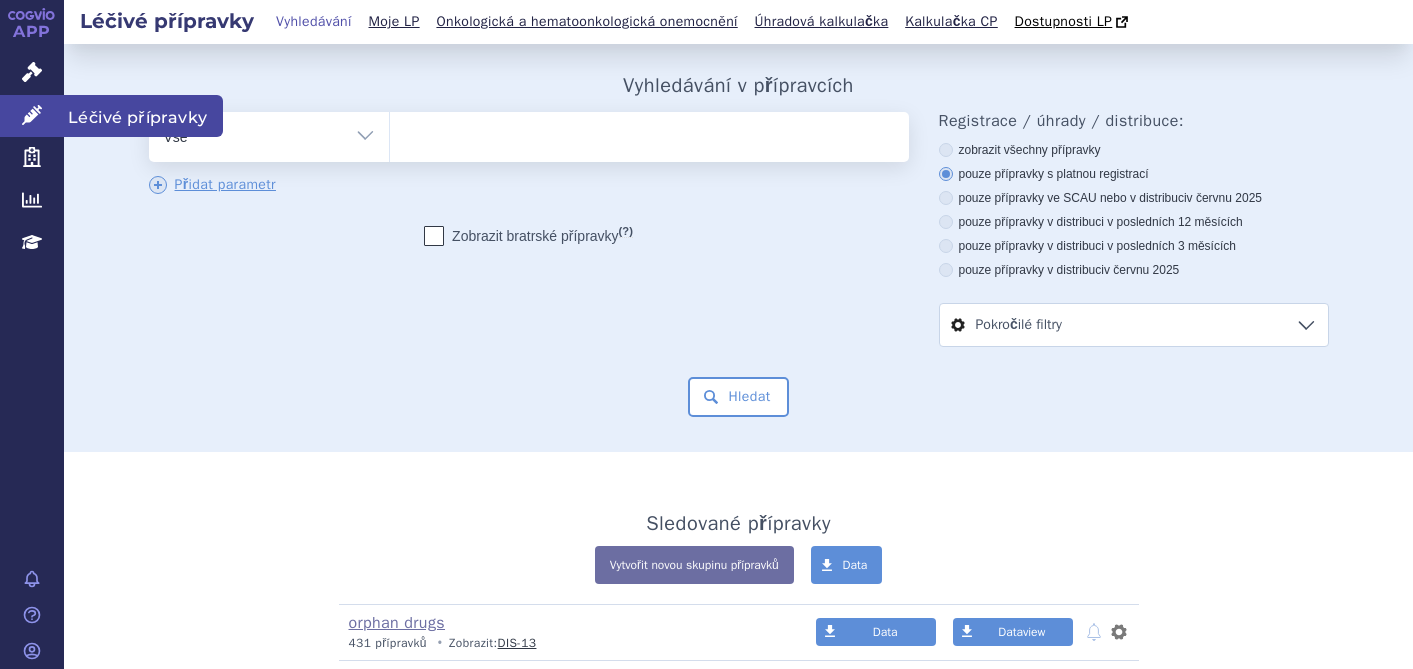 scroll, scrollTop: 0, scrollLeft: 0, axis: both 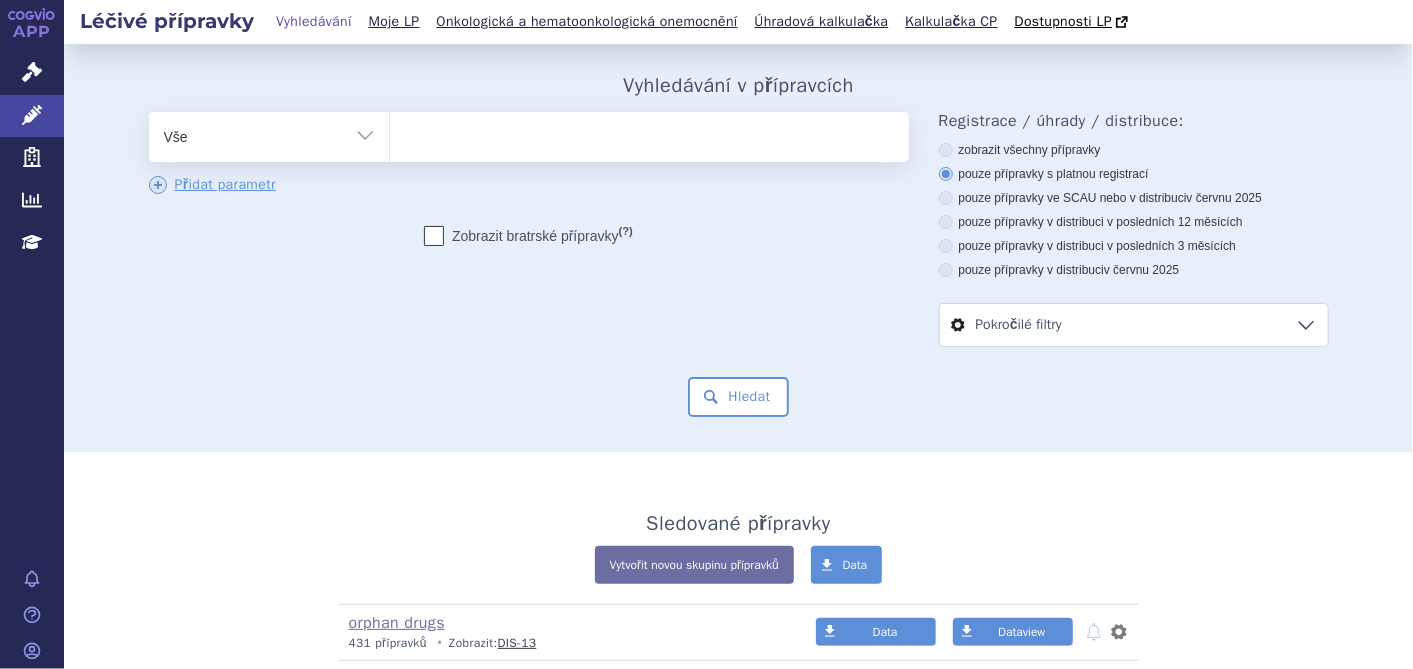 click at bounding box center (649, 133) 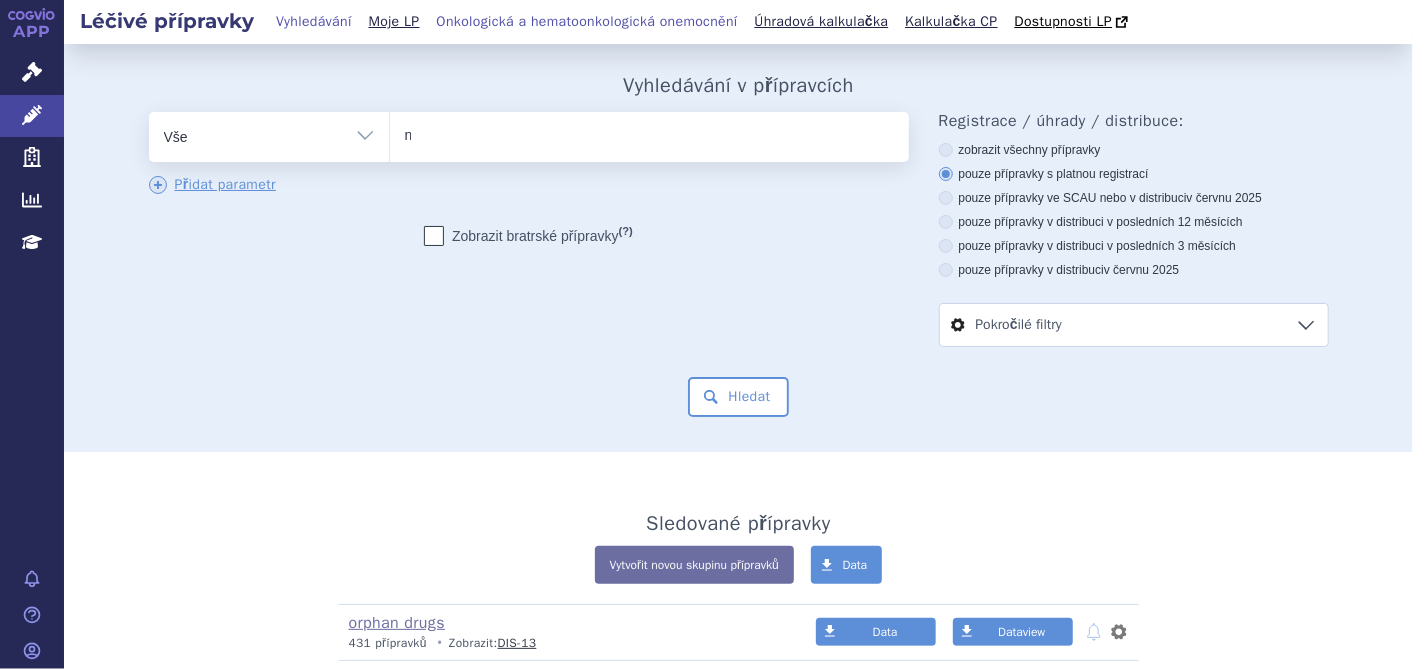 type on "nu" 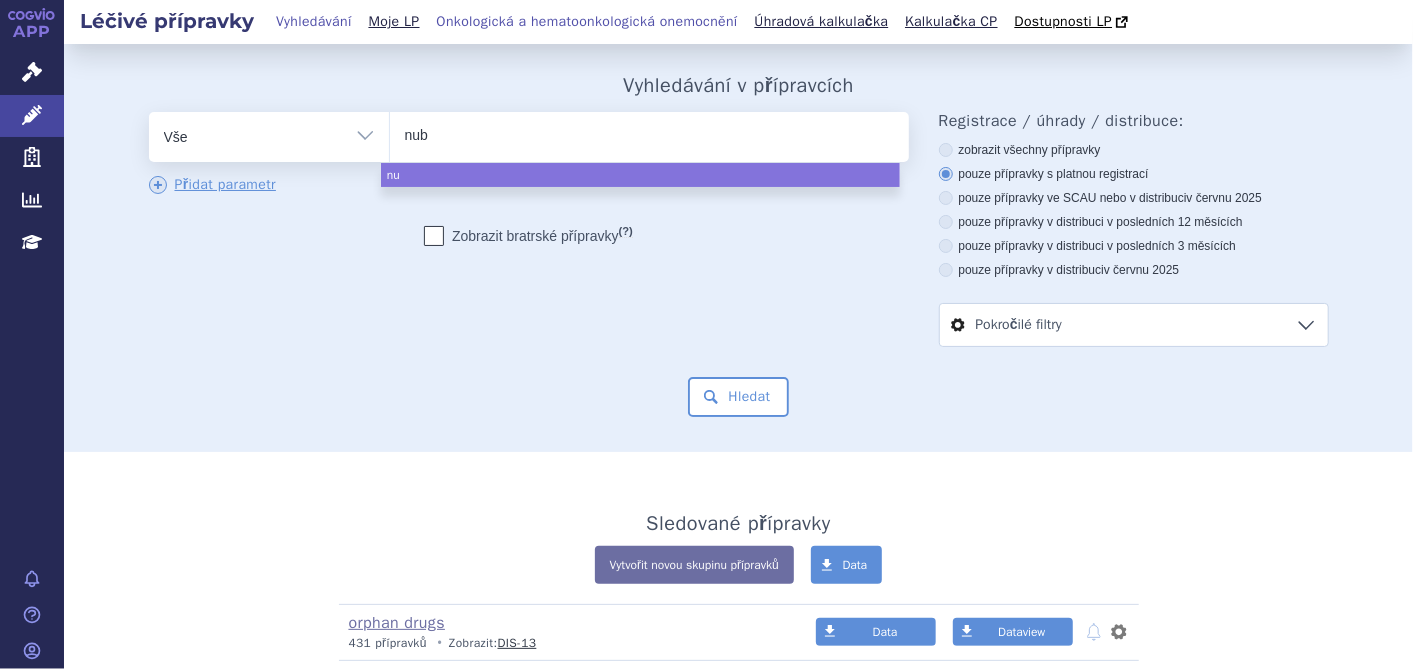 type on "nube" 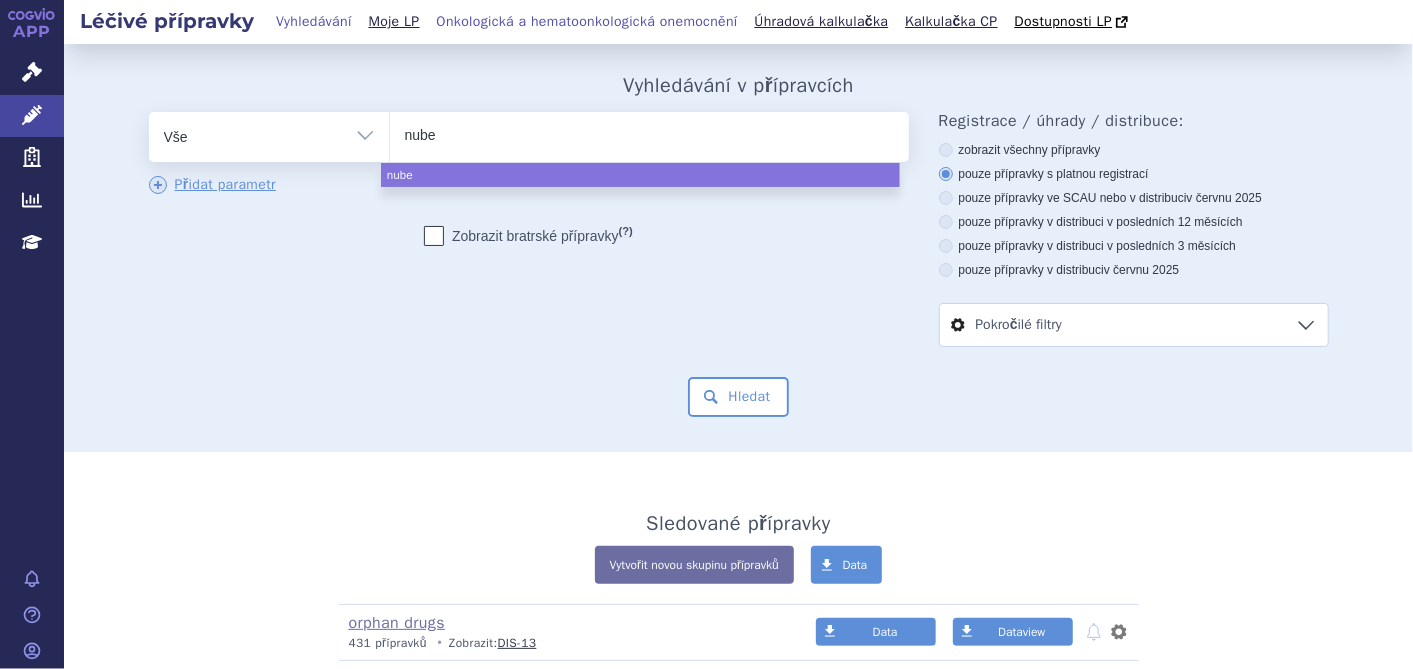 type on "nubeq" 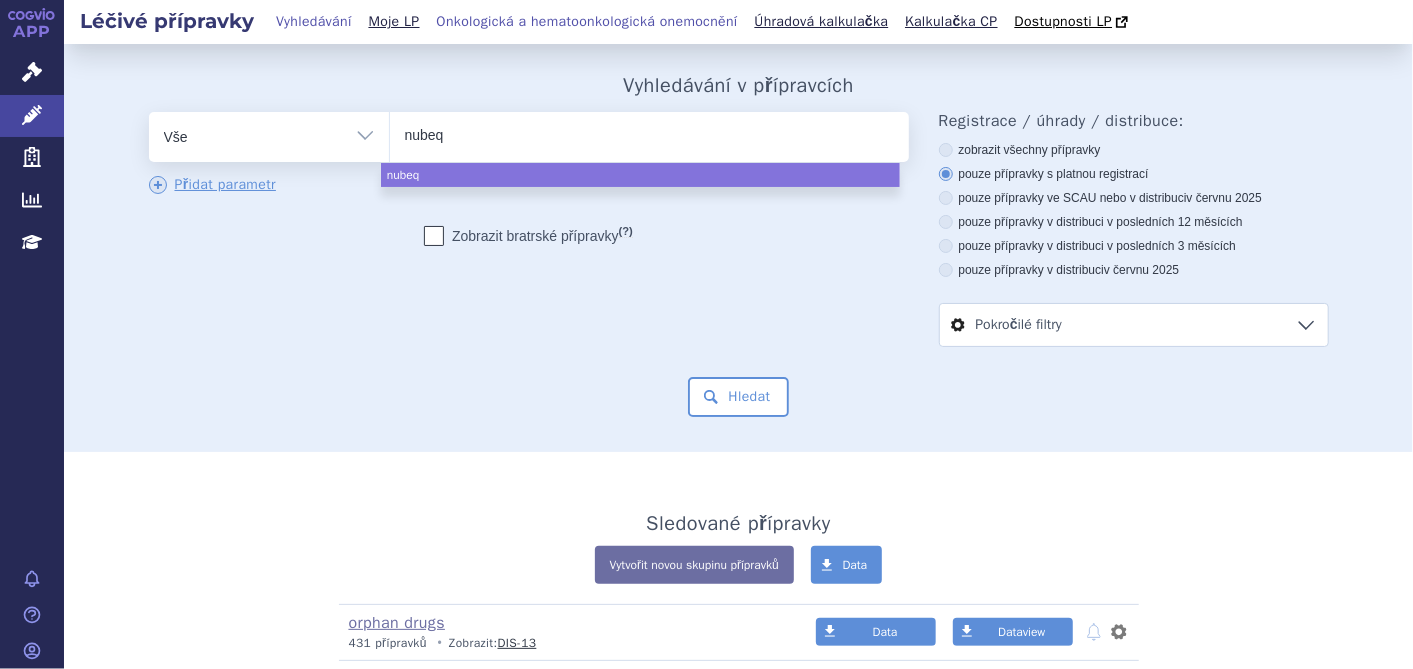 type on "nubeqa" 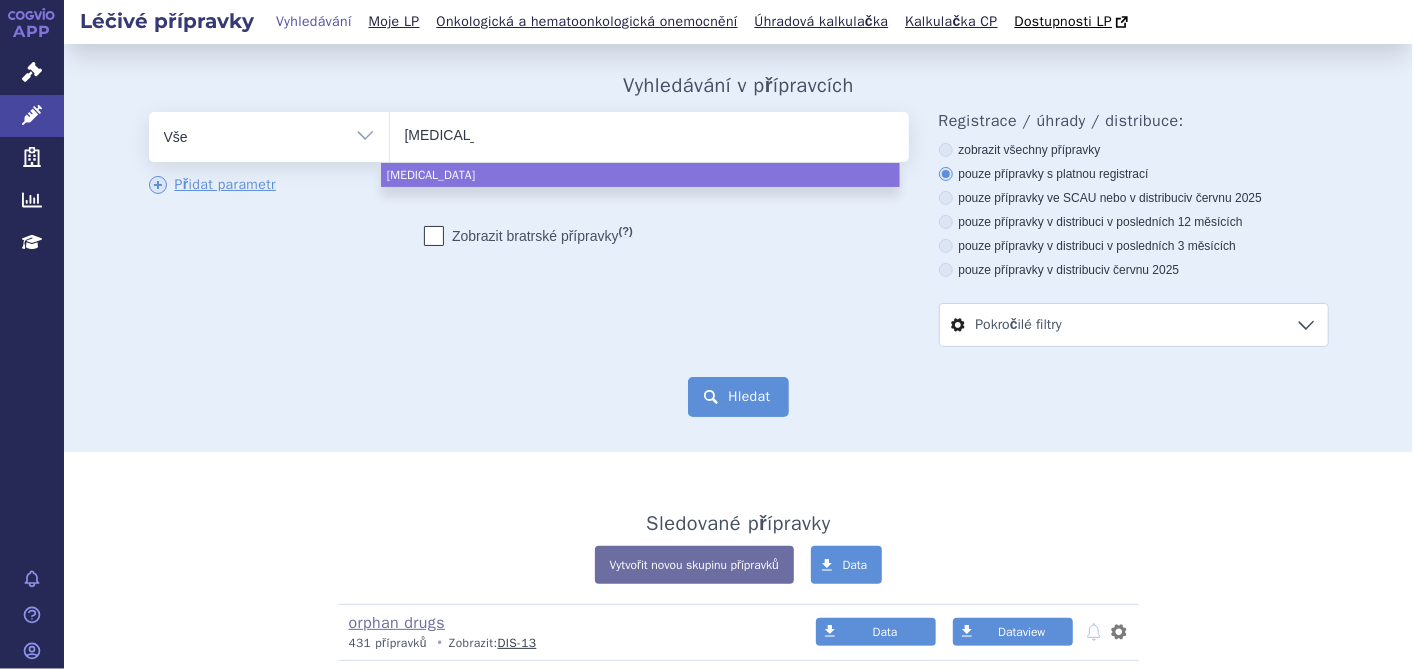 select on "nubeqa" 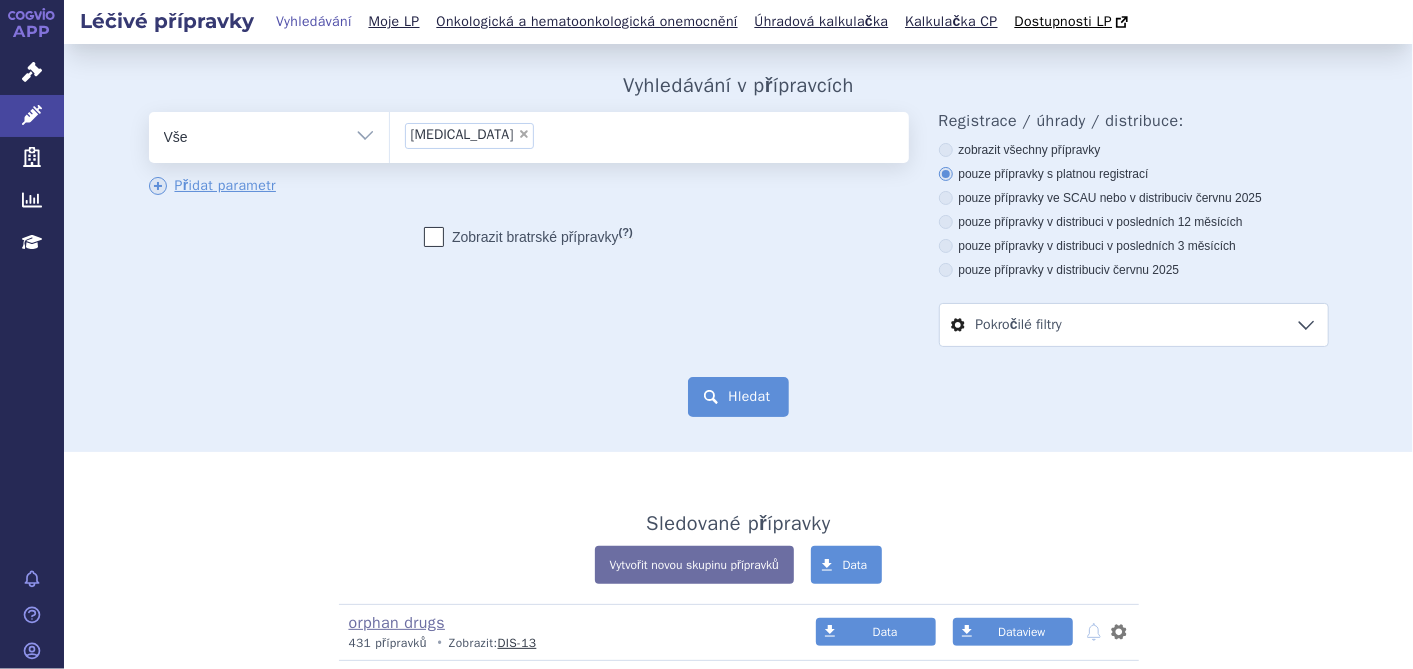 click on "Hledat" at bounding box center (738, 397) 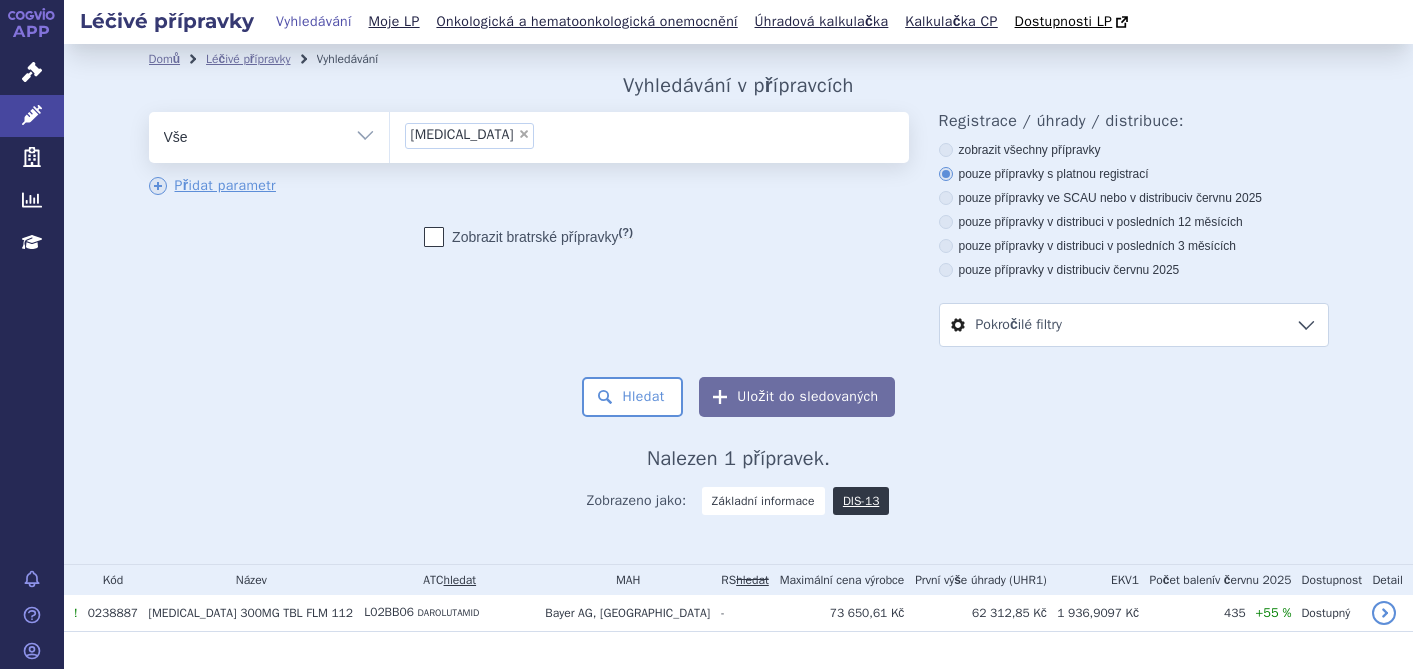 scroll, scrollTop: 0, scrollLeft: 0, axis: both 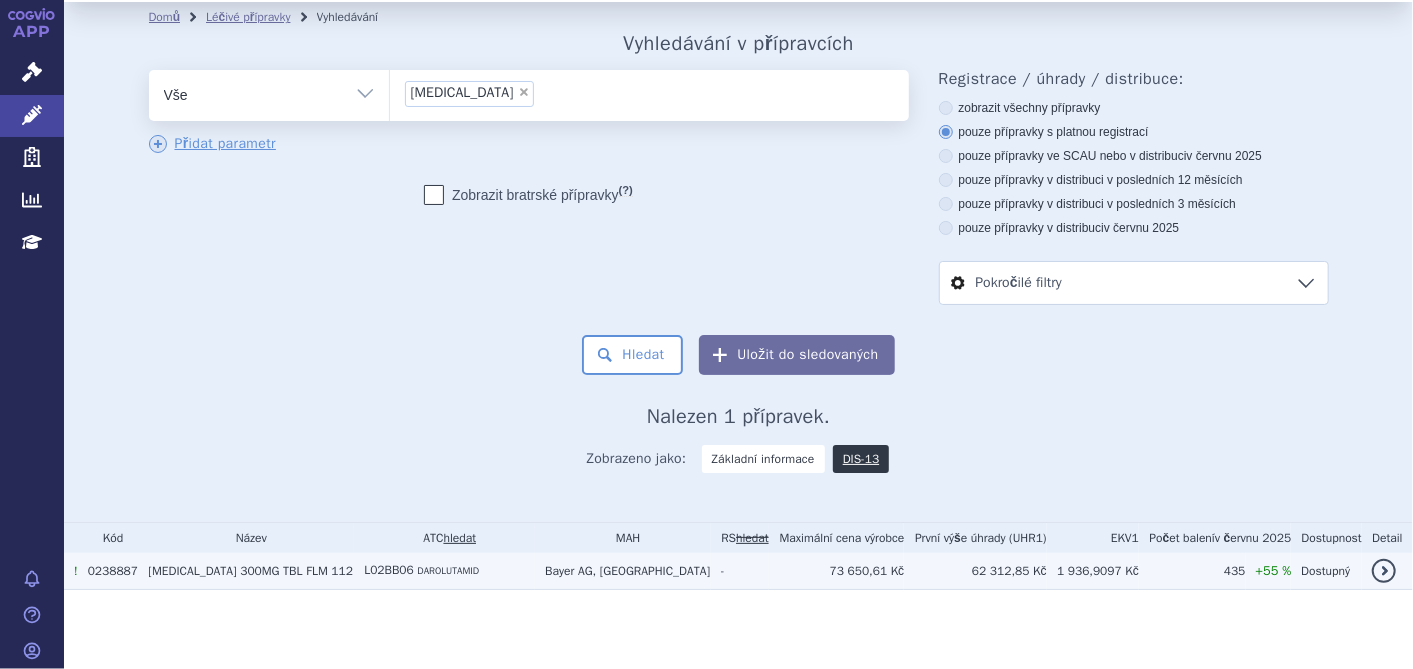 click on "300MG TBL FLM 112" at bounding box center (296, 571) 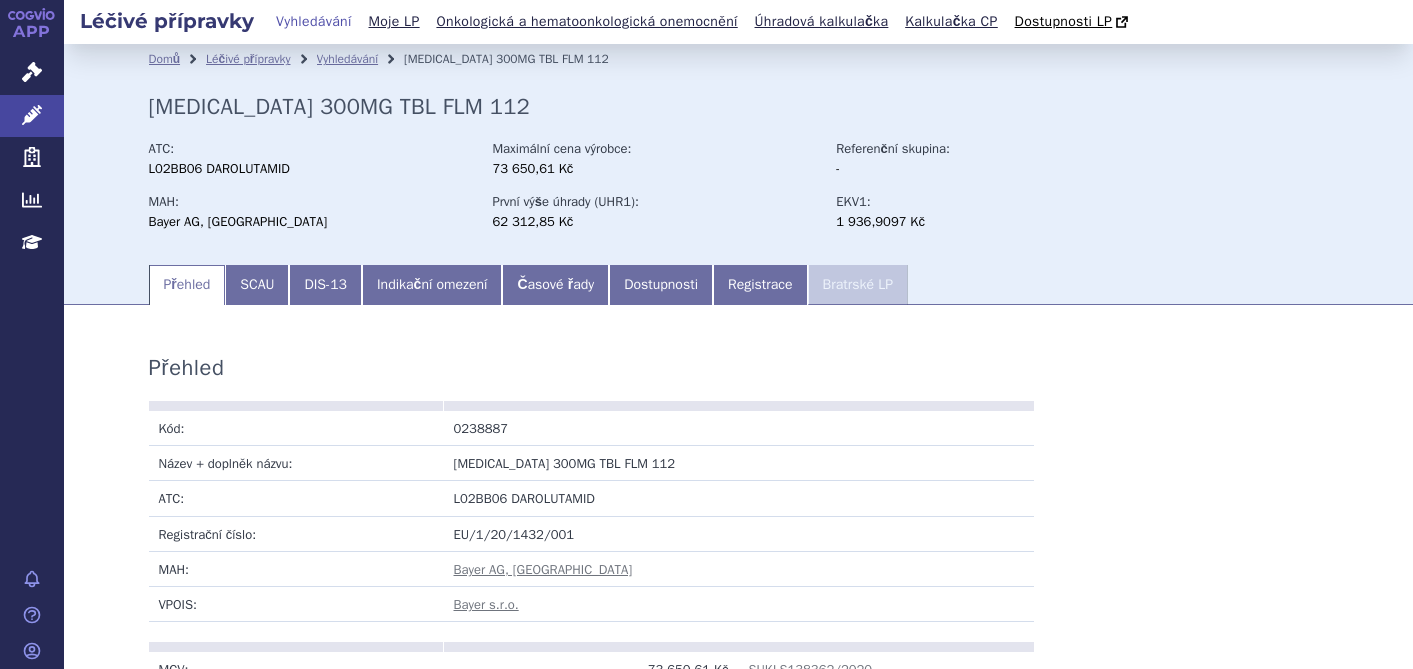 scroll, scrollTop: 0, scrollLeft: 0, axis: both 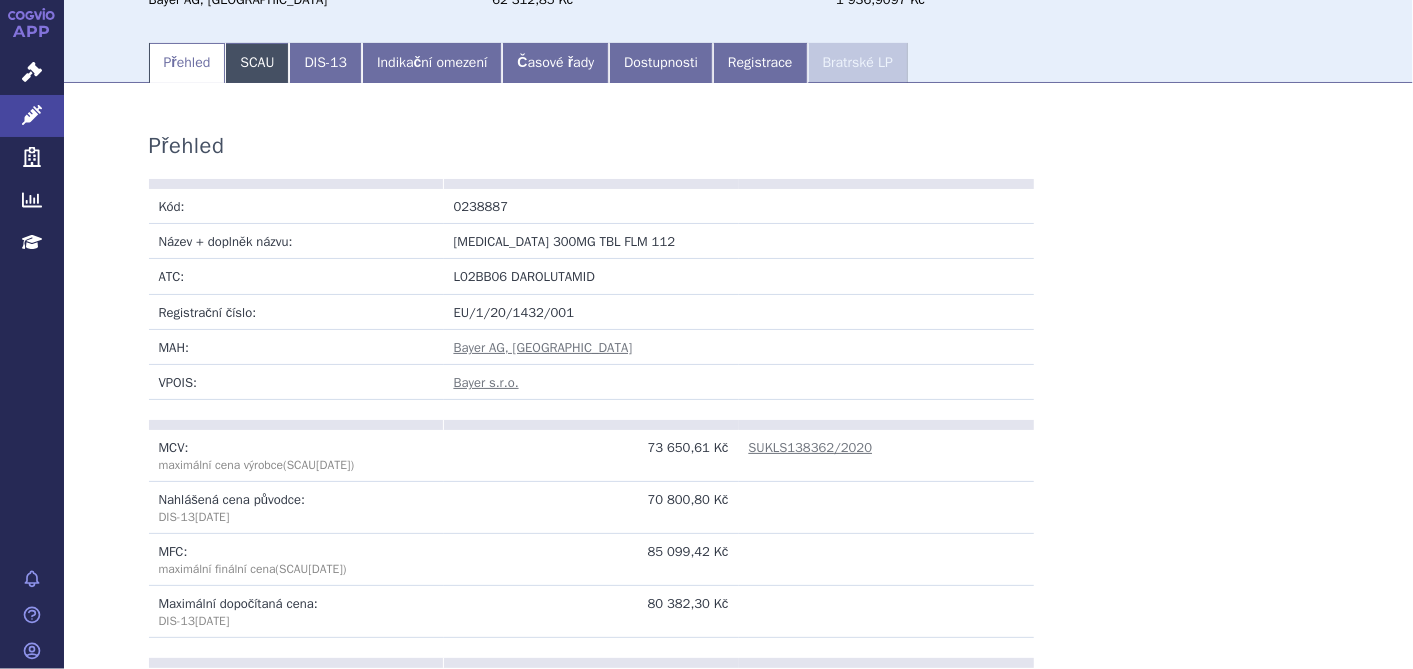 click on "SCAU" at bounding box center (257, 63) 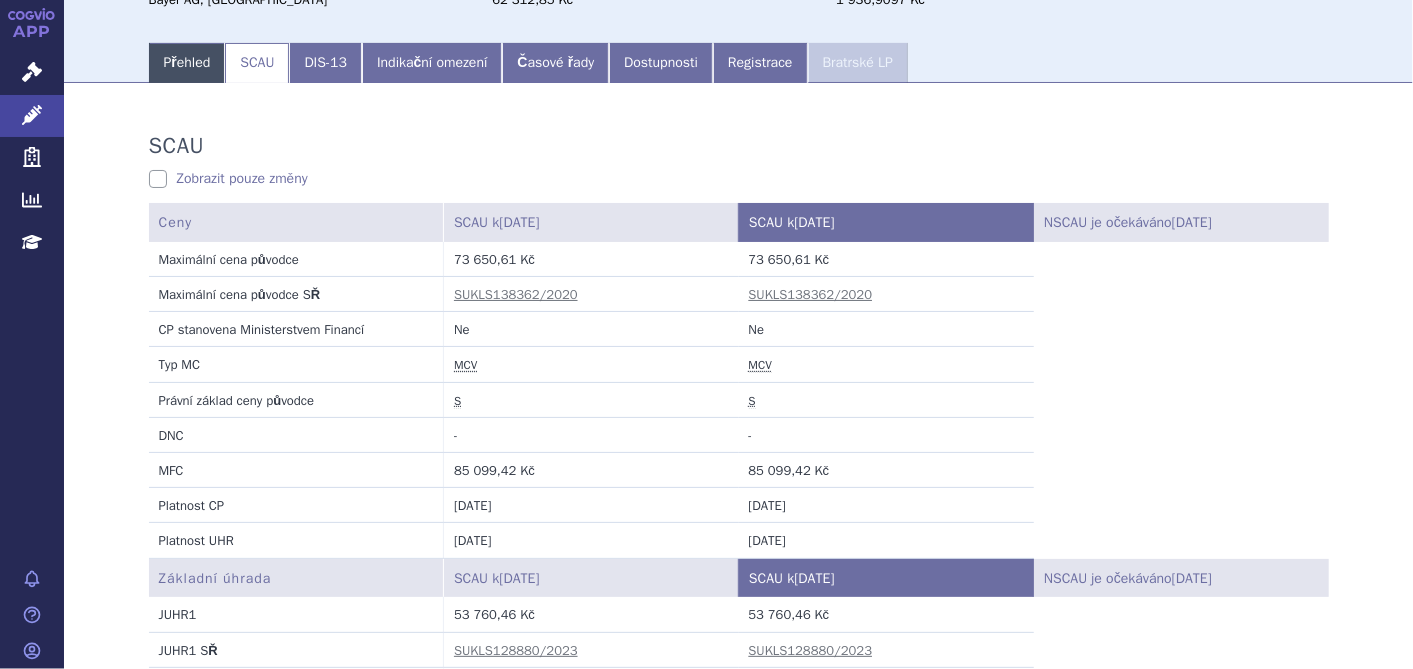 click on "Přehled" at bounding box center (187, 63) 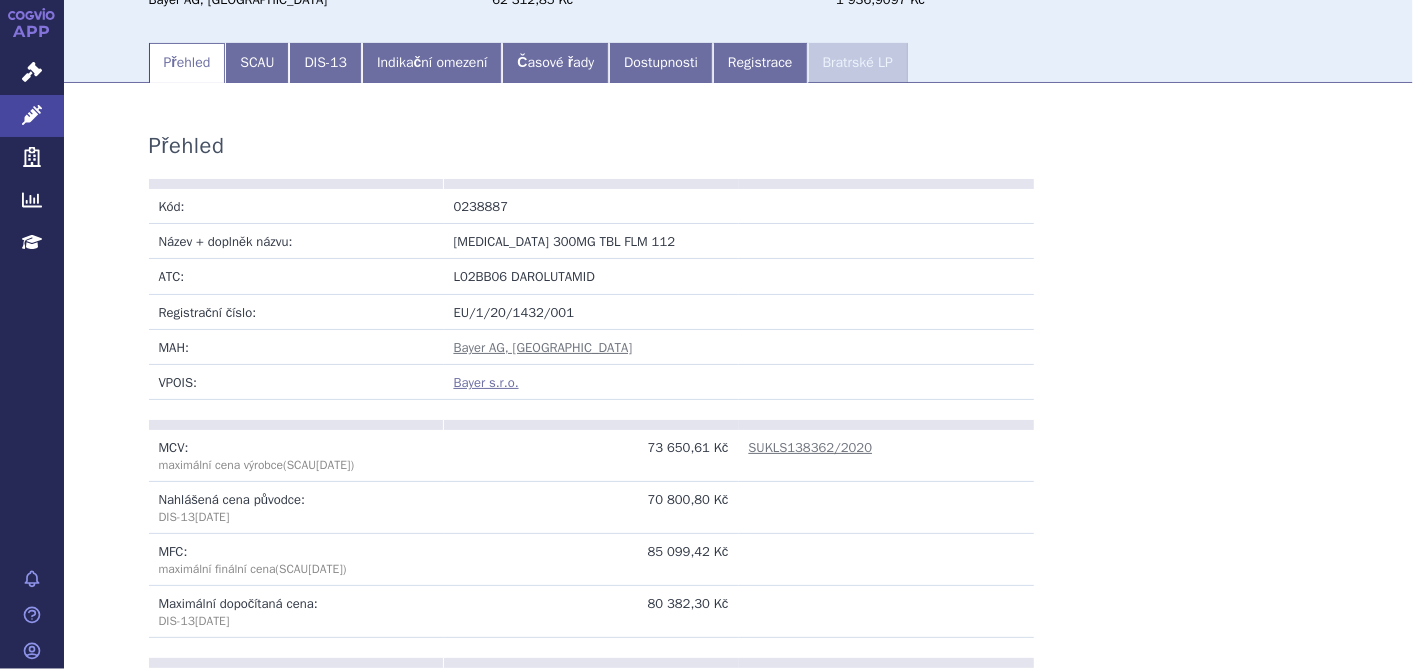 click on "Bayer s.r.o." at bounding box center [486, 382] 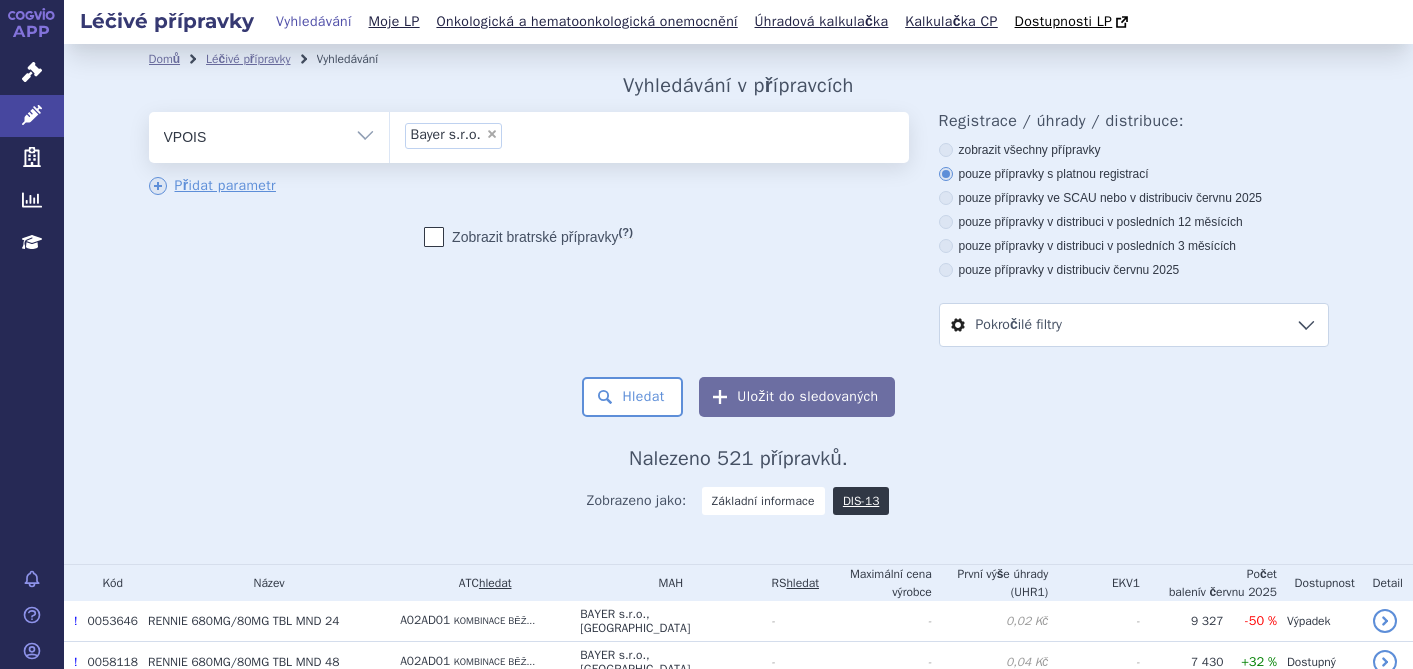 scroll, scrollTop: 0, scrollLeft: 0, axis: both 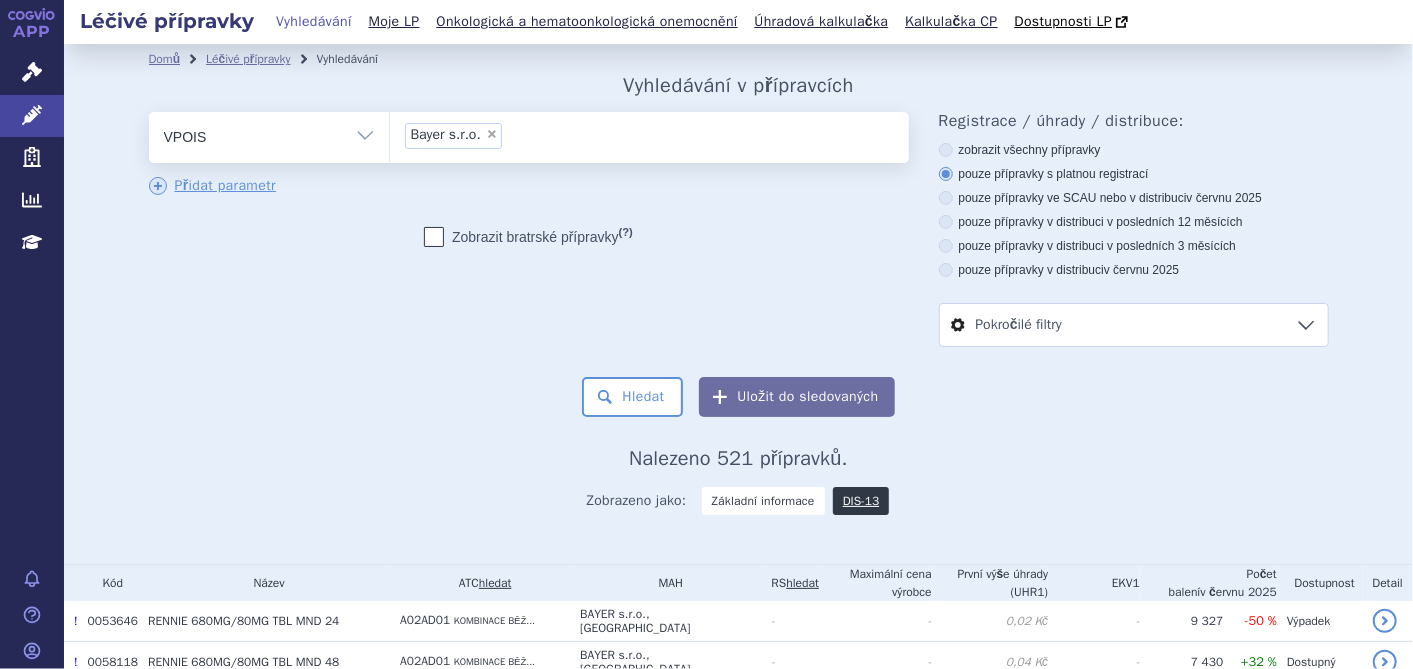 click on "× Bayer s.r.o." at bounding box center [453, 136] 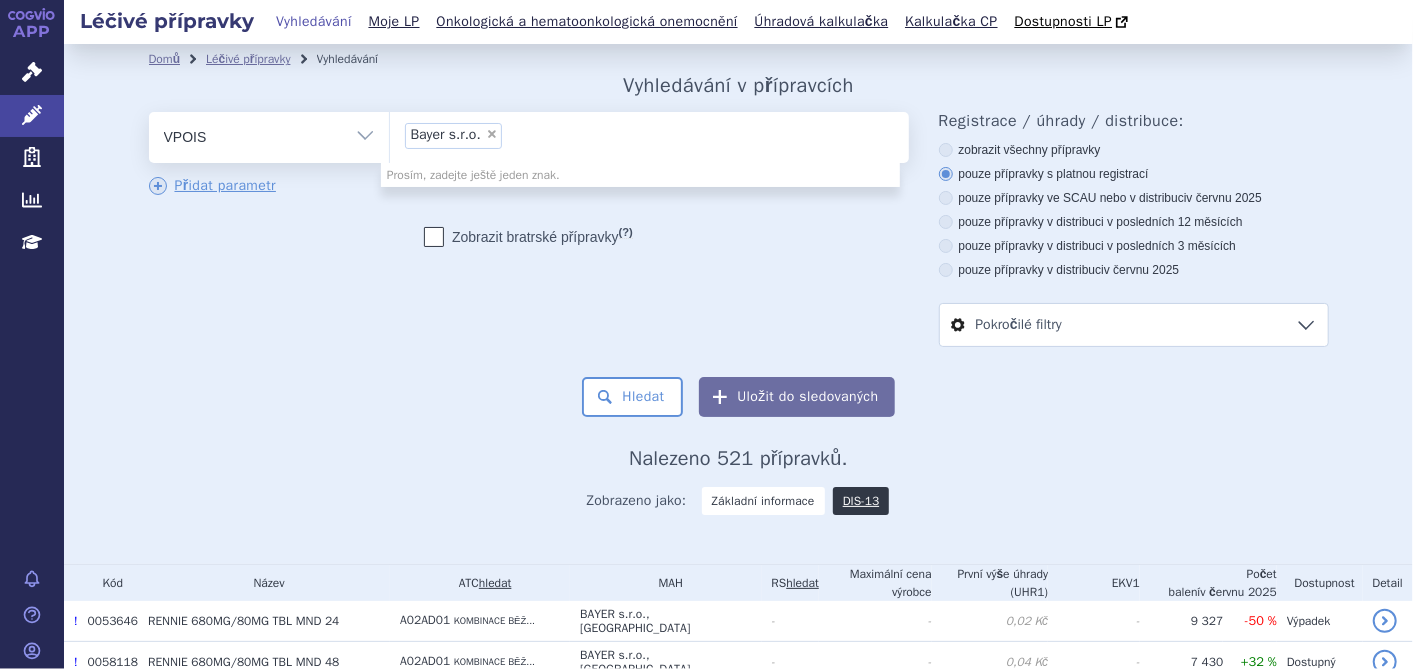 click on "×" at bounding box center (492, 134) 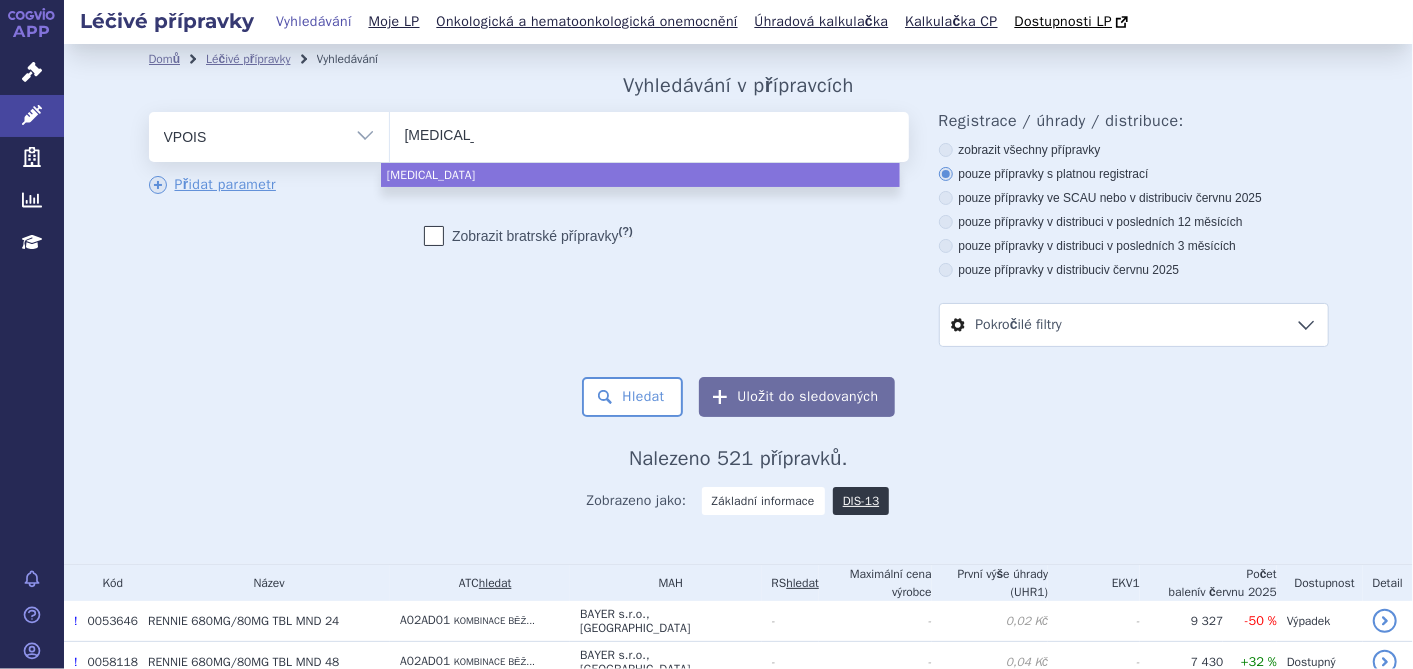 type on "[MEDICAL_DATA]" 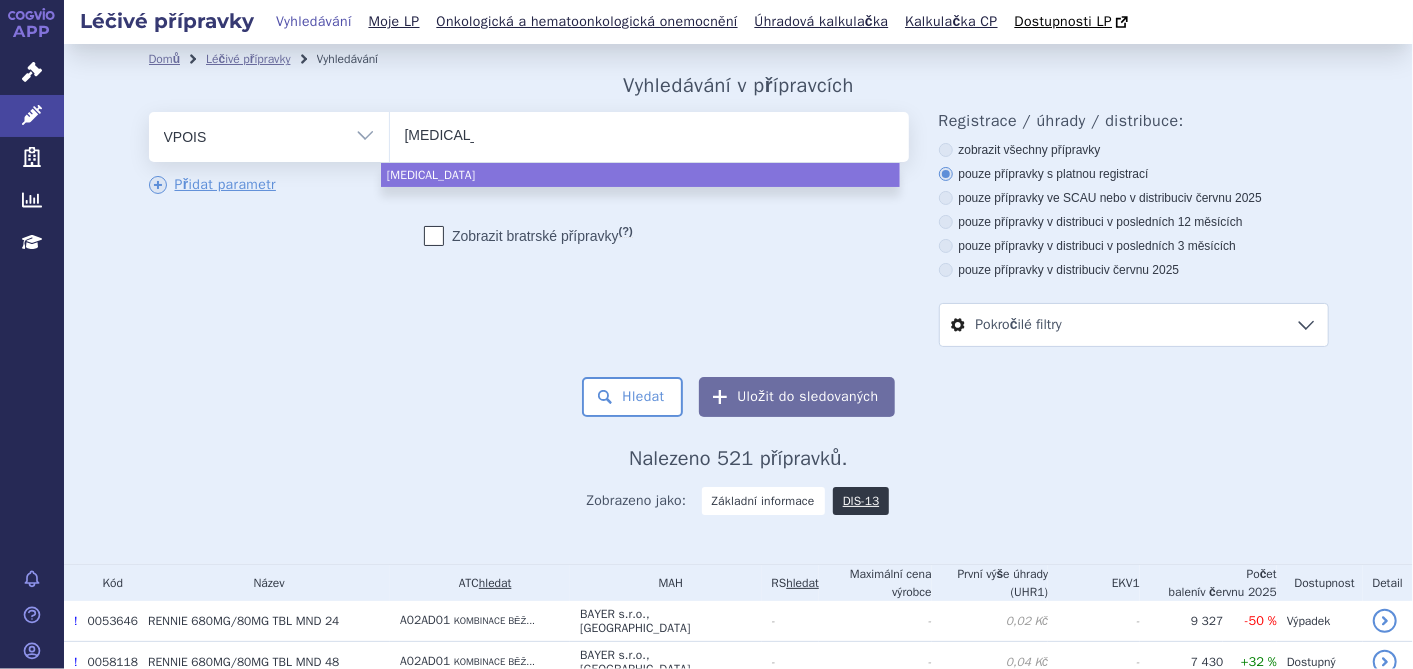 type 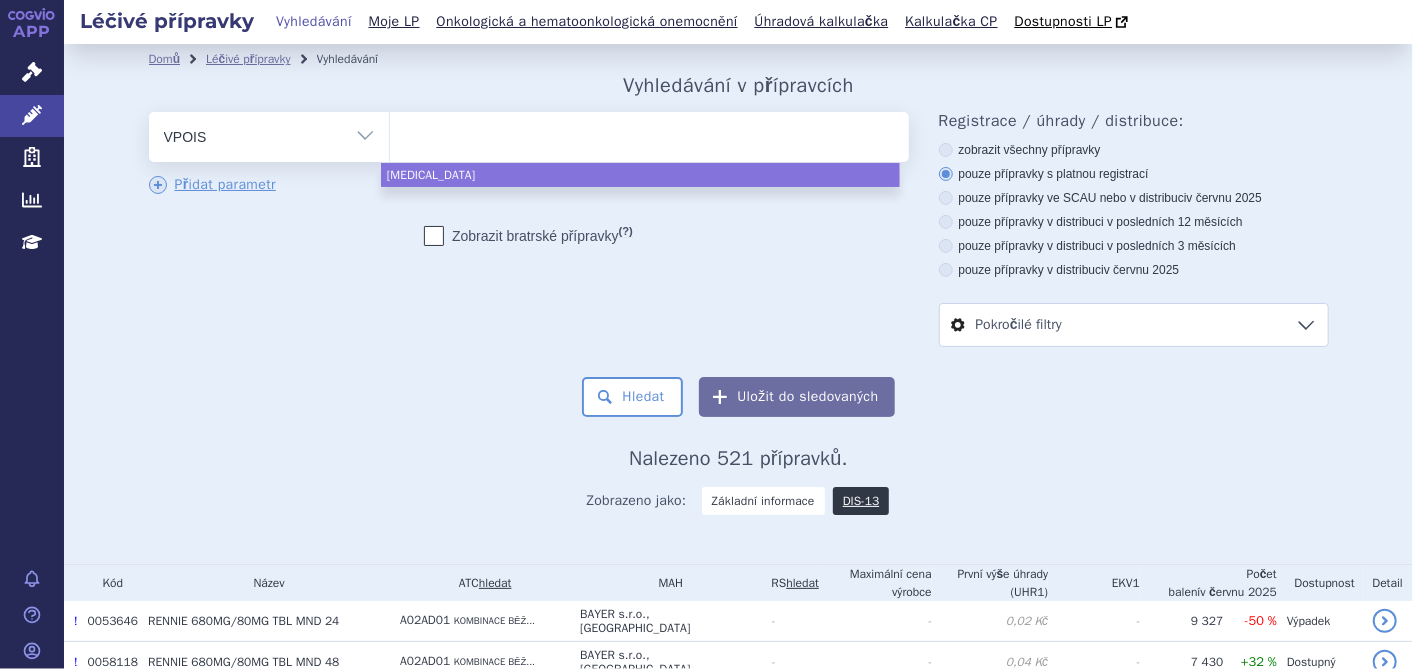 click on "Vše
Přípravek/SUKL kód
MAH
VPOIS
ATC/Aktivní látka
Léková forma
Síla" at bounding box center (269, 134) 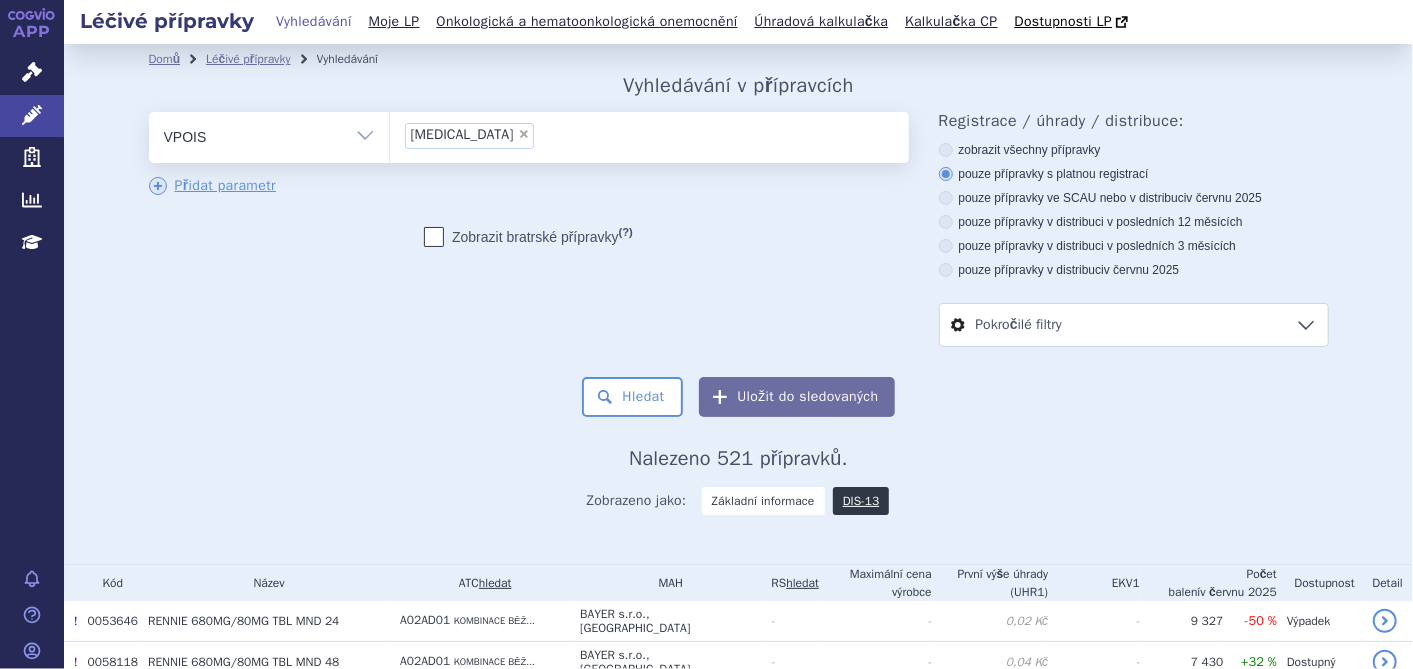 click on "Vše
Přípravek/SUKL kód
MAH
VPOIS
ATC/Aktivní látka
Léková forma
Síla" at bounding box center (269, 134) 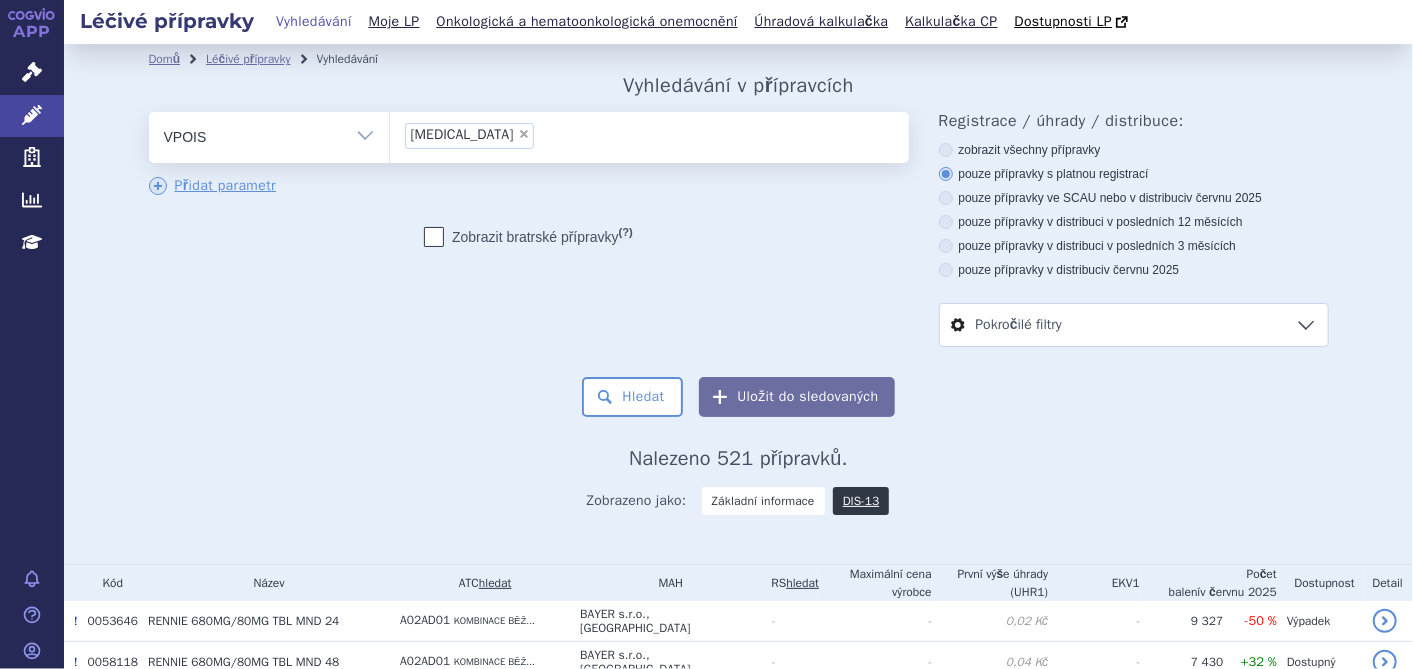 select on "filter-product" 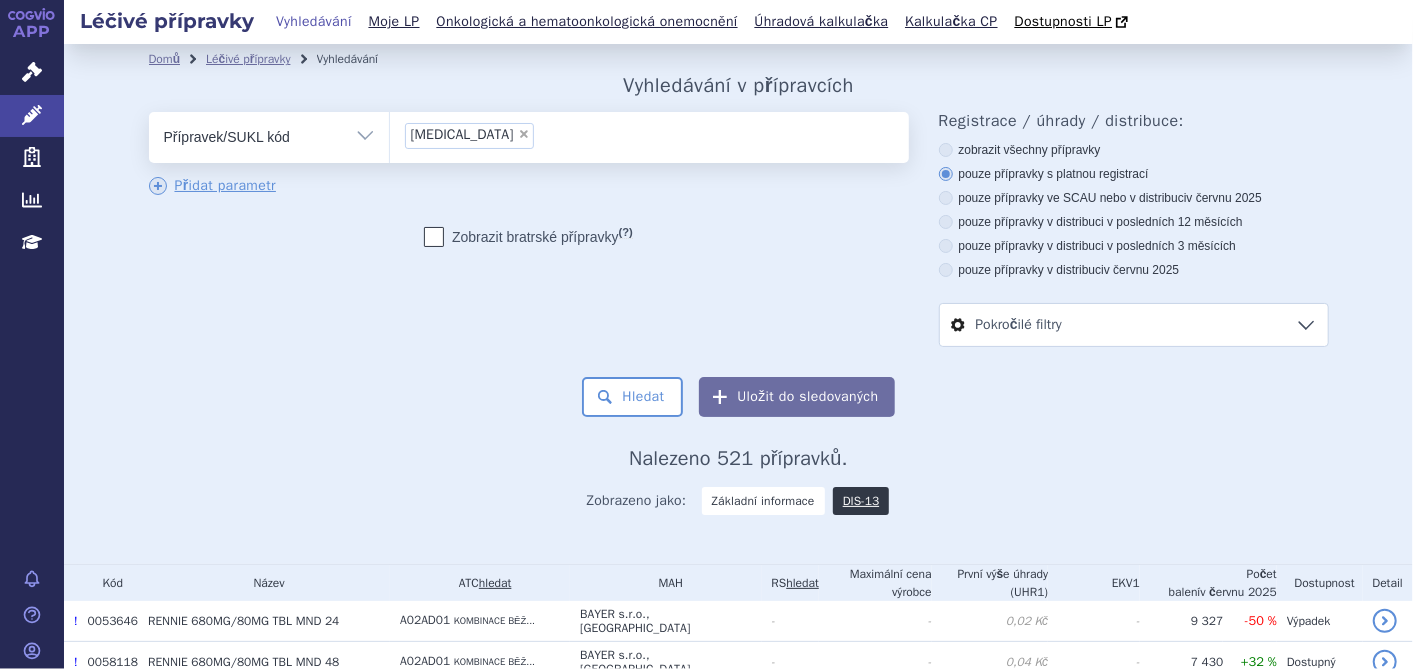 click on "Vše
Přípravek/SUKL kód
MAH
VPOIS
ATC/Aktivní látka
Léková forma
Síla" at bounding box center [269, 134] 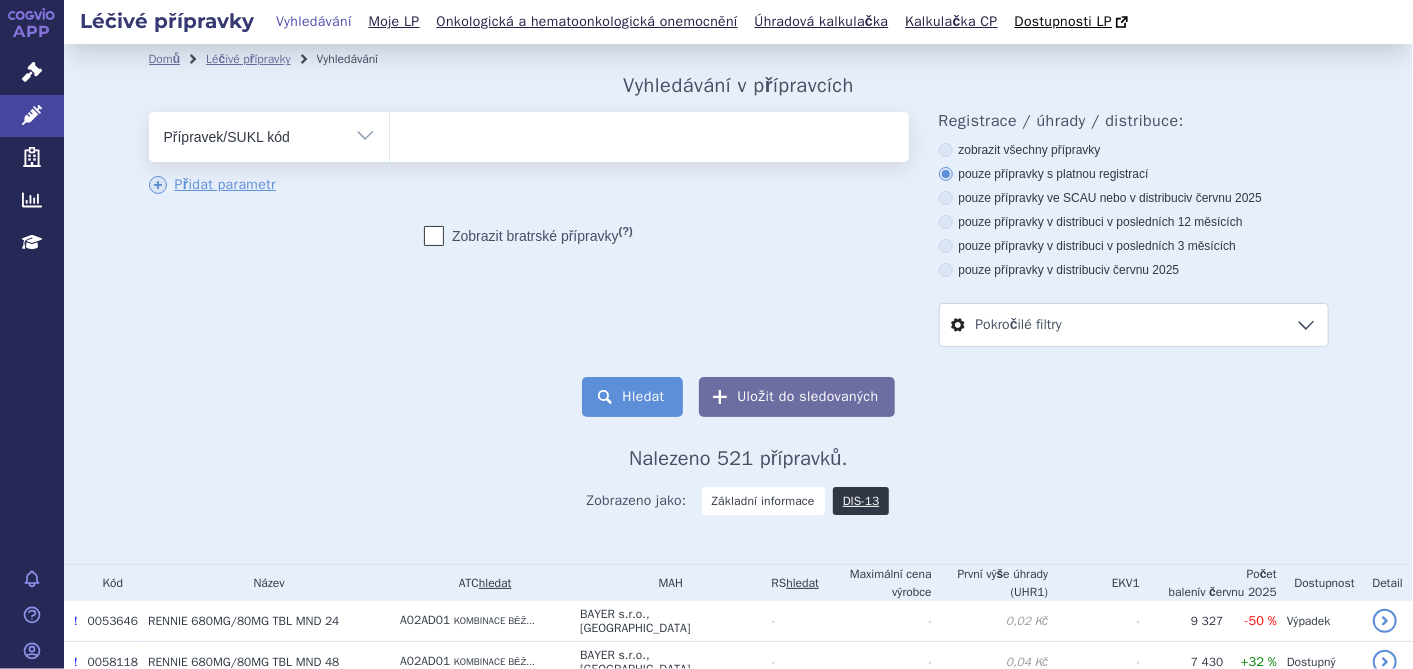 click on "Hledat" at bounding box center [632, 397] 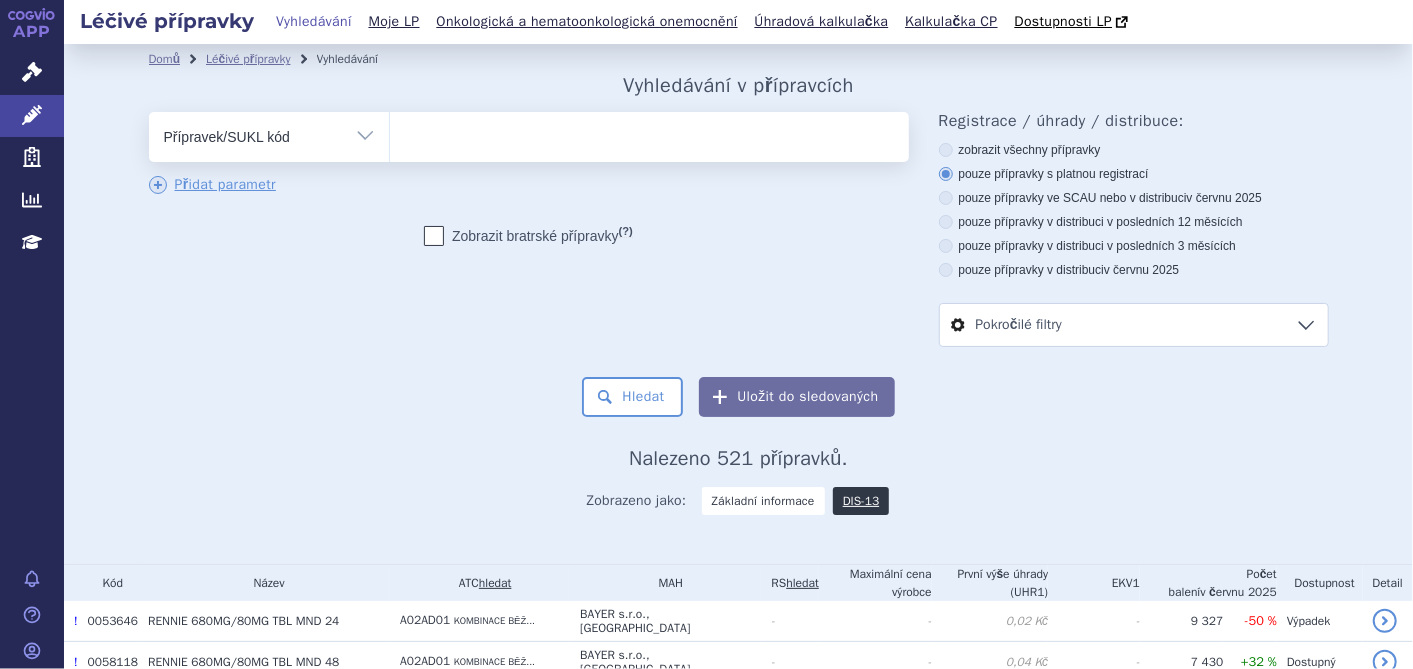 click at bounding box center [649, 133] 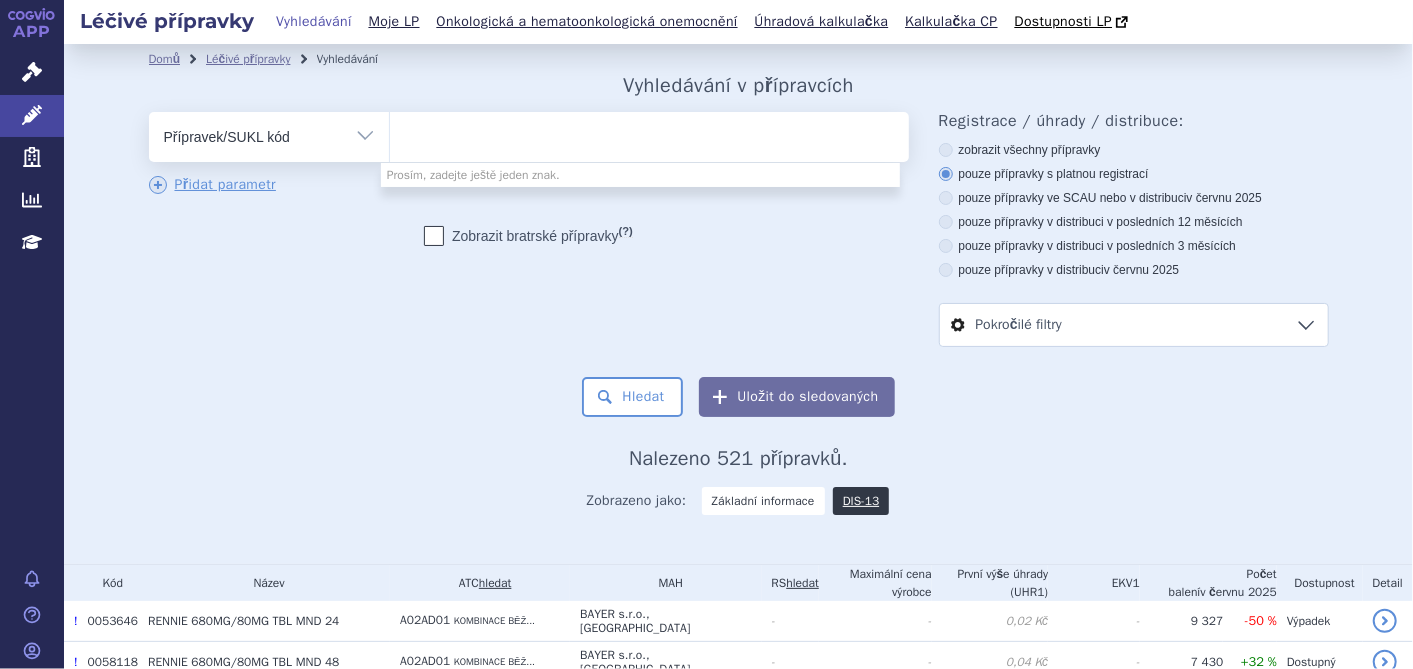 type on "x" 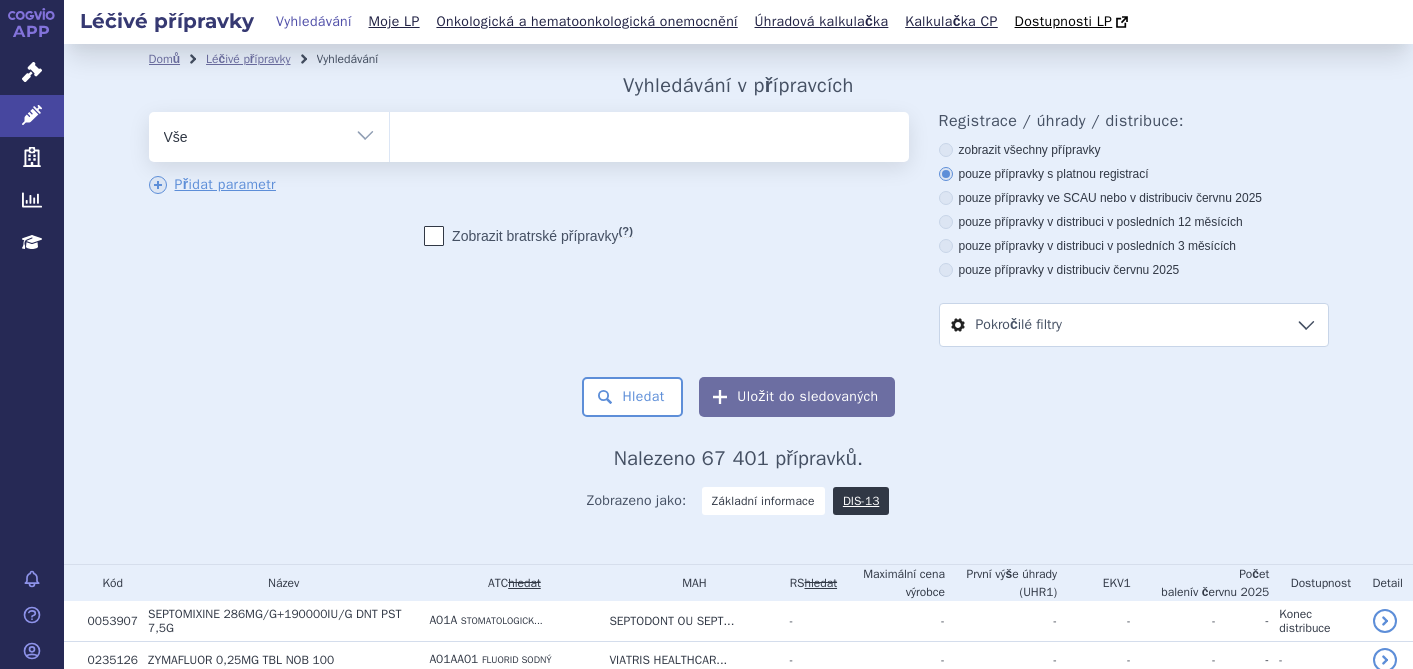scroll, scrollTop: 0, scrollLeft: 0, axis: both 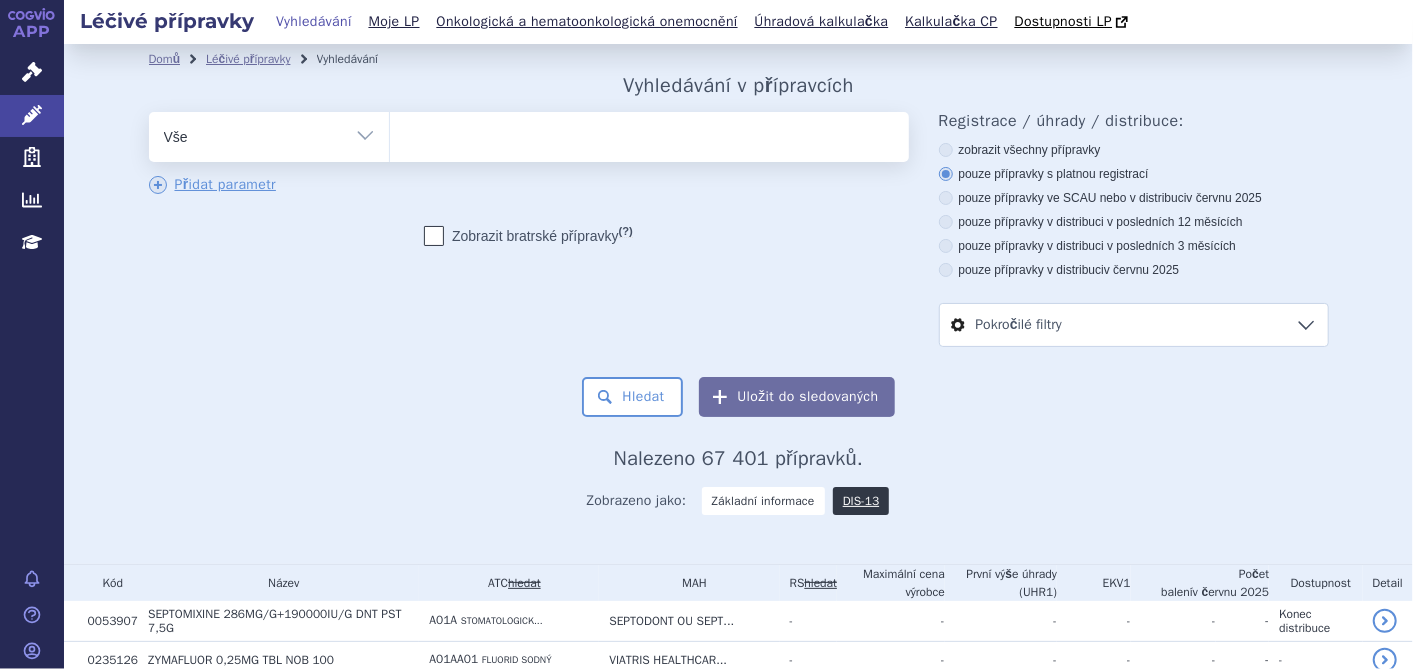 drag, startPoint x: 510, startPoint y: 115, endPoint x: 501, endPoint y: 128, distance: 15.811388 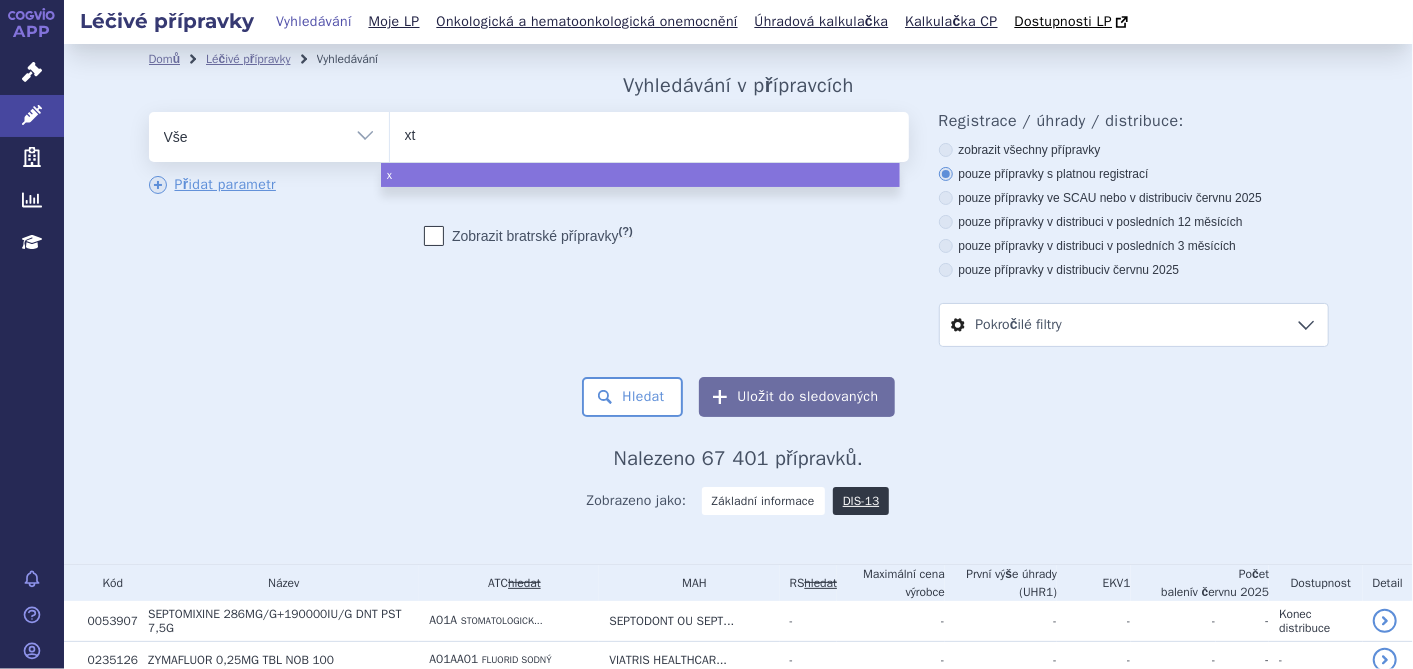 type on "xta" 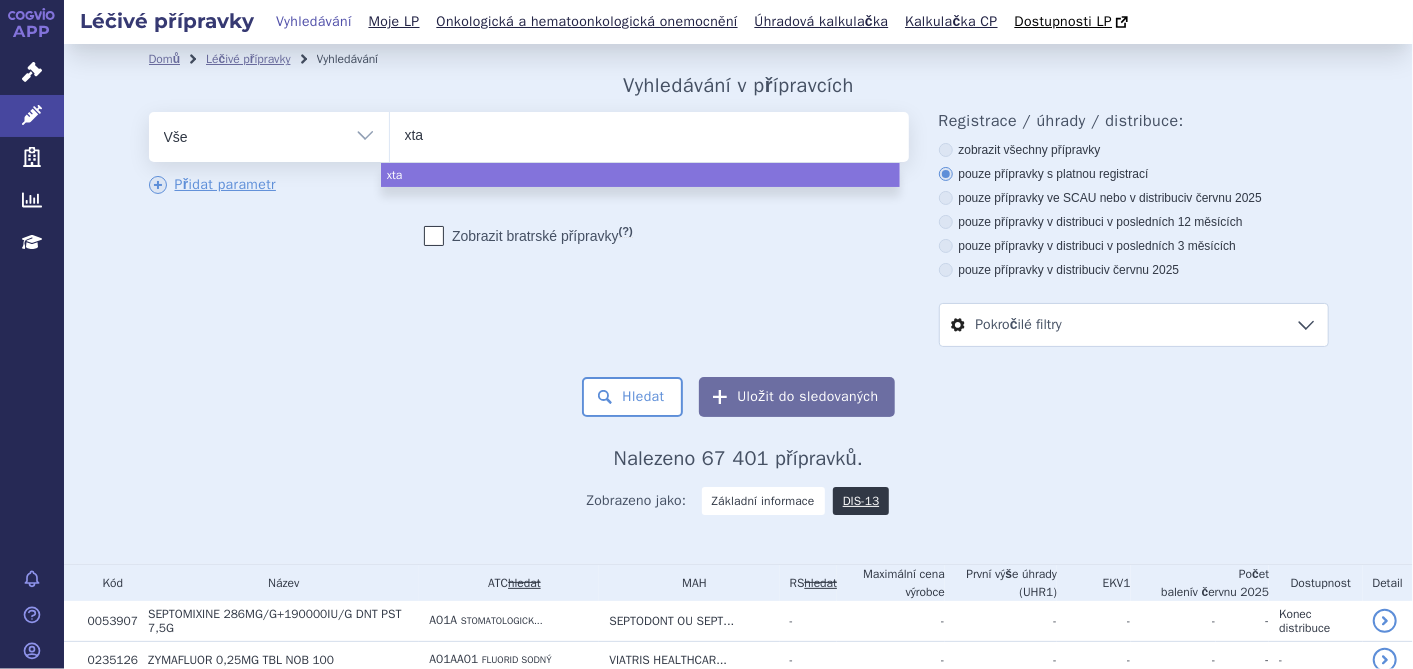 type on "xtan" 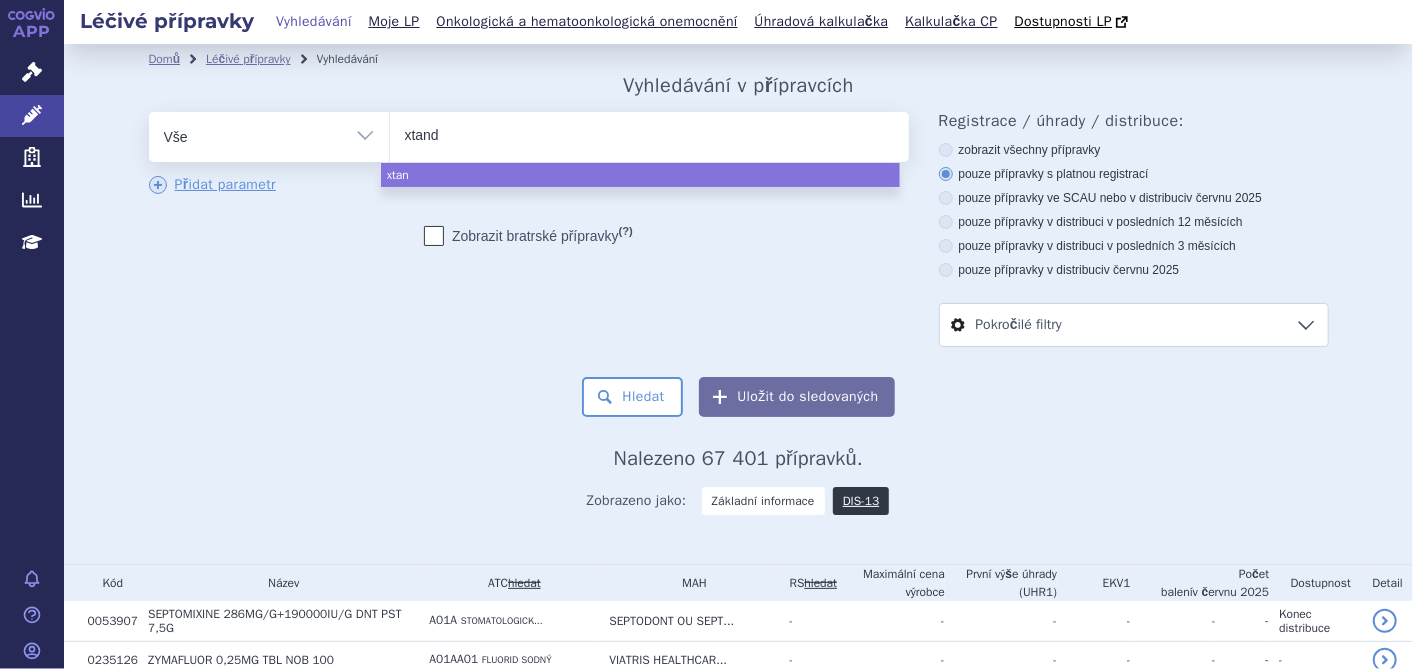 type on "[MEDICAL_DATA]" 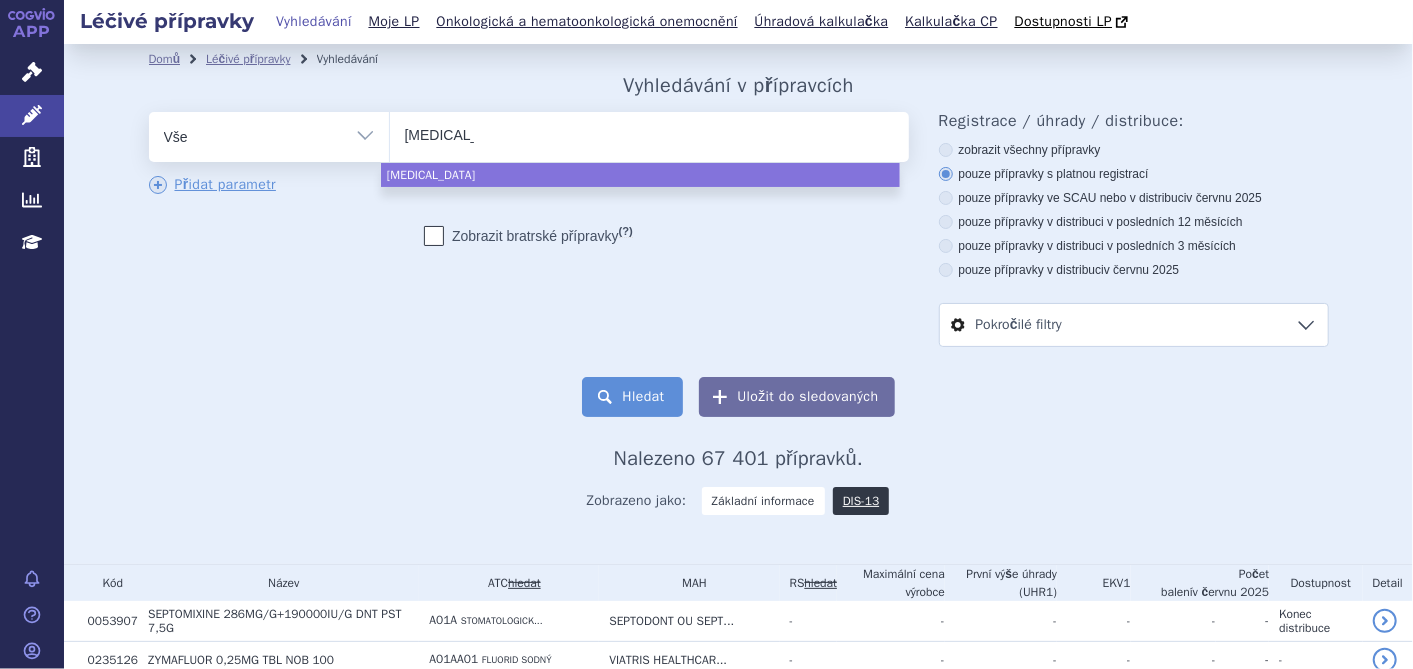 select on "[MEDICAL_DATA]" 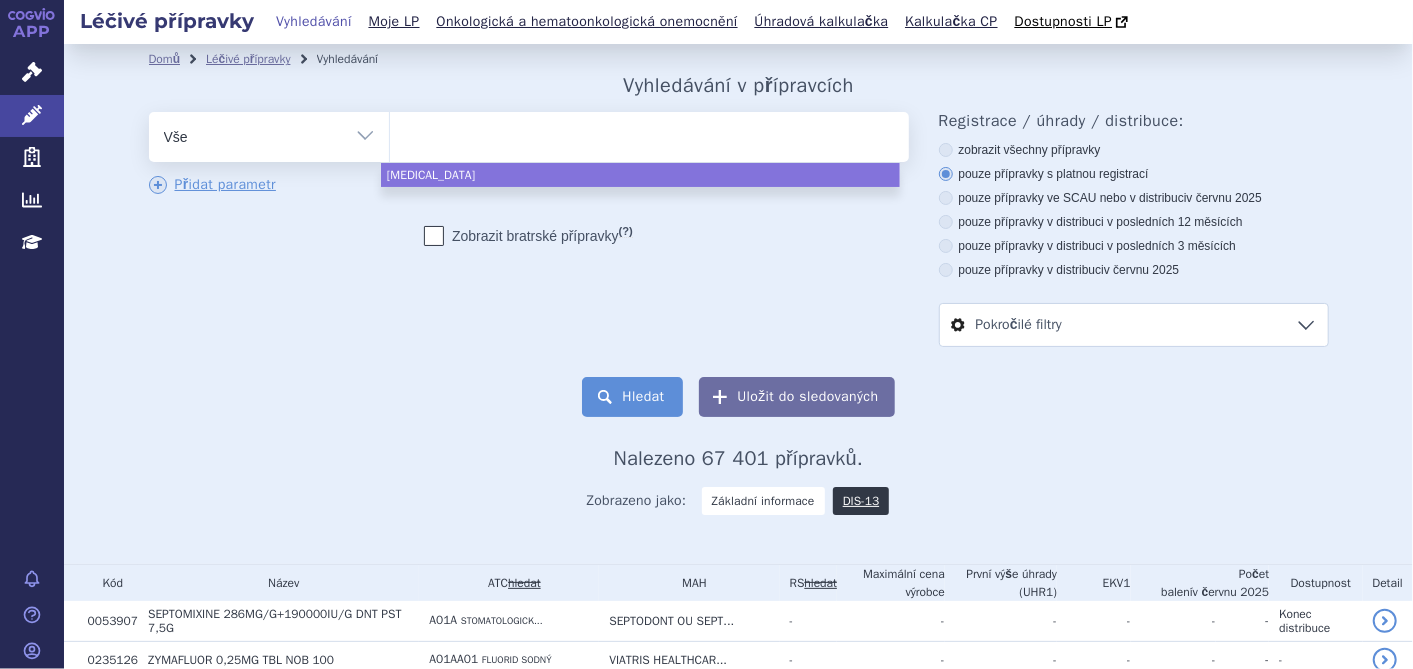 click on "Hledat" at bounding box center (632, 397) 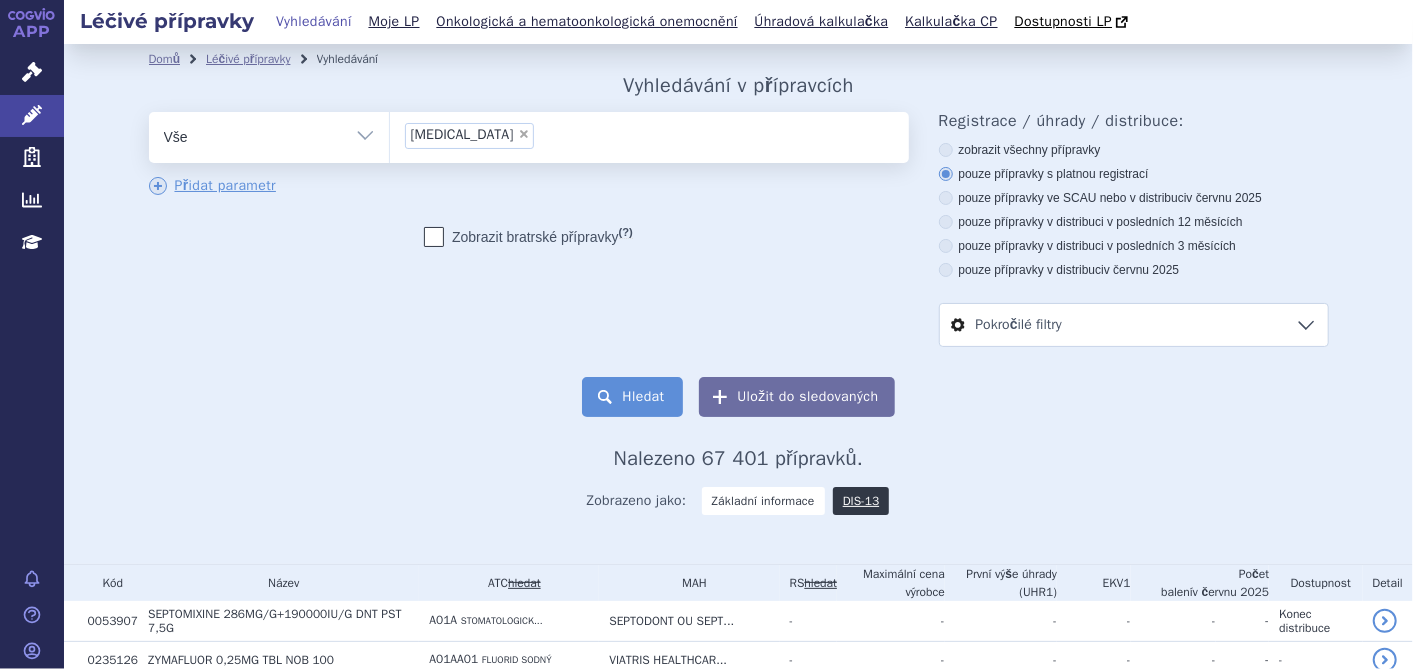 click on "Hledat" at bounding box center (632, 397) 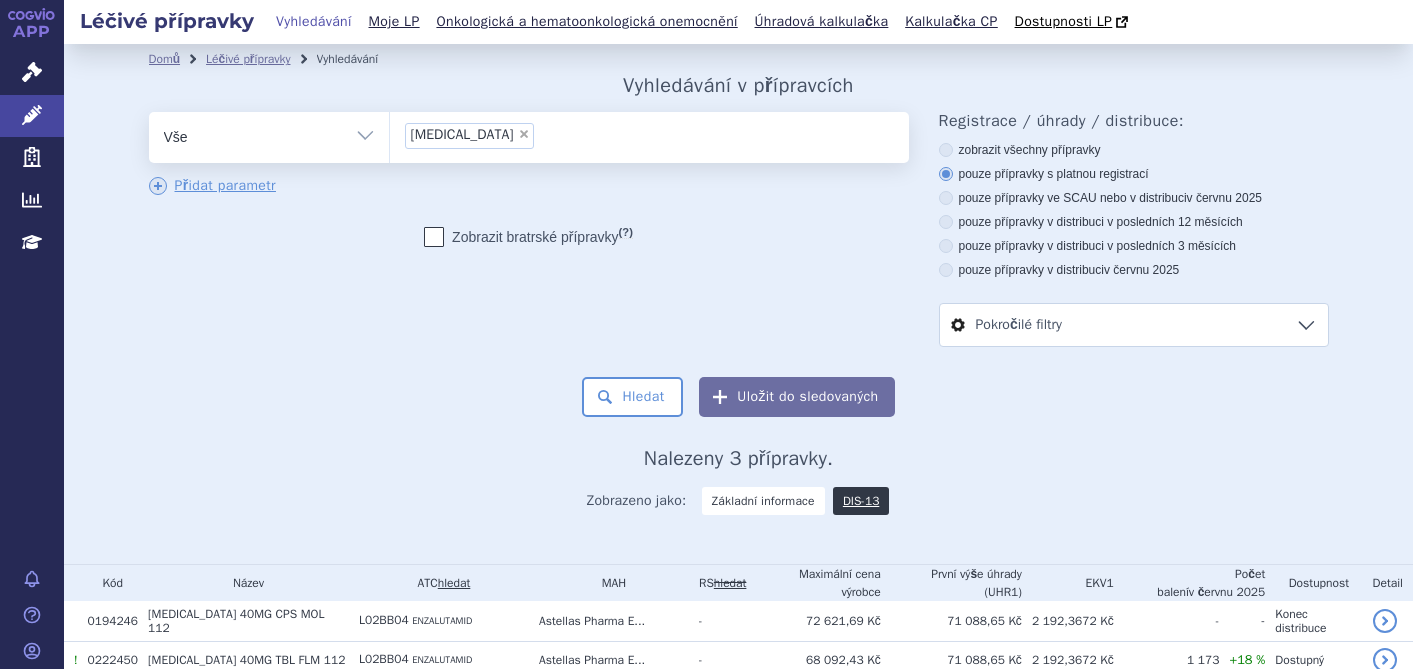 scroll, scrollTop: 0, scrollLeft: 0, axis: both 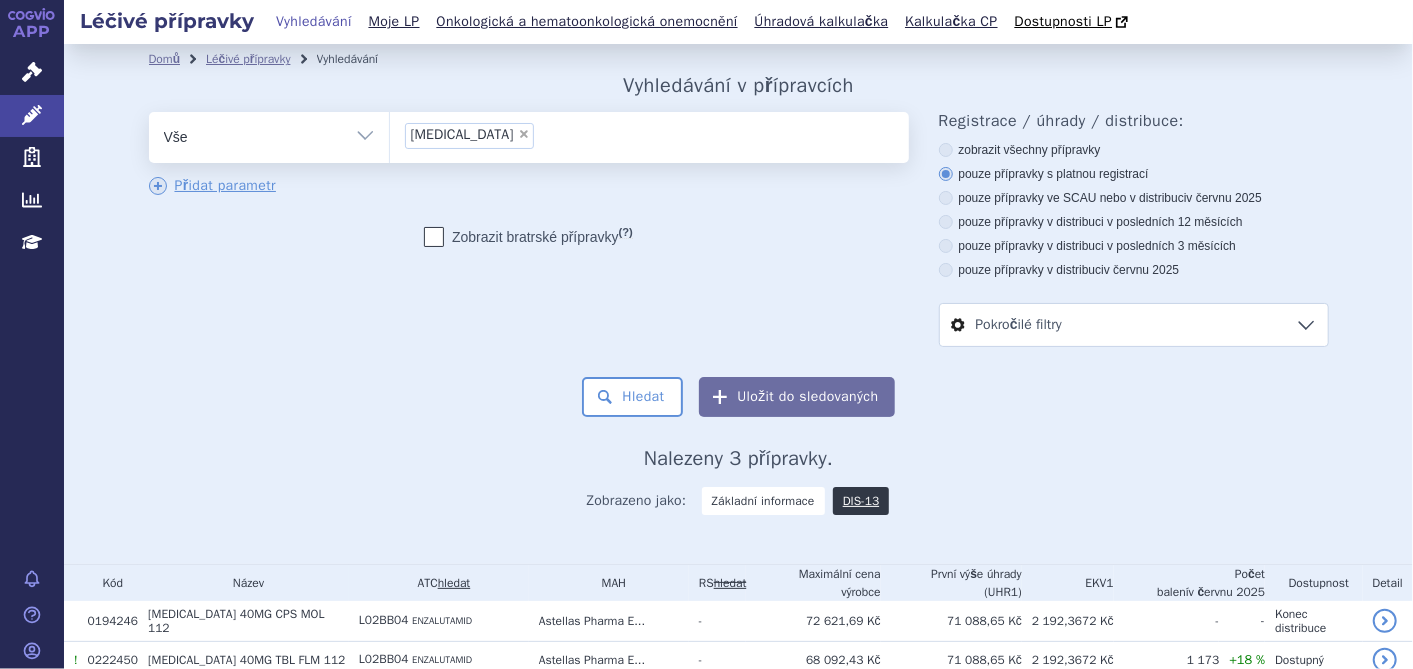 click on "Hledat" at bounding box center (632, 397) 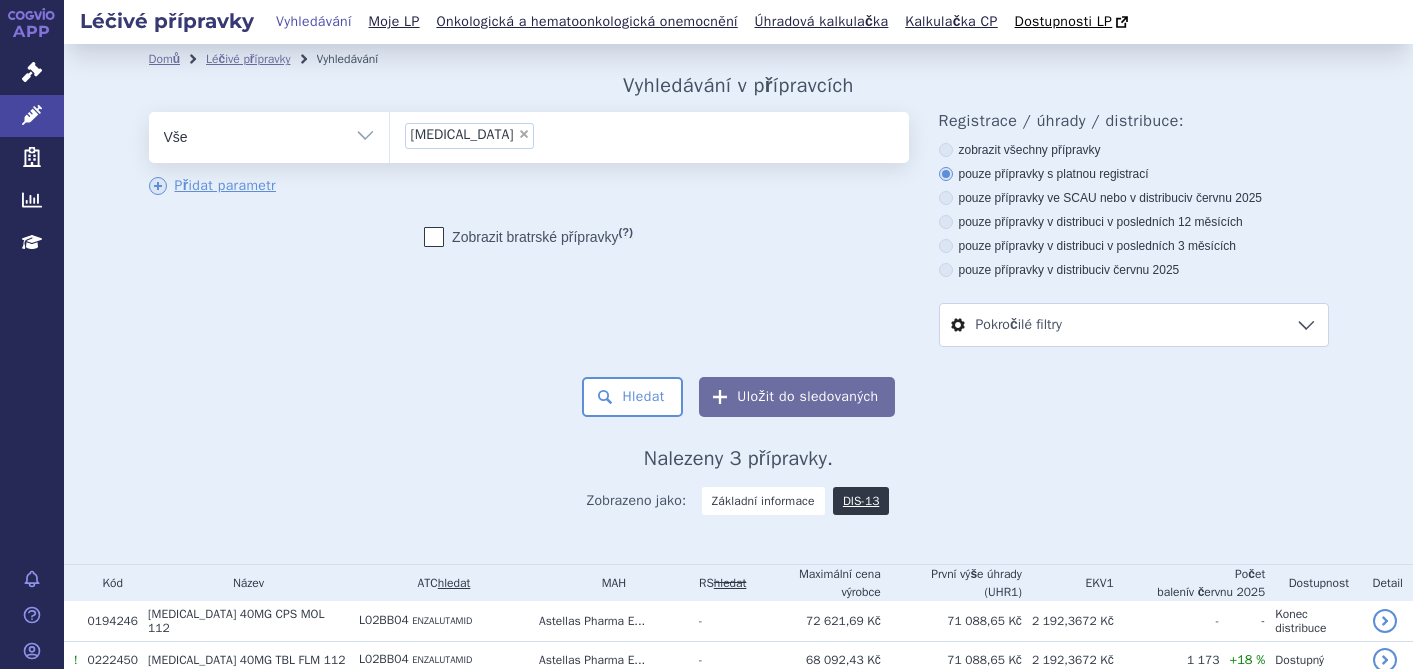 scroll, scrollTop: 0, scrollLeft: 0, axis: both 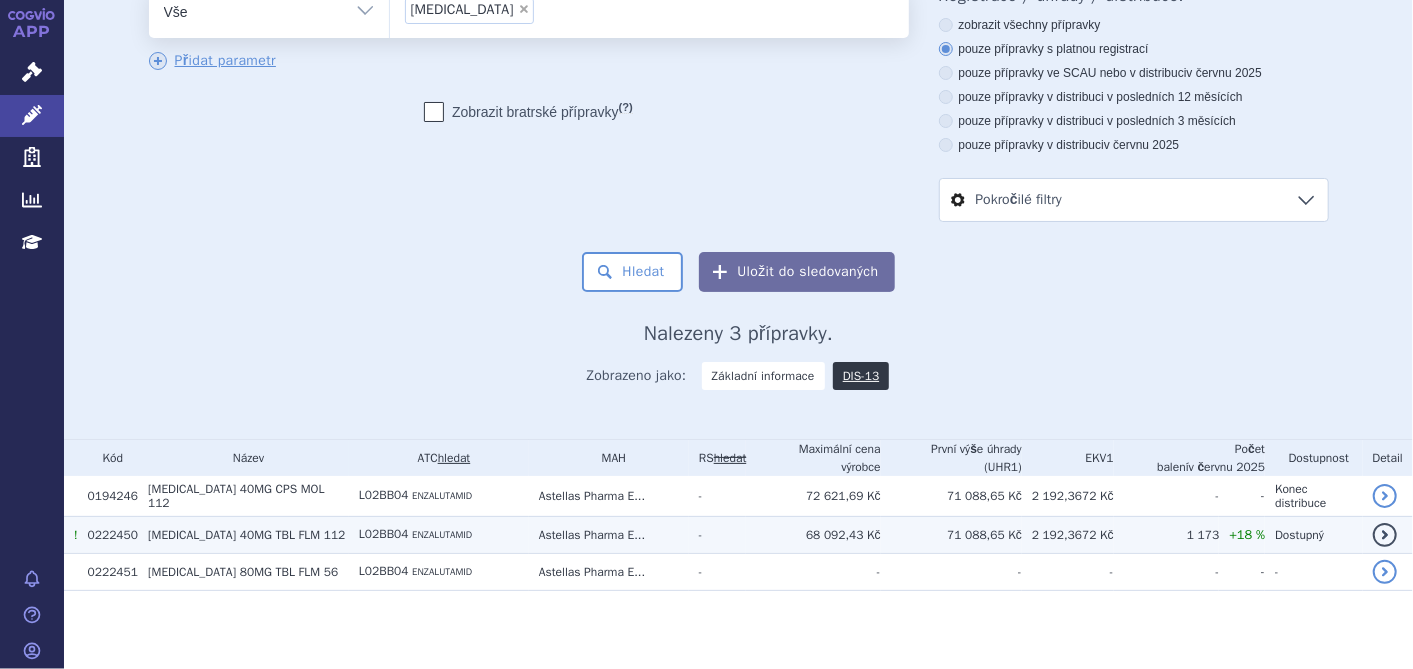 click on "40MG TBL FLM 112" at bounding box center [293, 535] 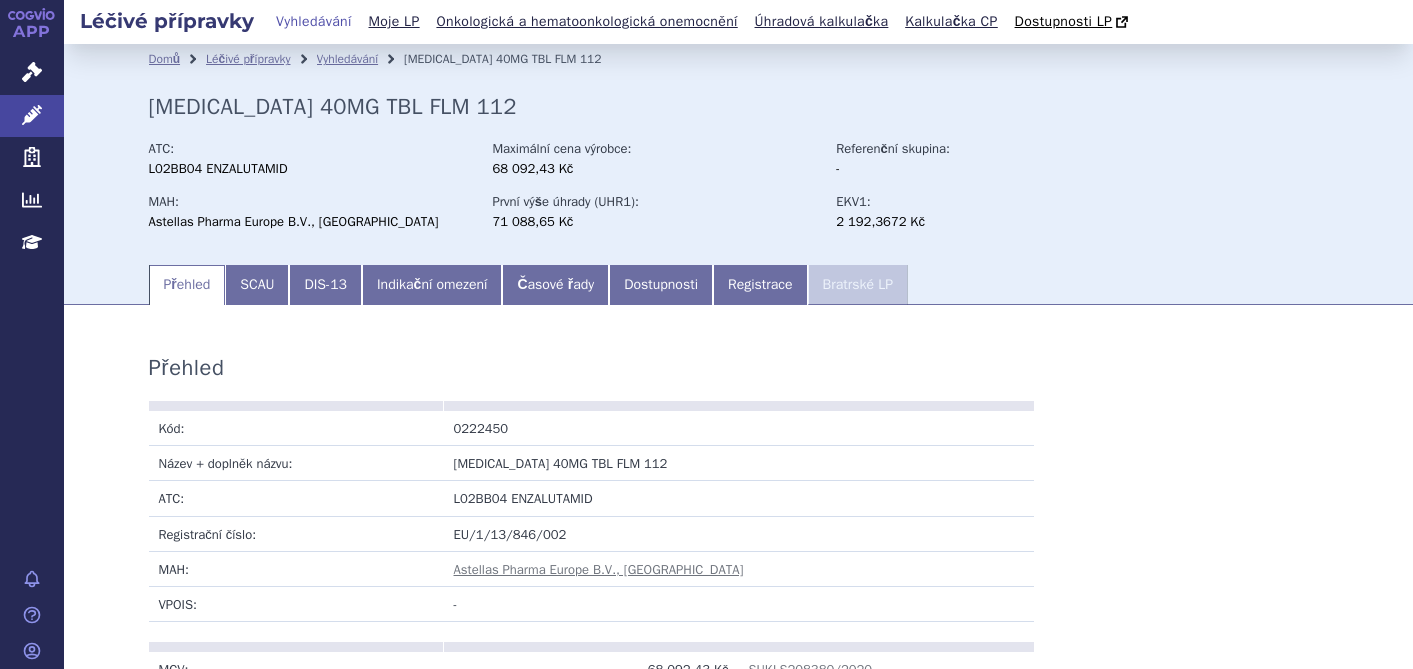 scroll, scrollTop: 0, scrollLeft: 0, axis: both 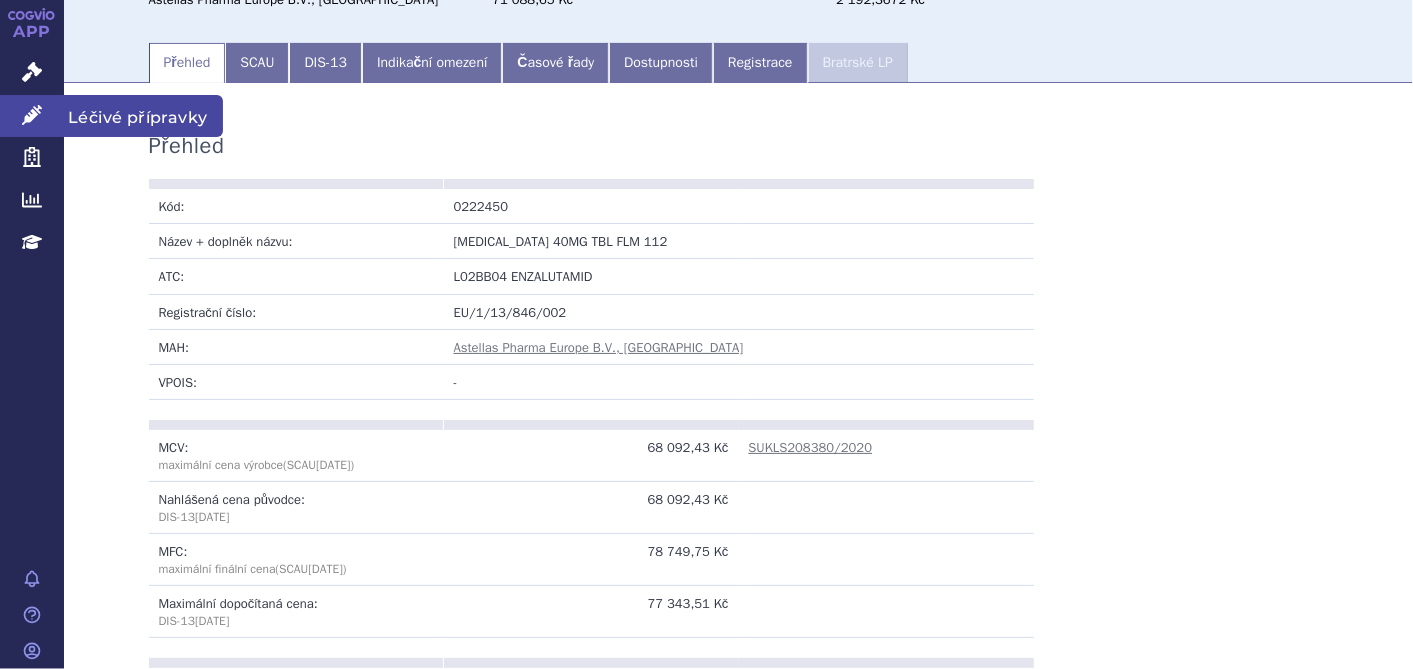 click 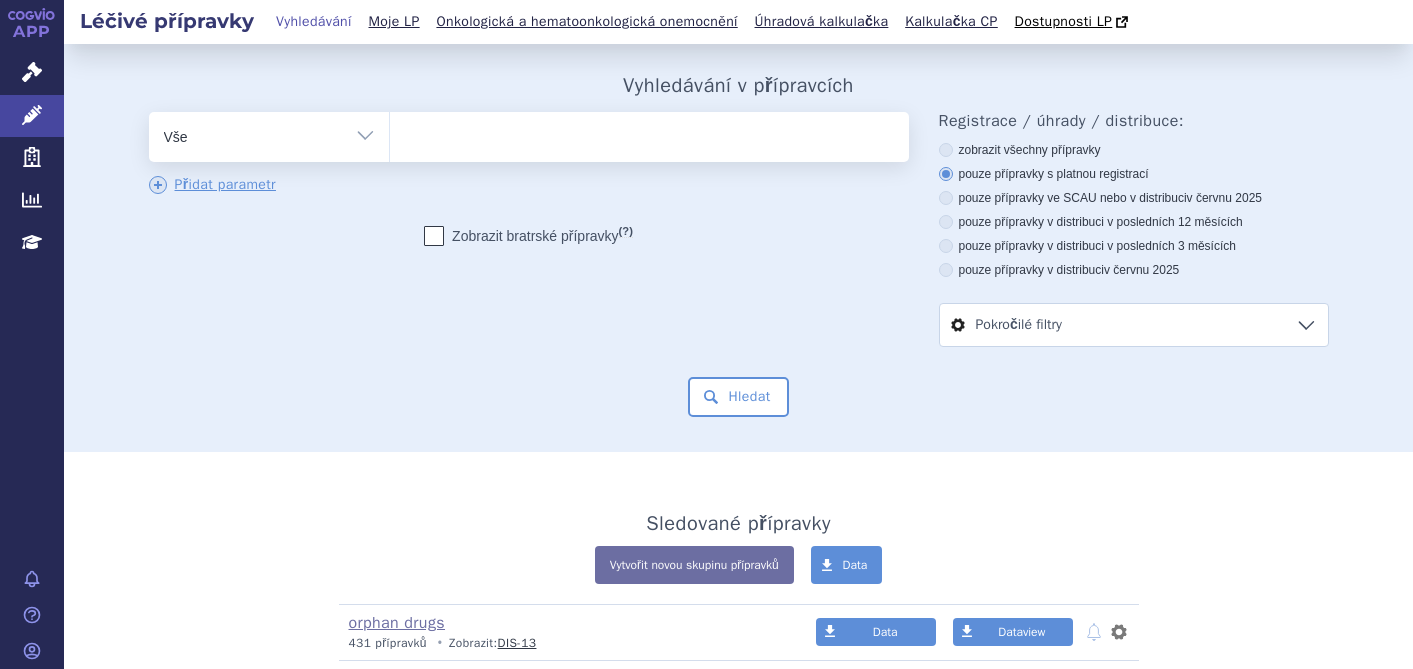 scroll, scrollTop: 0, scrollLeft: 0, axis: both 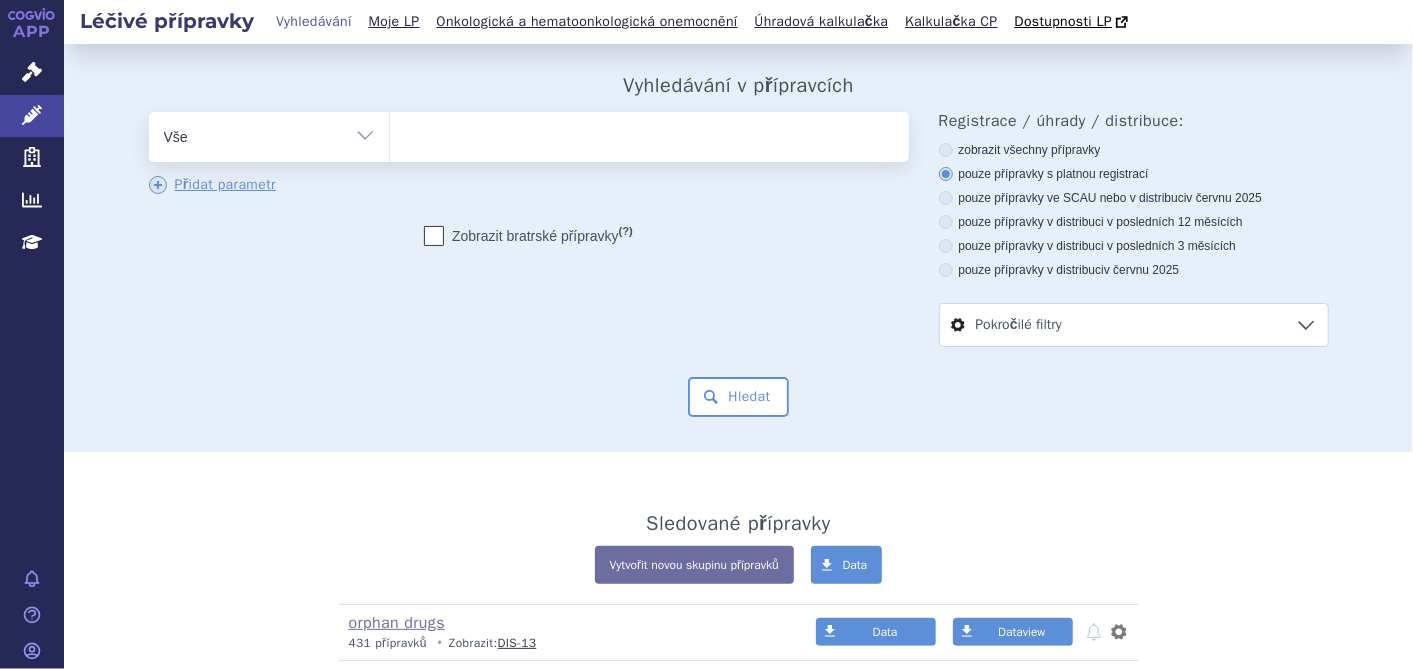 click at bounding box center [649, 133] 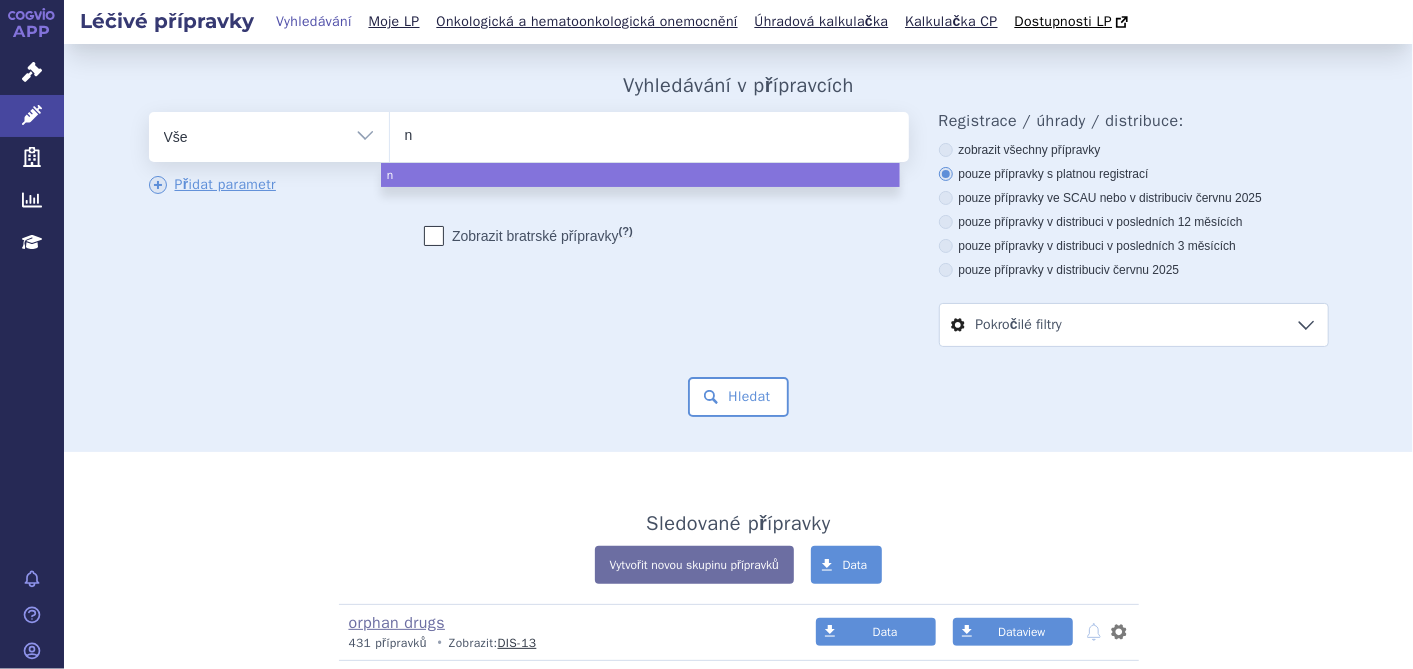 type on "nu" 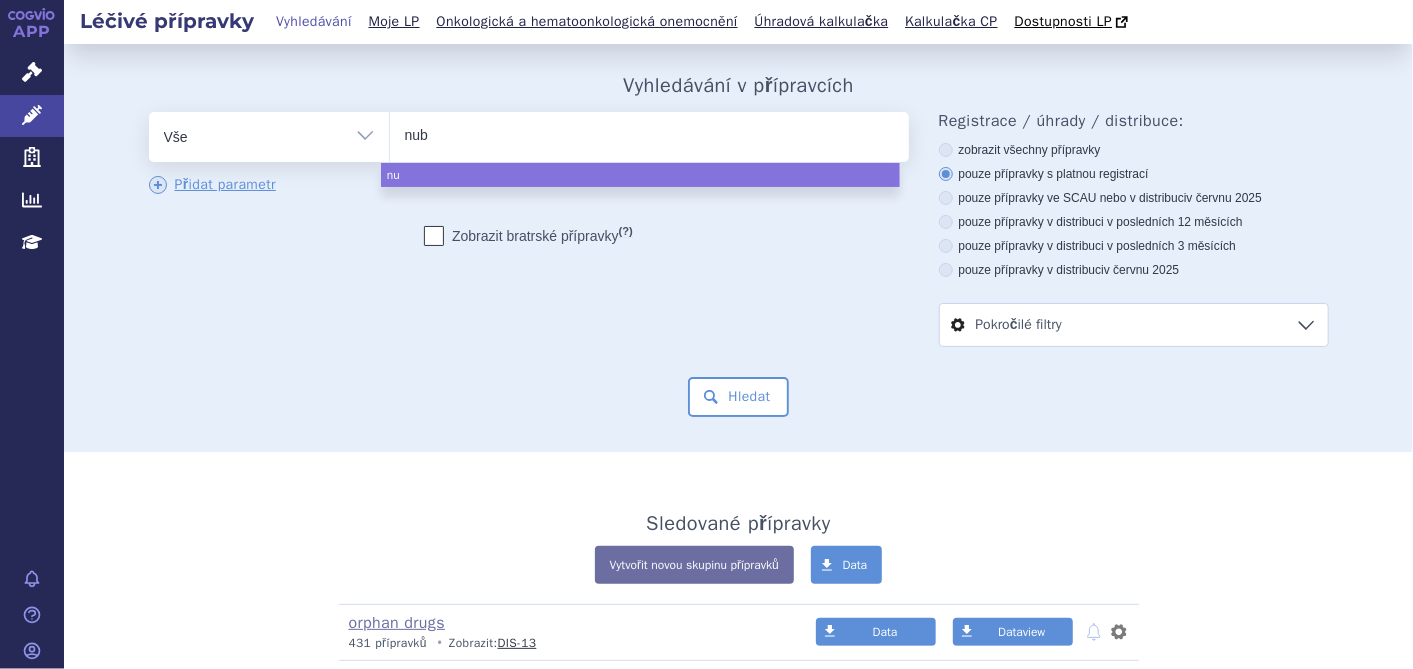 type on "nube" 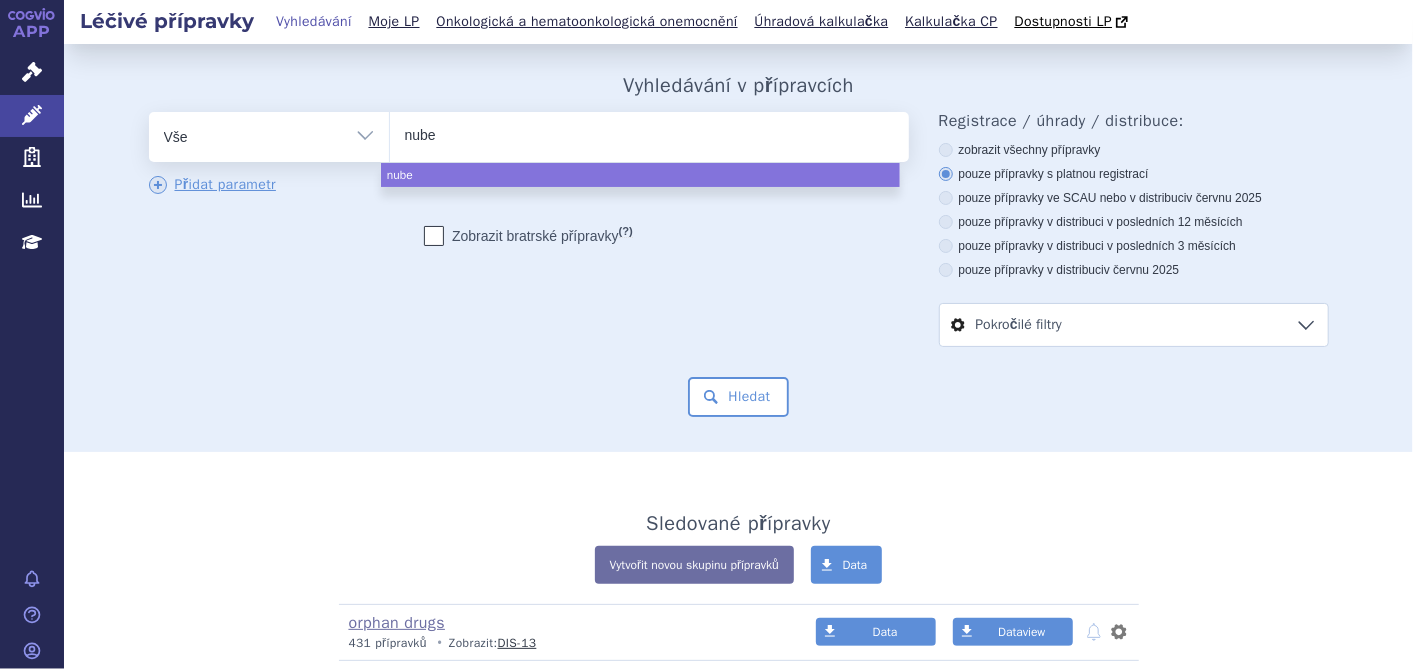 type on "nubeq" 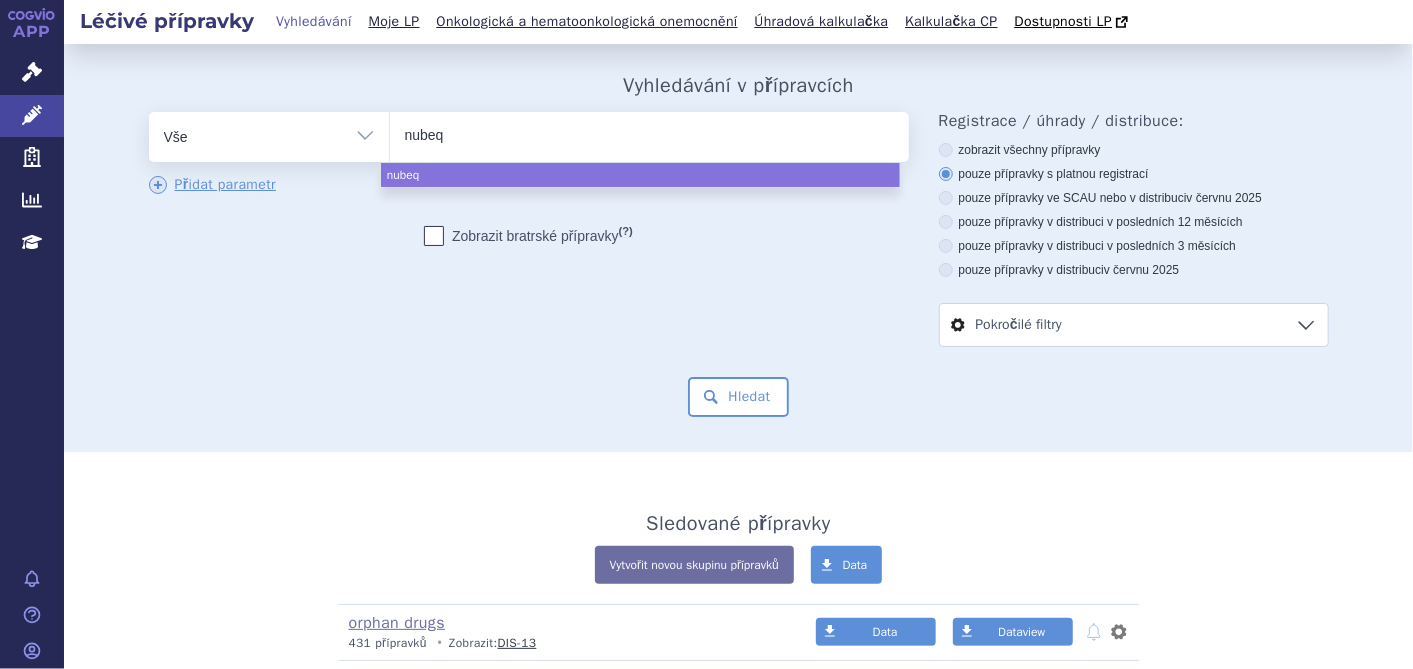 type on "nubeqa" 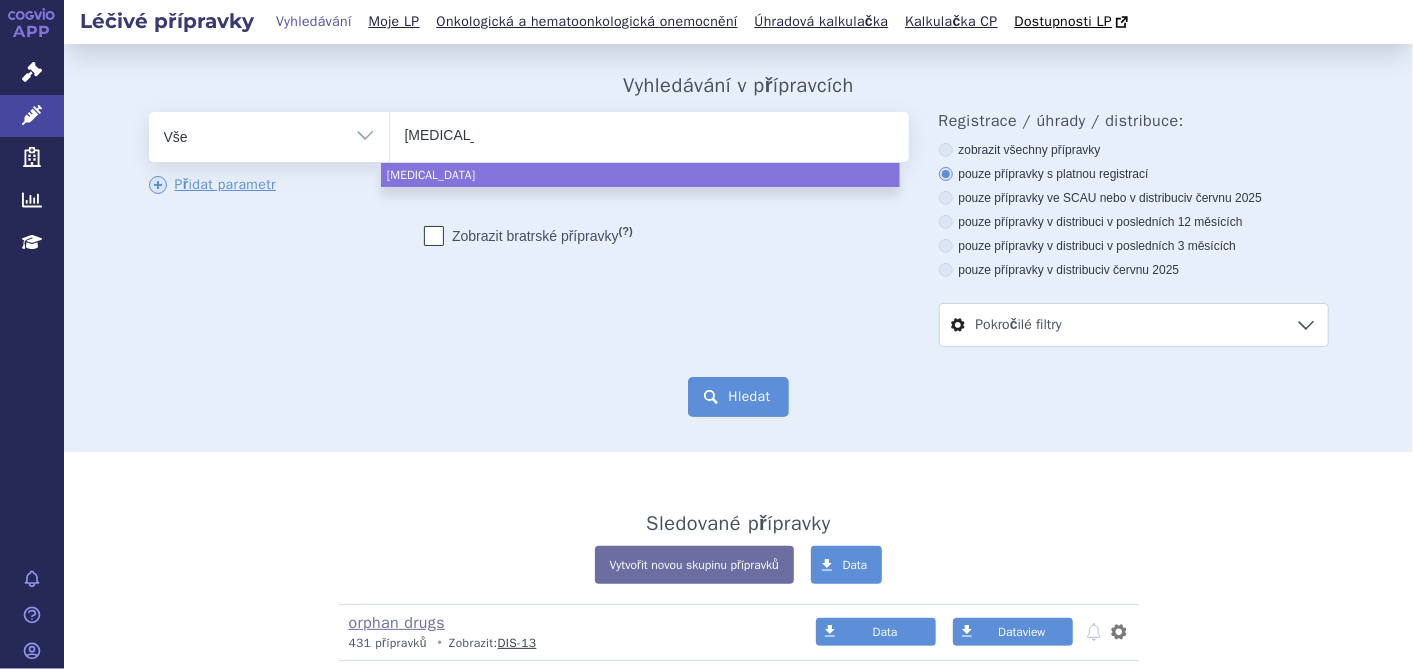 select on "nubeqa" 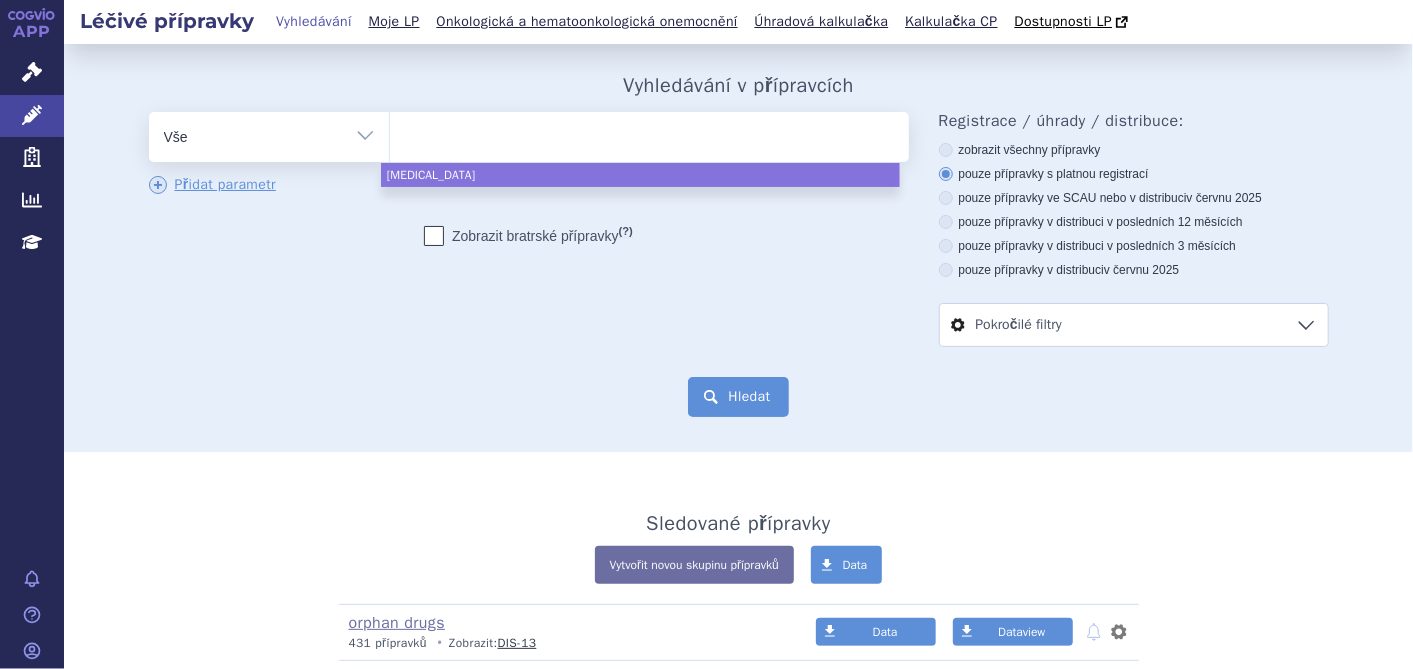 click on "Hledat" at bounding box center [738, 397] 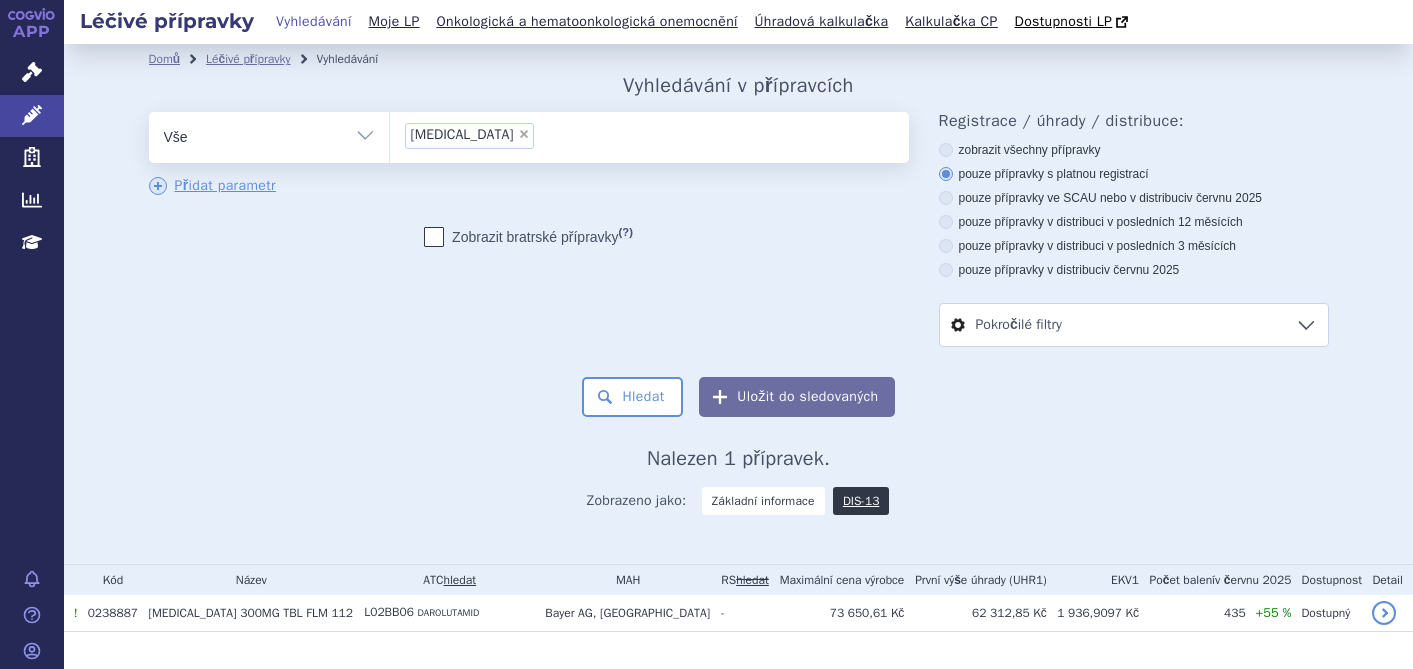 scroll, scrollTop: 0, scrollLeft: 0, axis: both 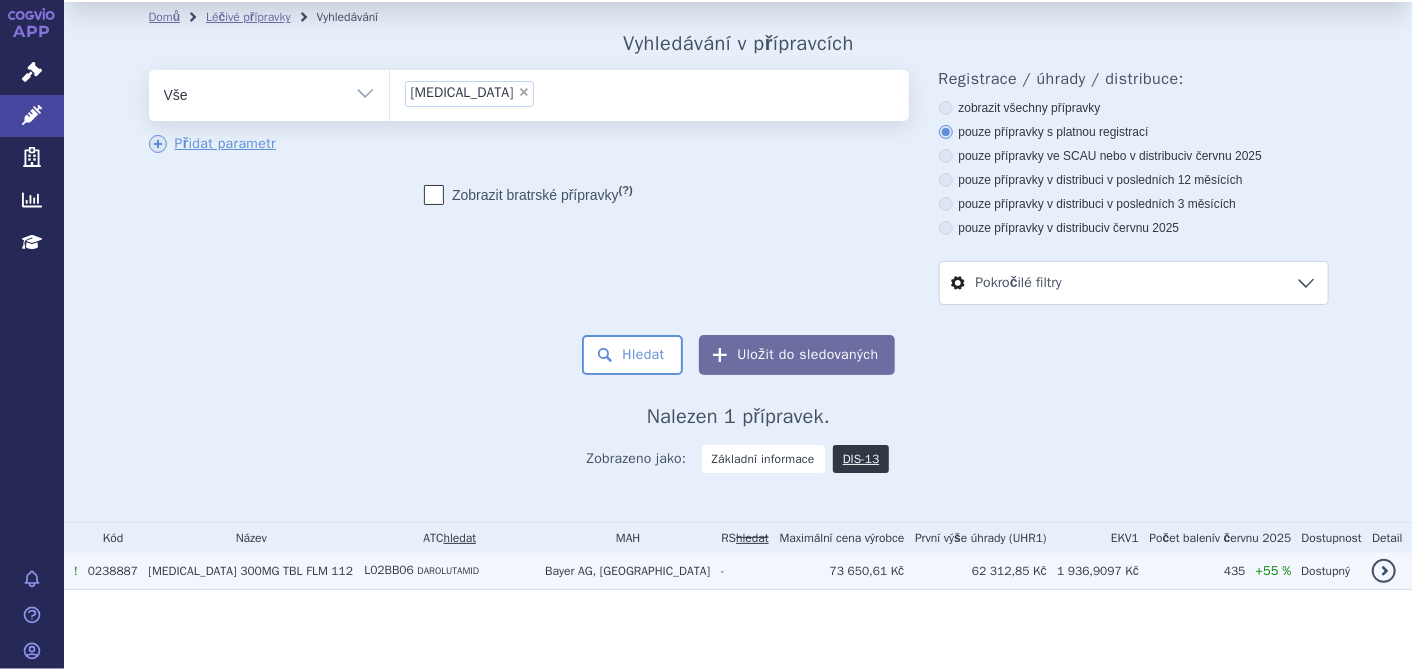 click on "[MEDICAL_DATA]" at bounding box center (192, 571) 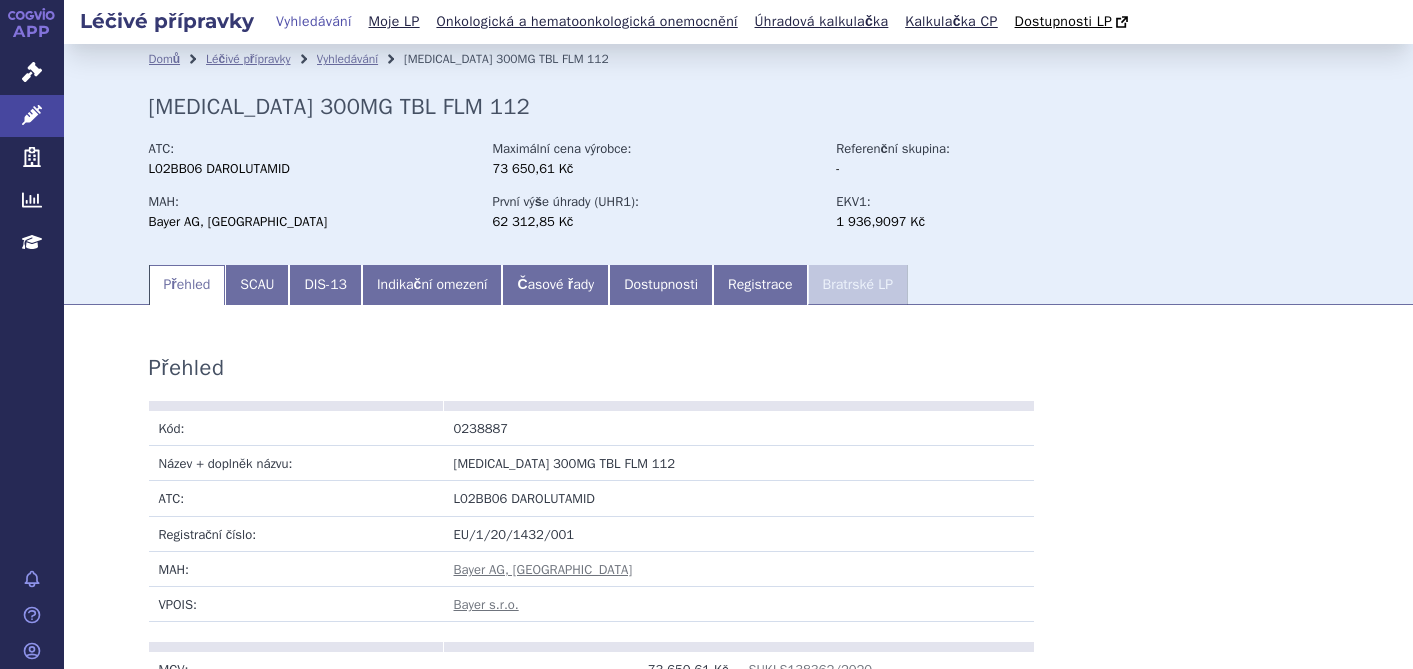 scroll, scrollTop: 0, scrollLeft: 0, axis: both 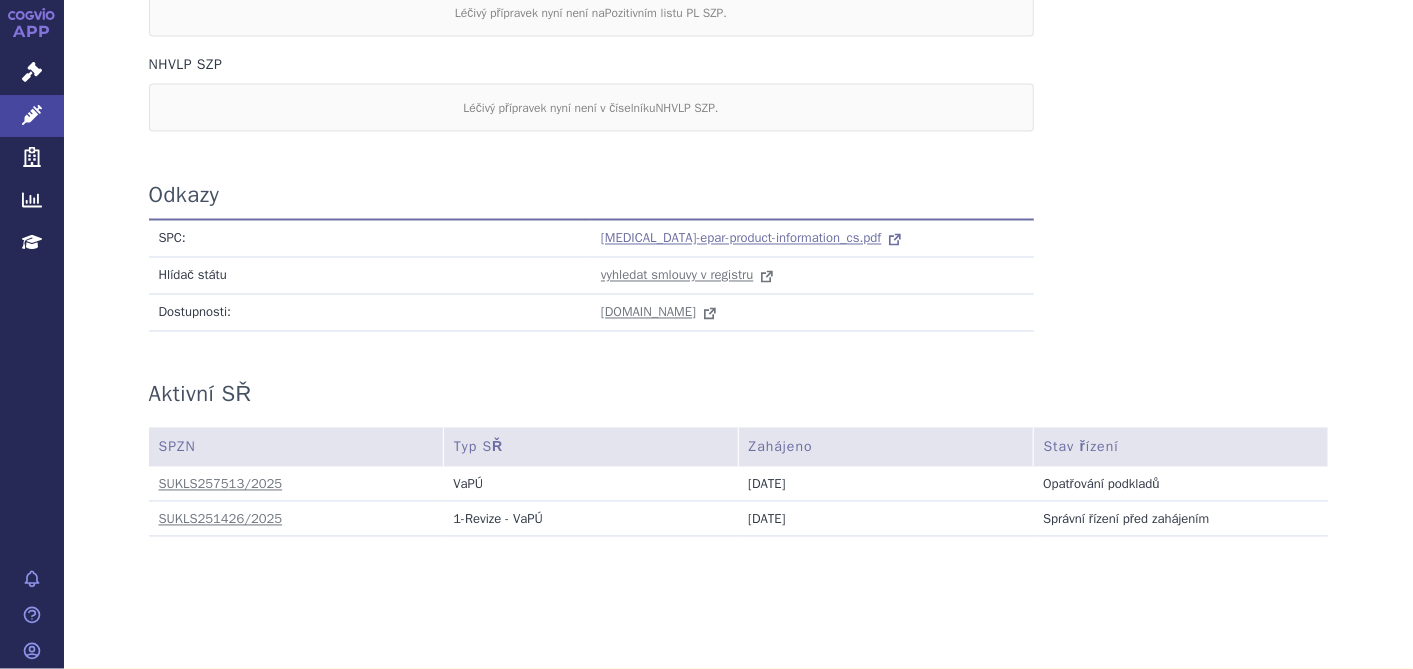 click on "[MEDICAL_DATA]-epar-product-information_cs.pdf" at bounding box center (741, 238) 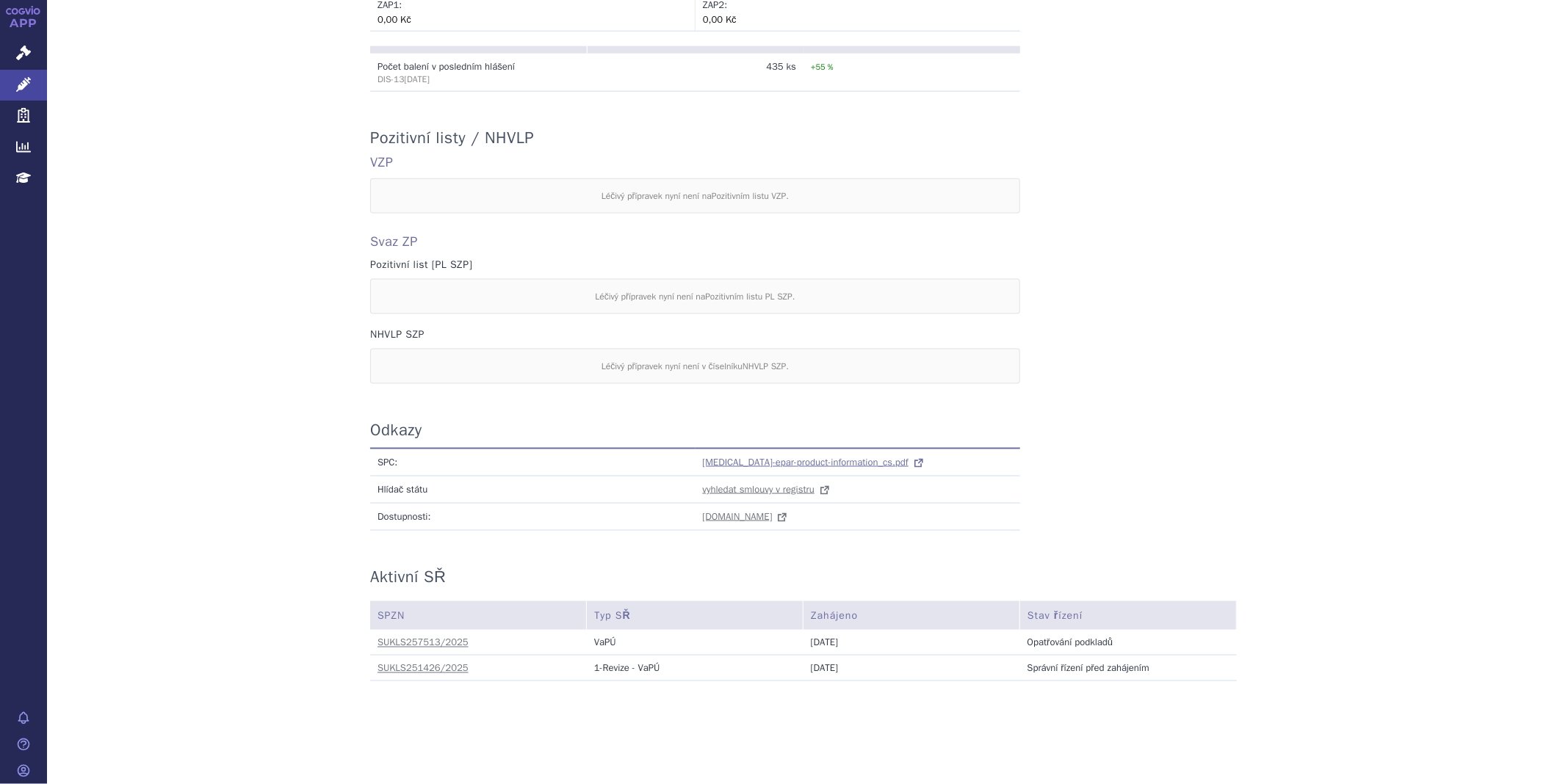 scroll, scrollTop: 1126, scrollLeft: 0, axis: vertical 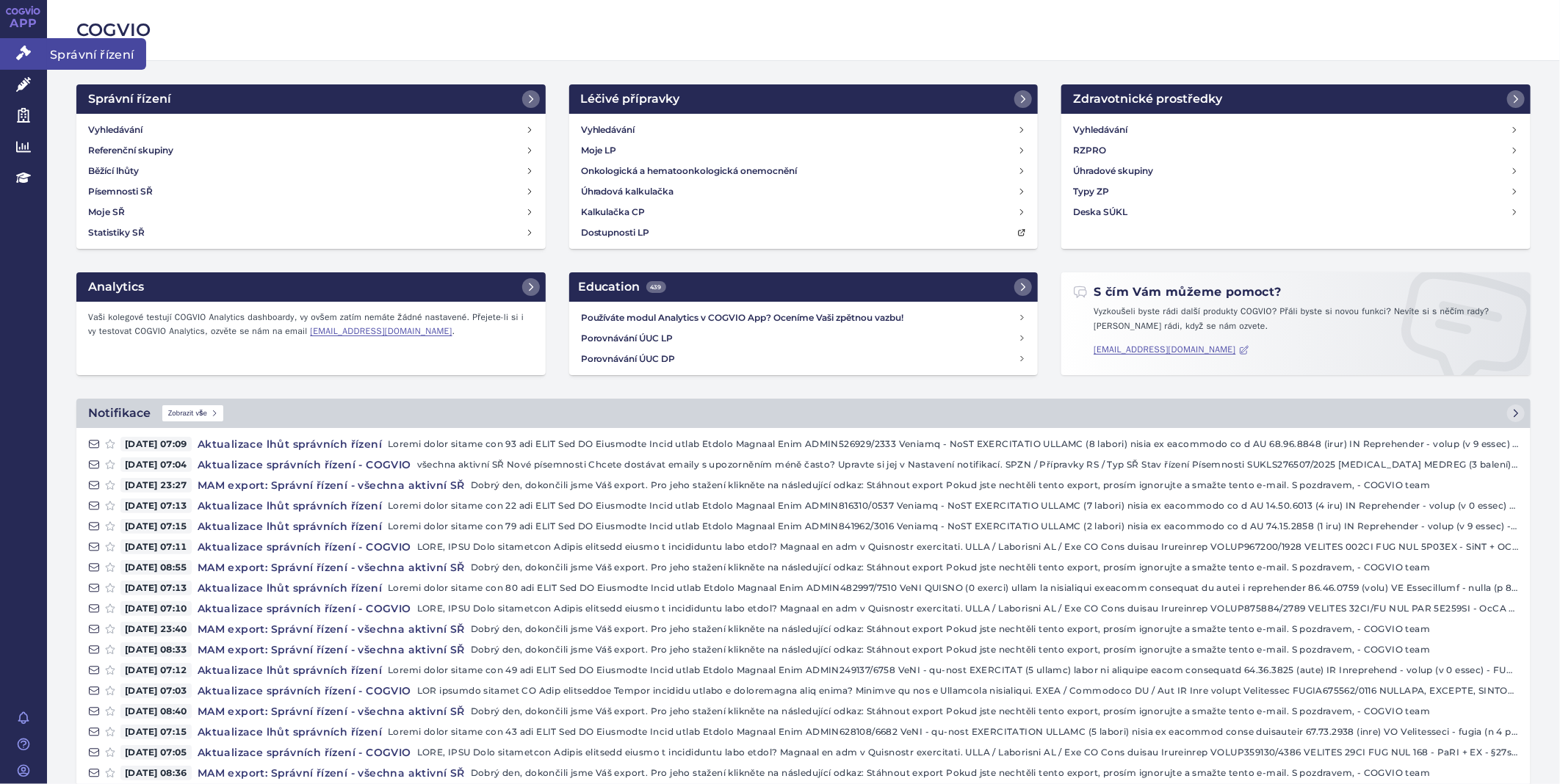 click on "Správní řízení" at bounding box center [24, 54] 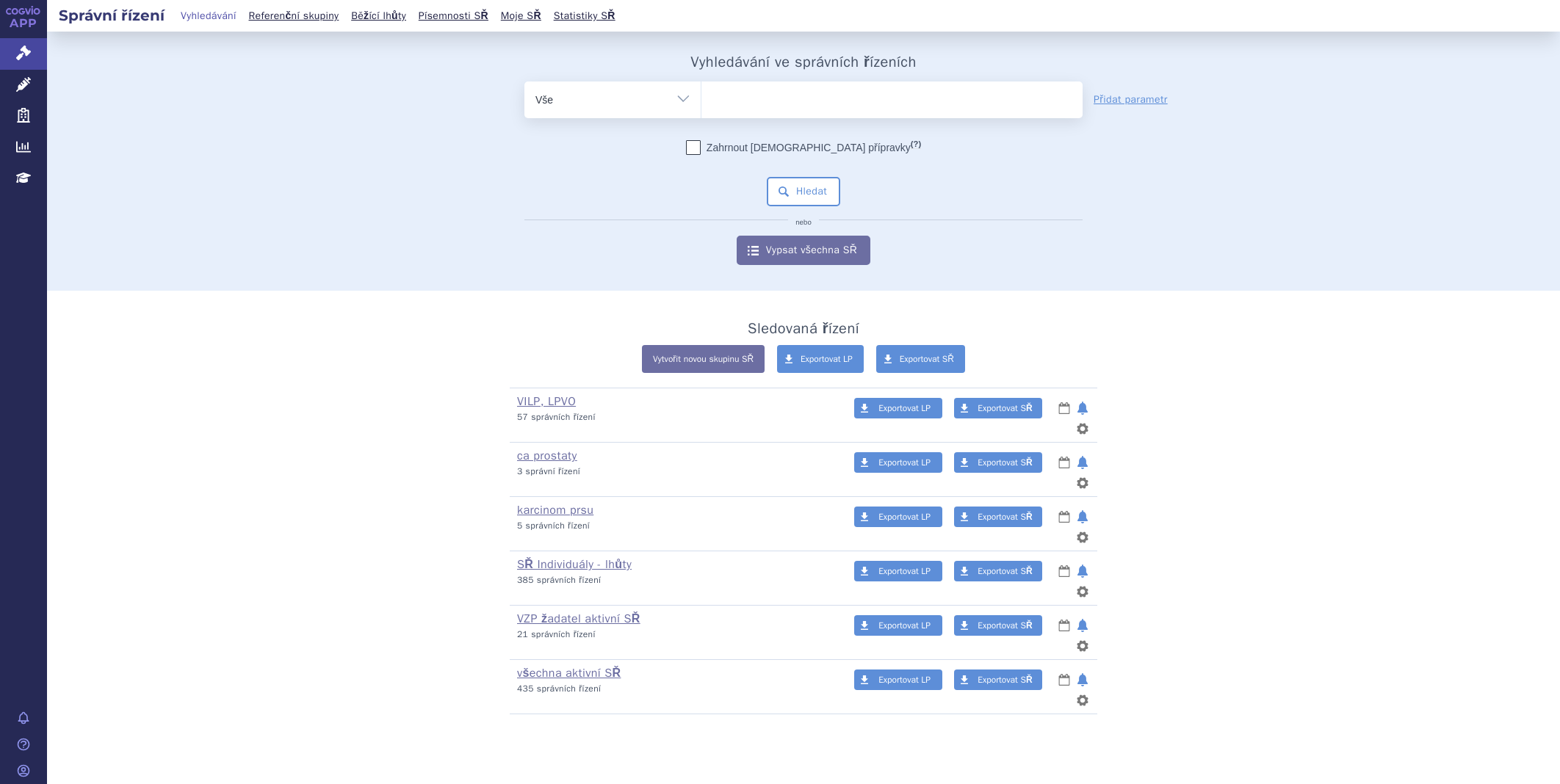 scroll, scrollTop: 0, scrollLeft: 0, axis: both 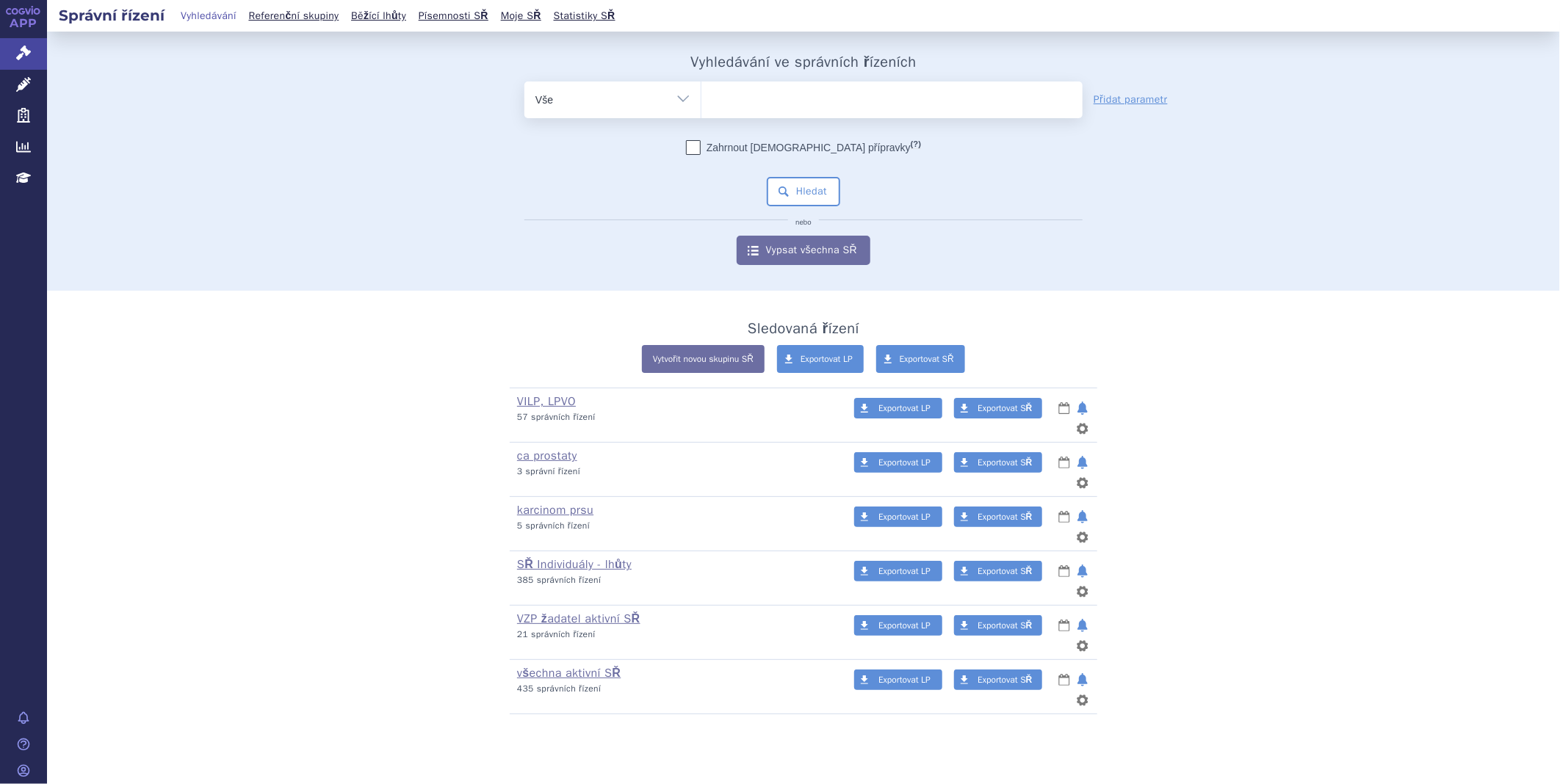 click at bounding box center (892, 97) 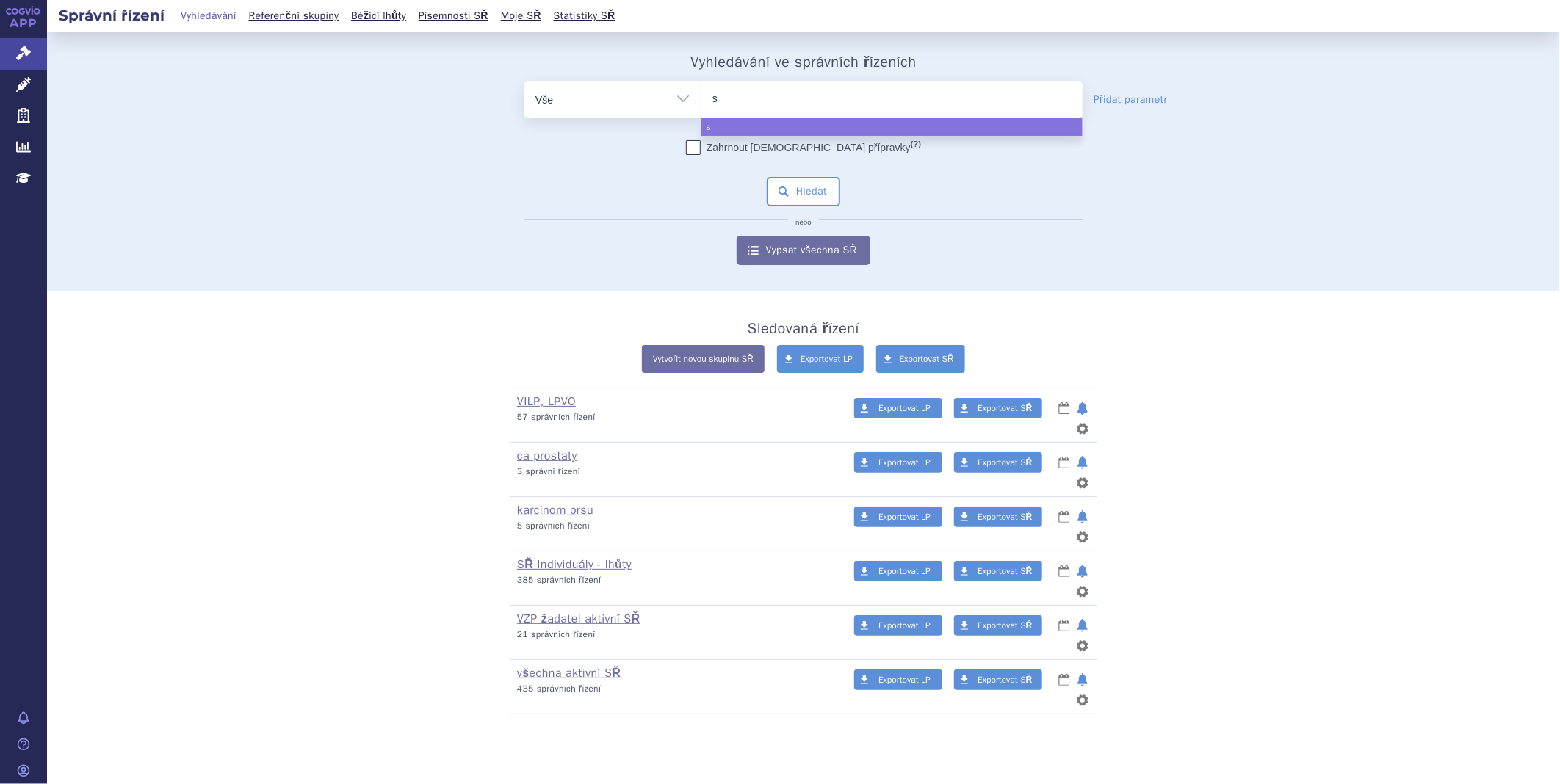 type on "si" 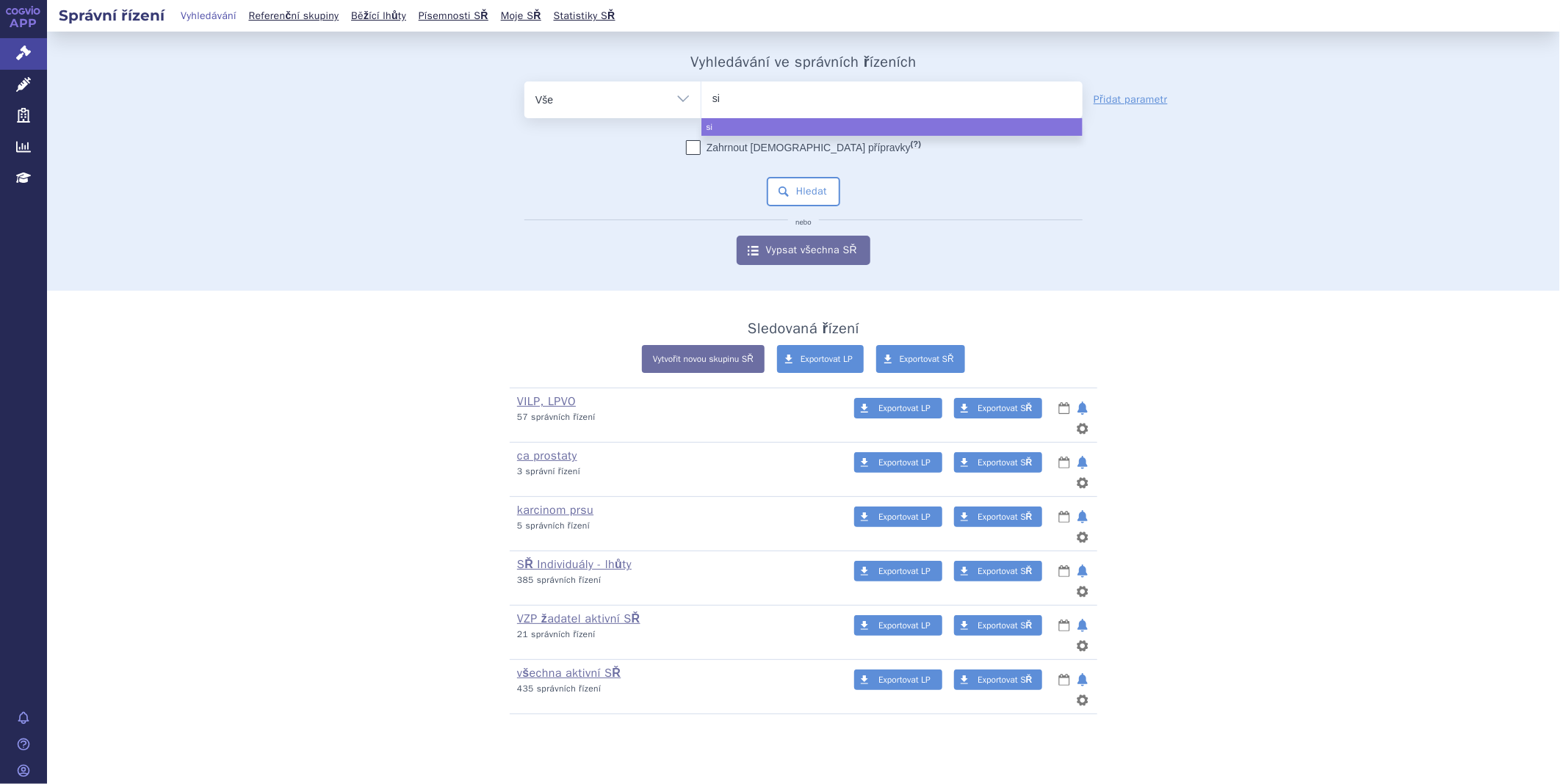 type on "six" 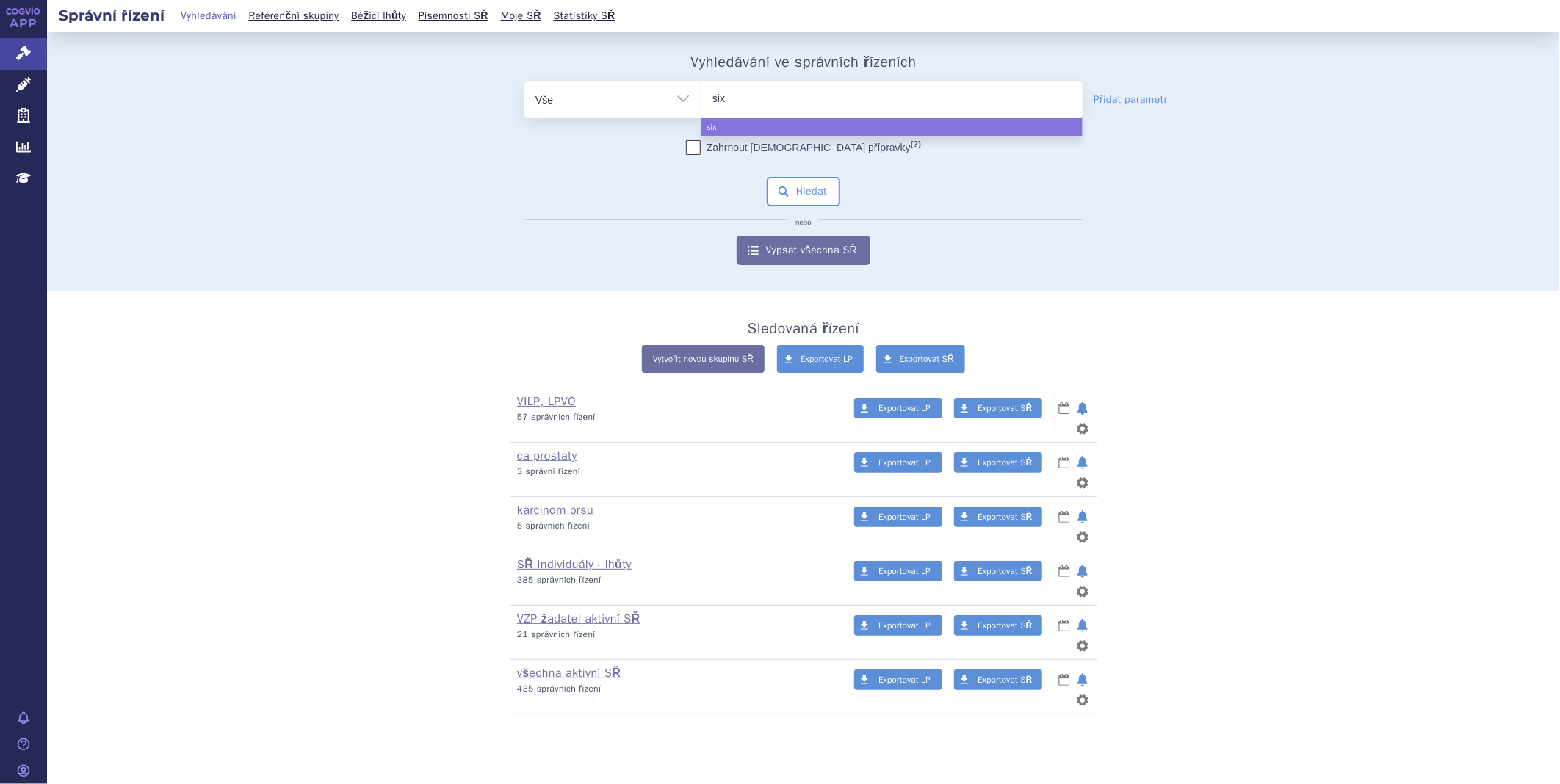 type on "sixn" 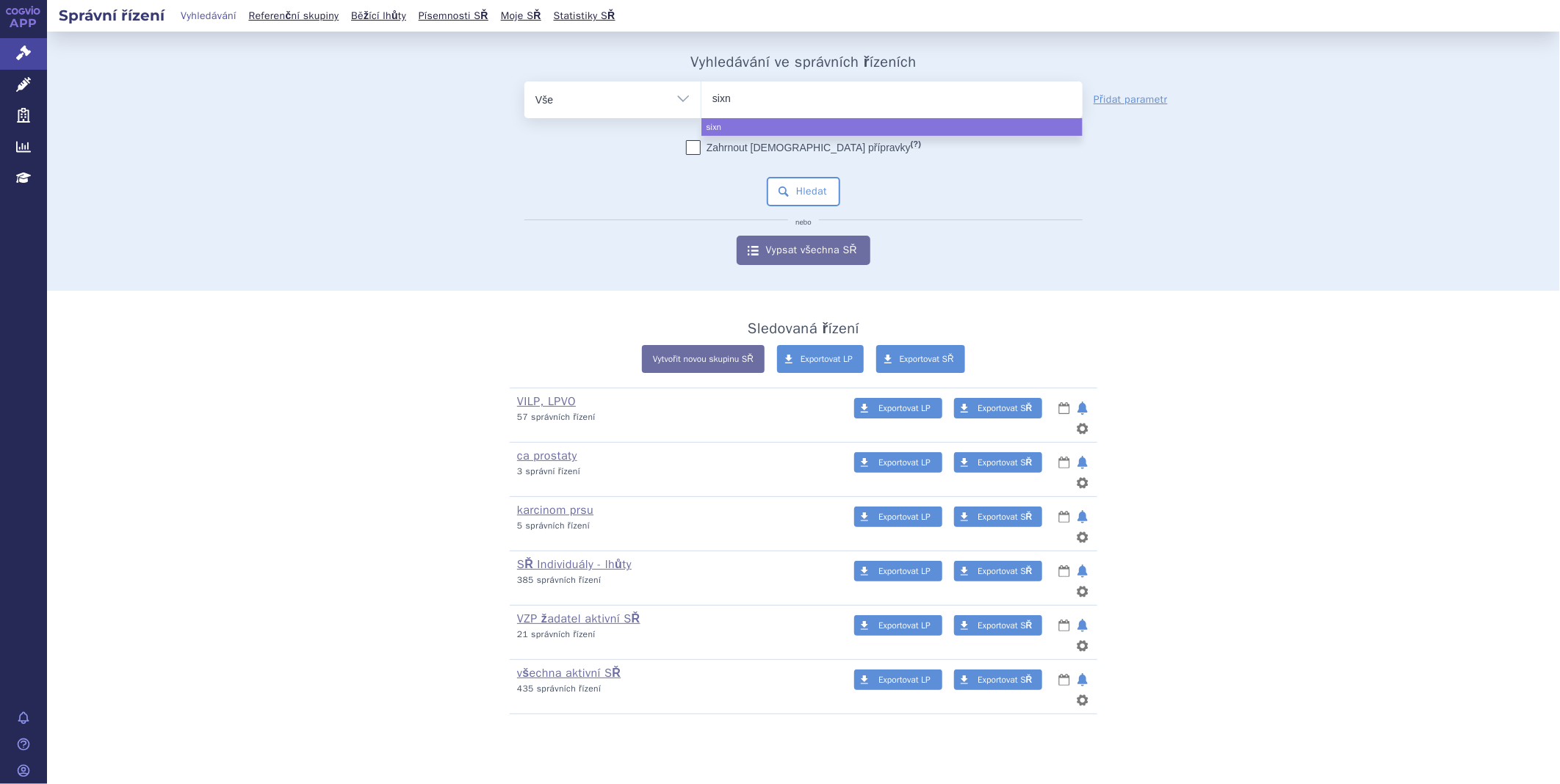 type on "six" 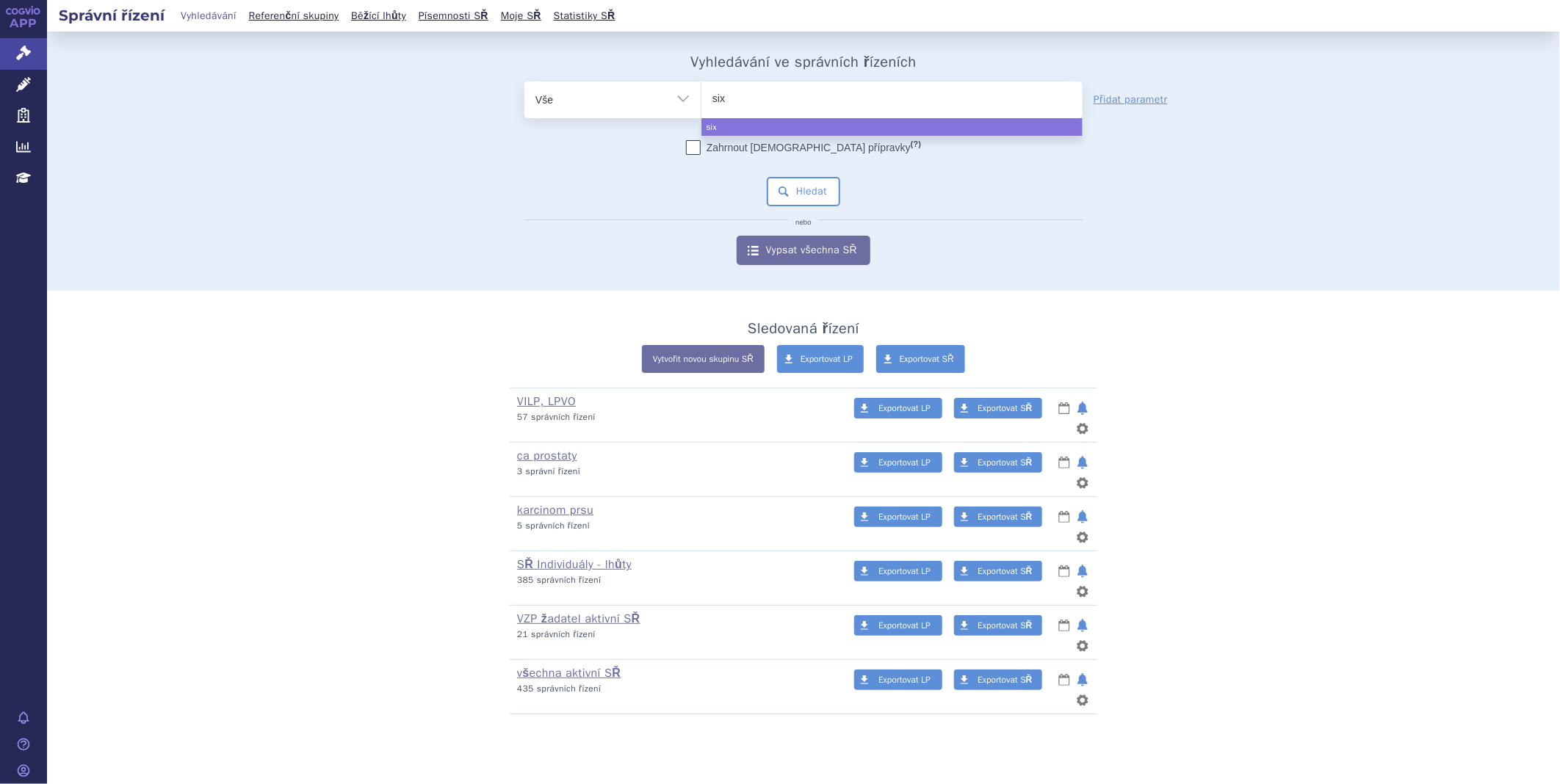 type on "sixm" 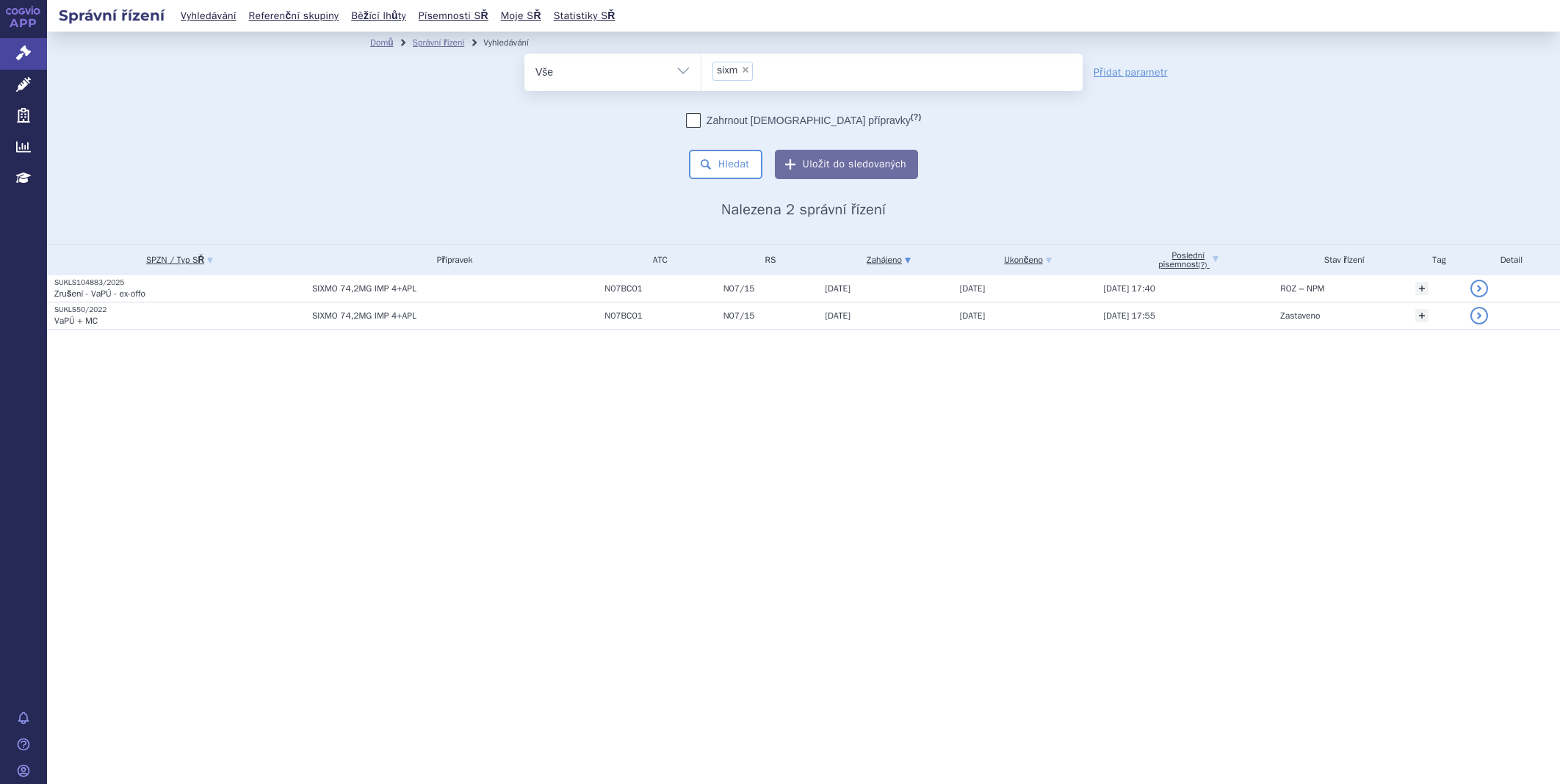scroll, scrollTop: 0, scrollLeft: 0, axis: both 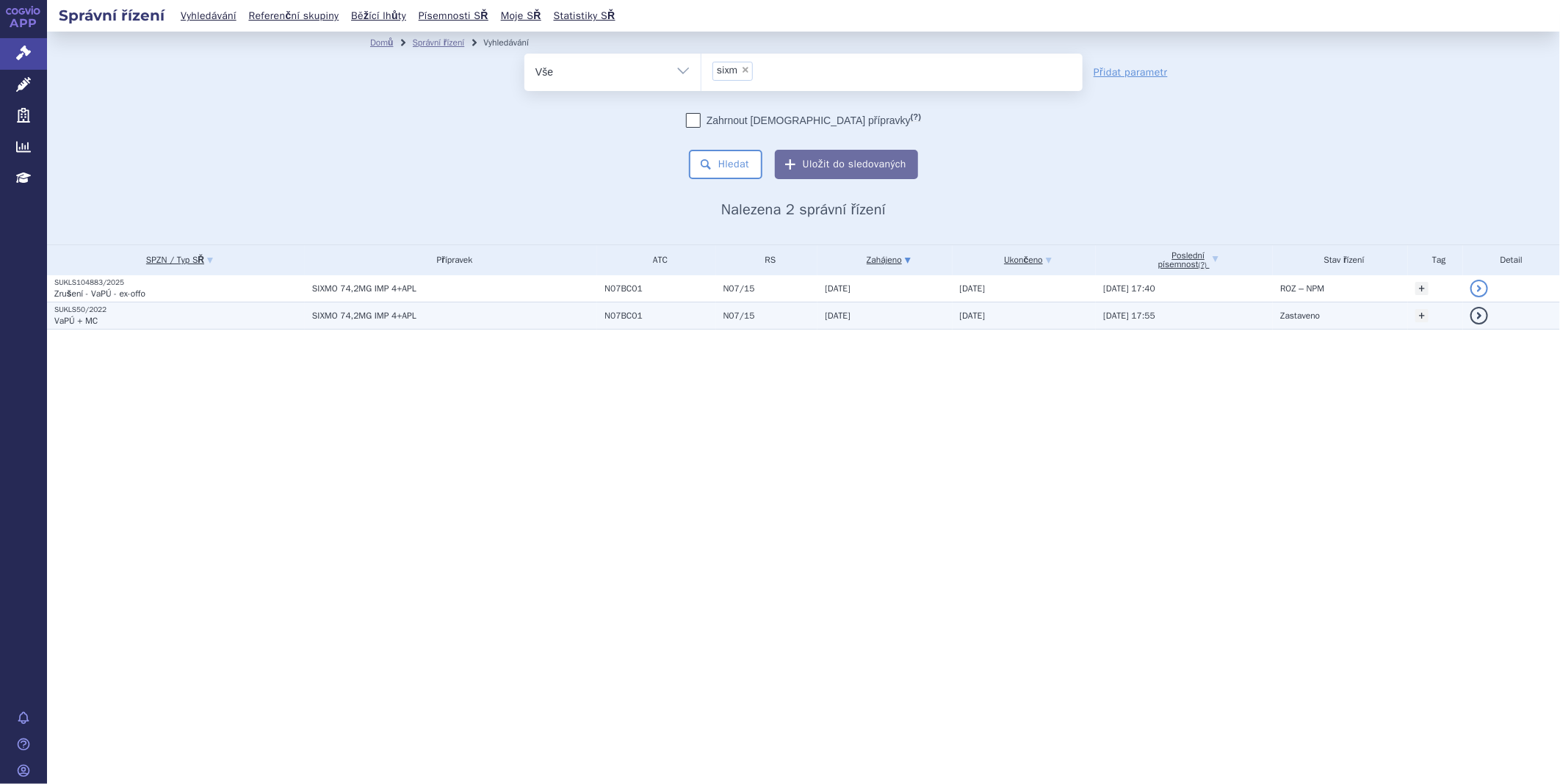 click on "VaPÚ + MC" at bounding box center [76, 321] 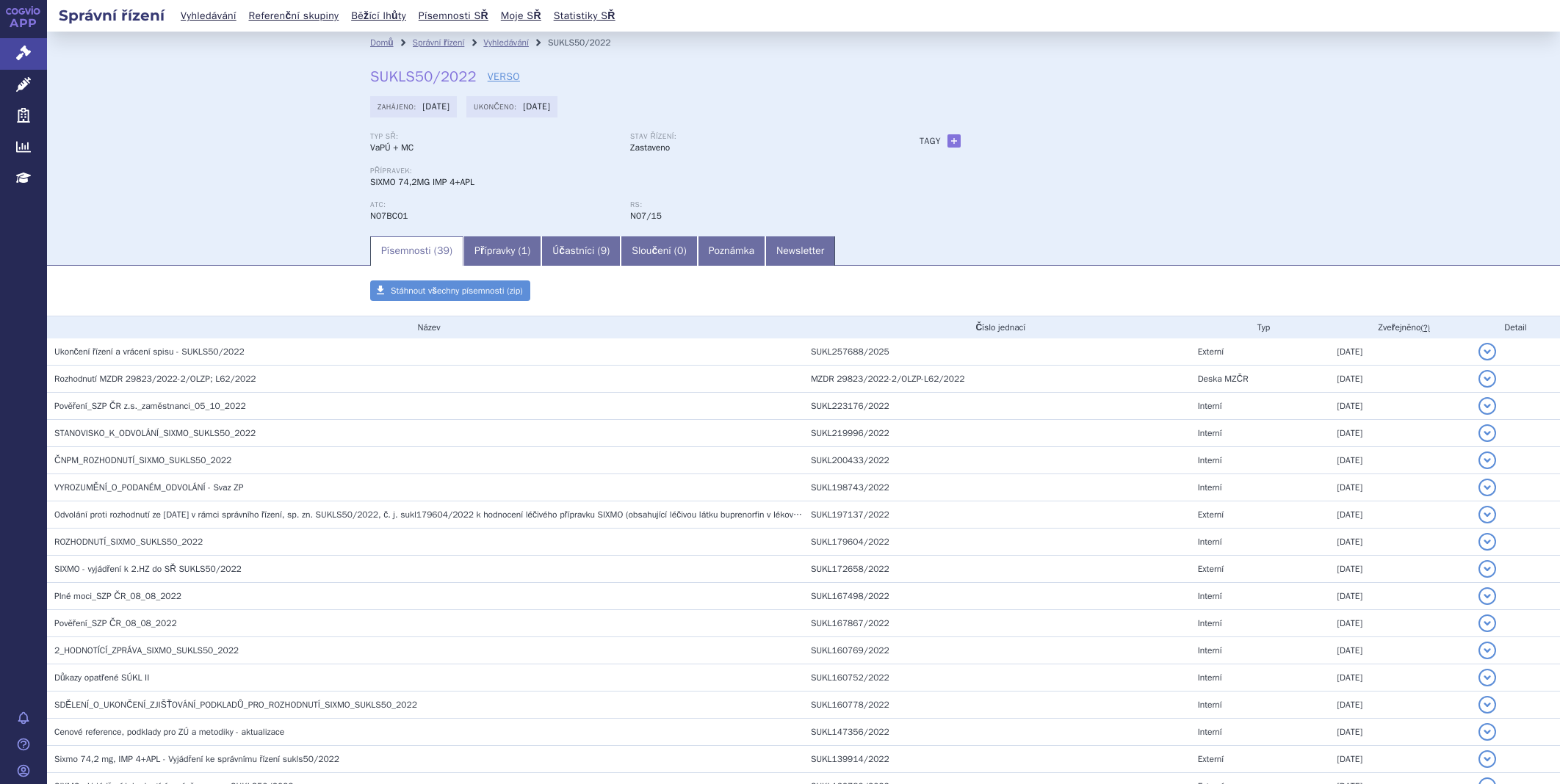 scroll, scrollTop: 0, scrollLeft: 0, axis: both 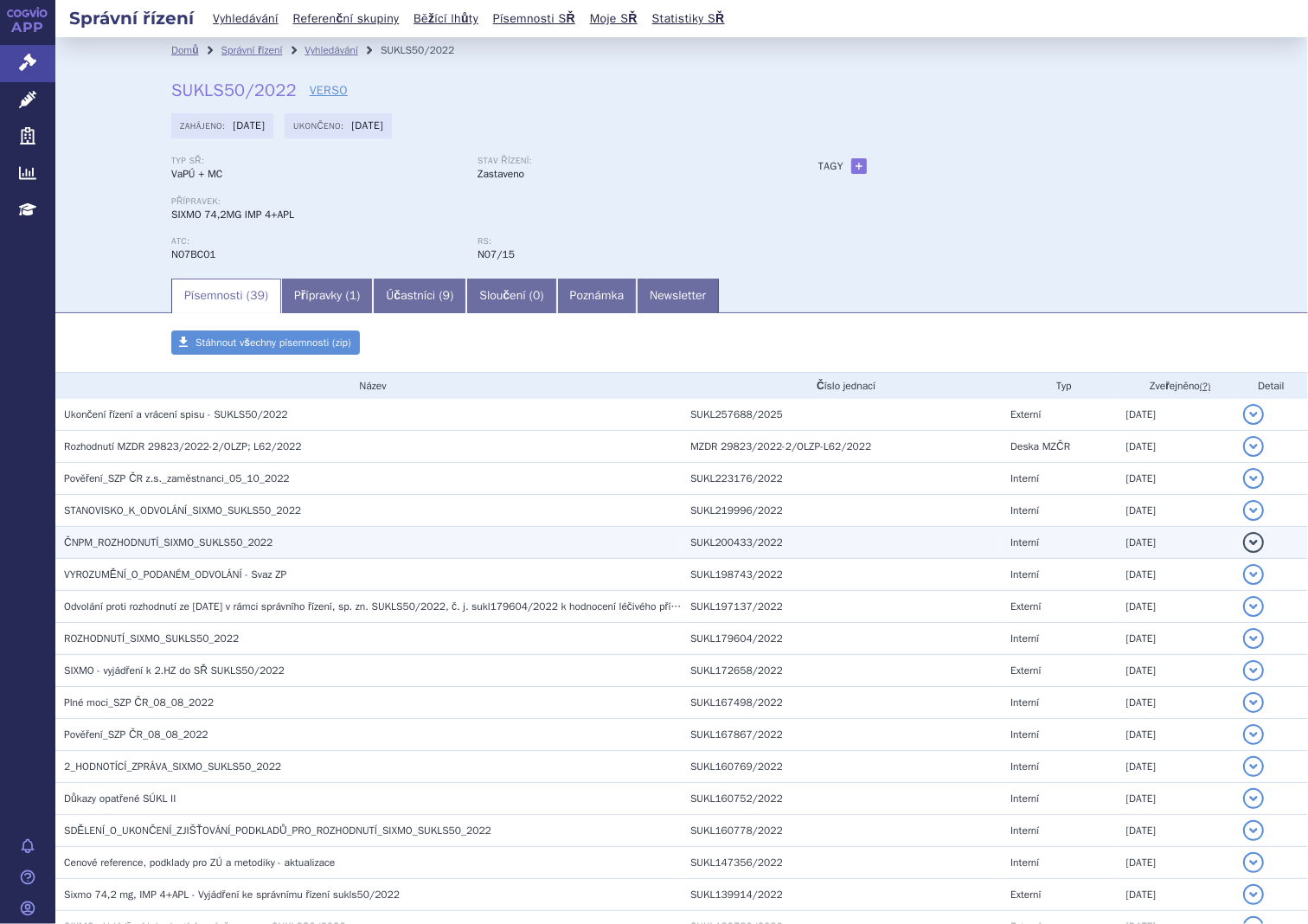 click on "ČNPM_ROZHODNUTÍ_SIXMO_SUKLS50_2022" at bounding box center (369, 542) 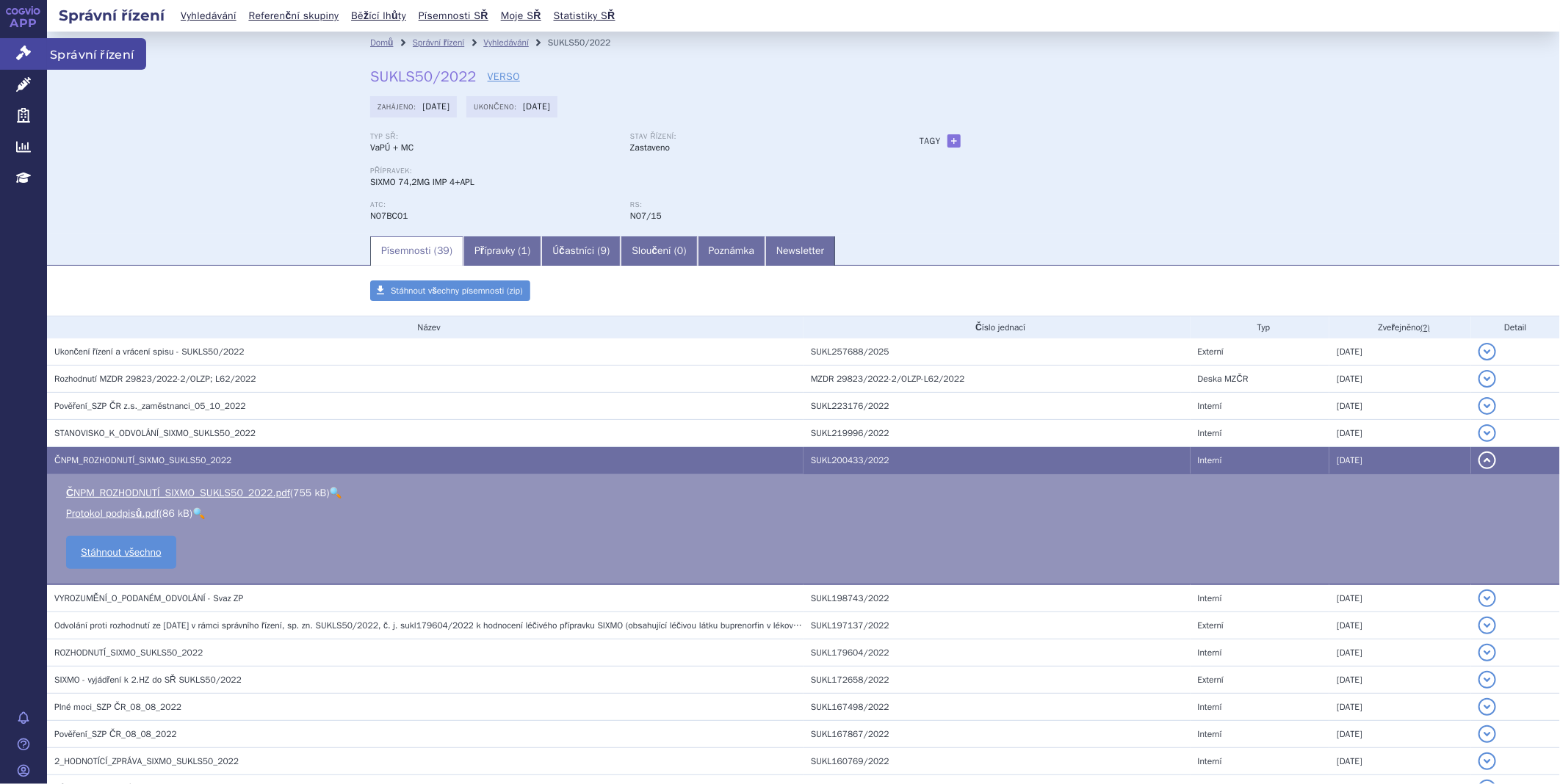 click 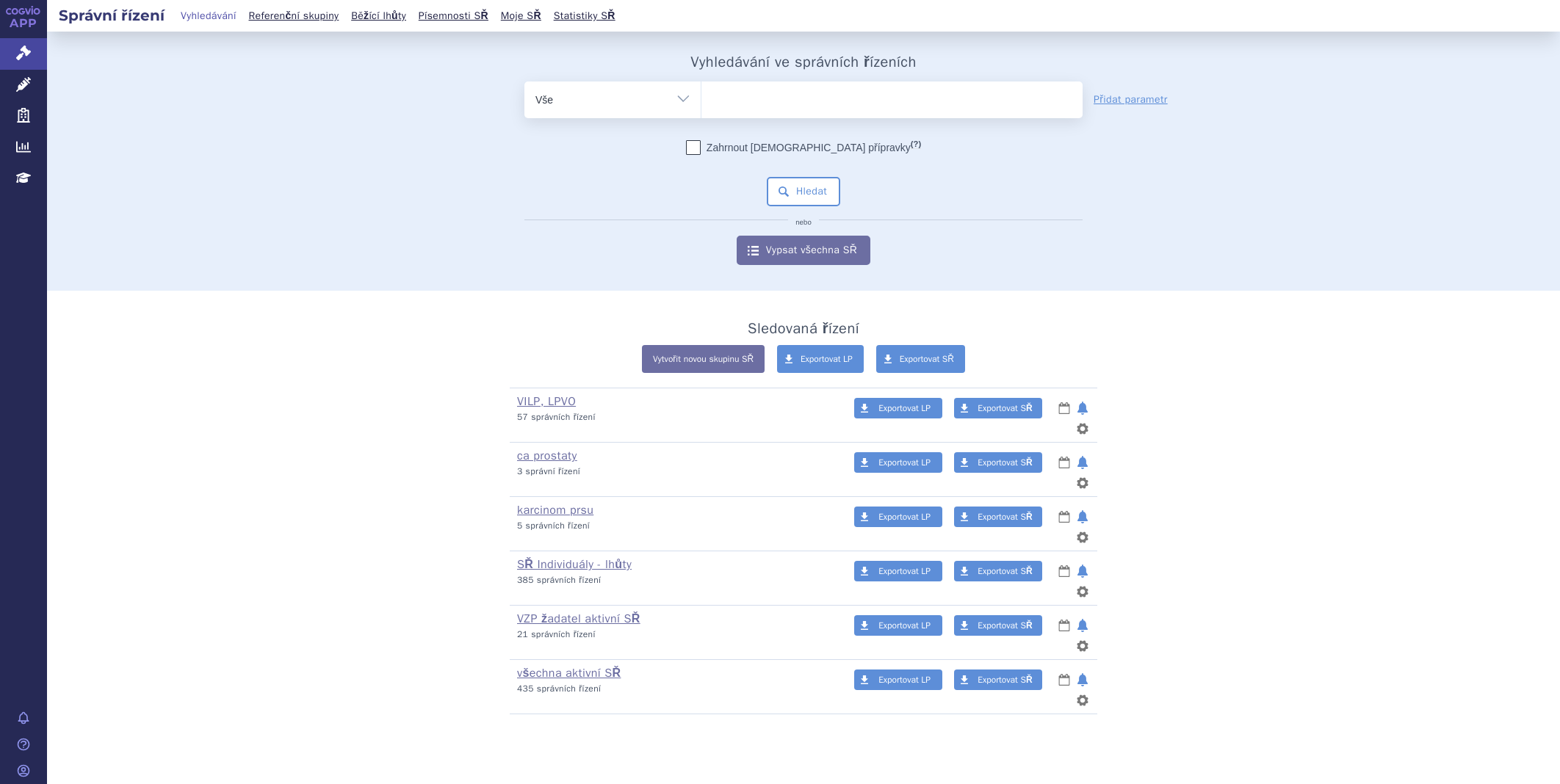 scroll, scrollTop: 0, scrollLeft: 0, axis: both 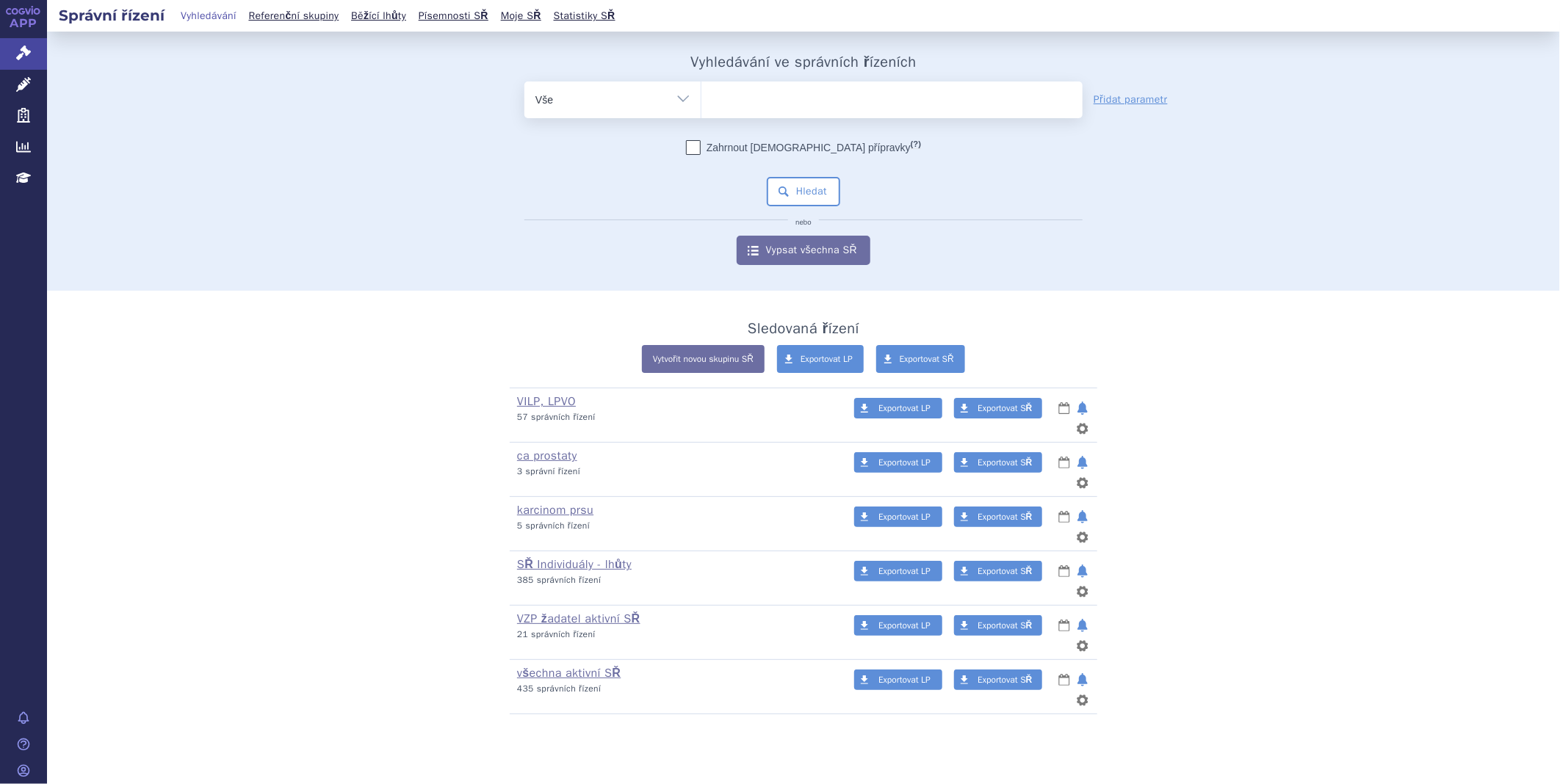 click at bounding box center [892, 97] 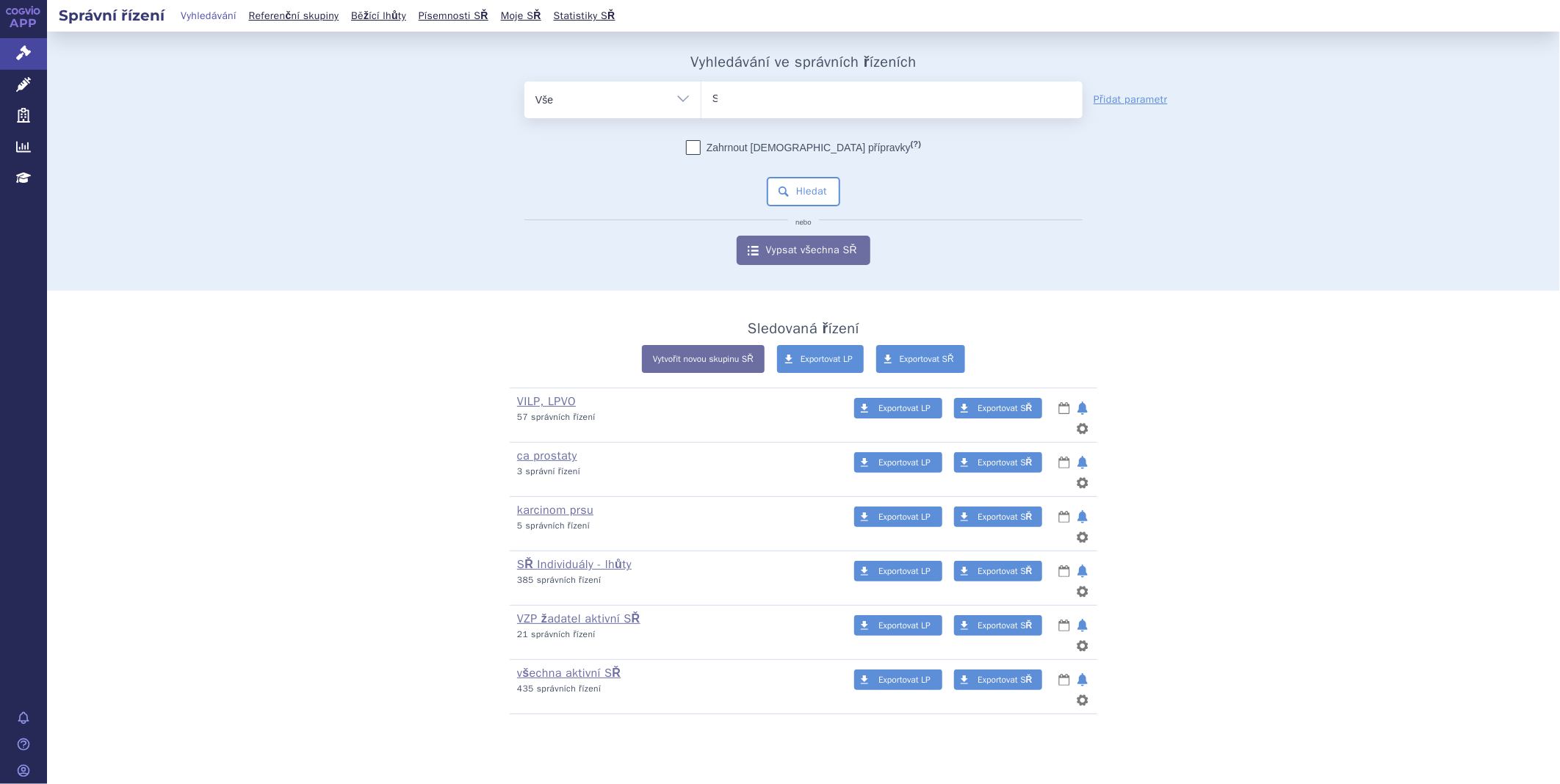 type 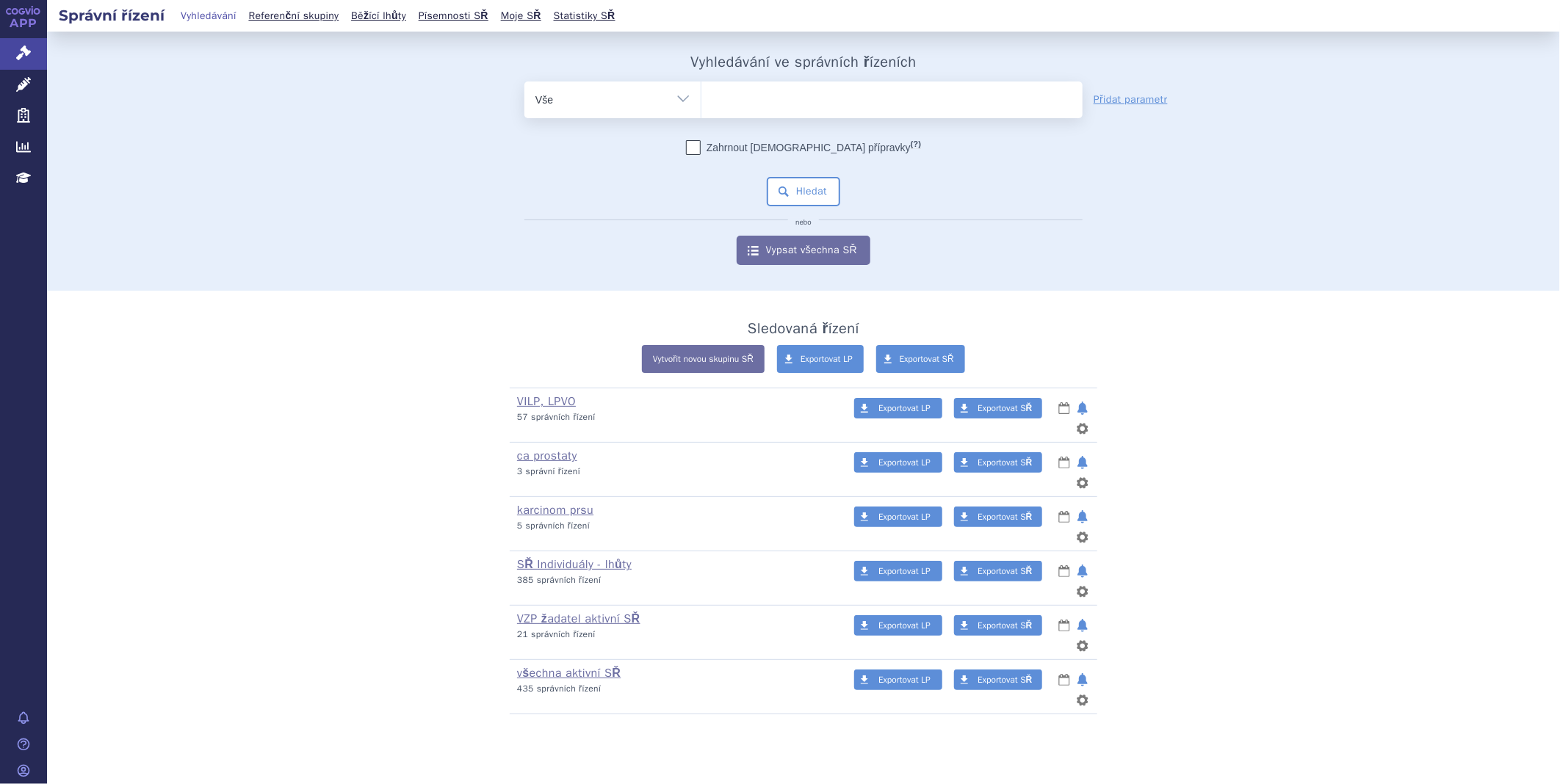 select on "SUKLS203179/2021" 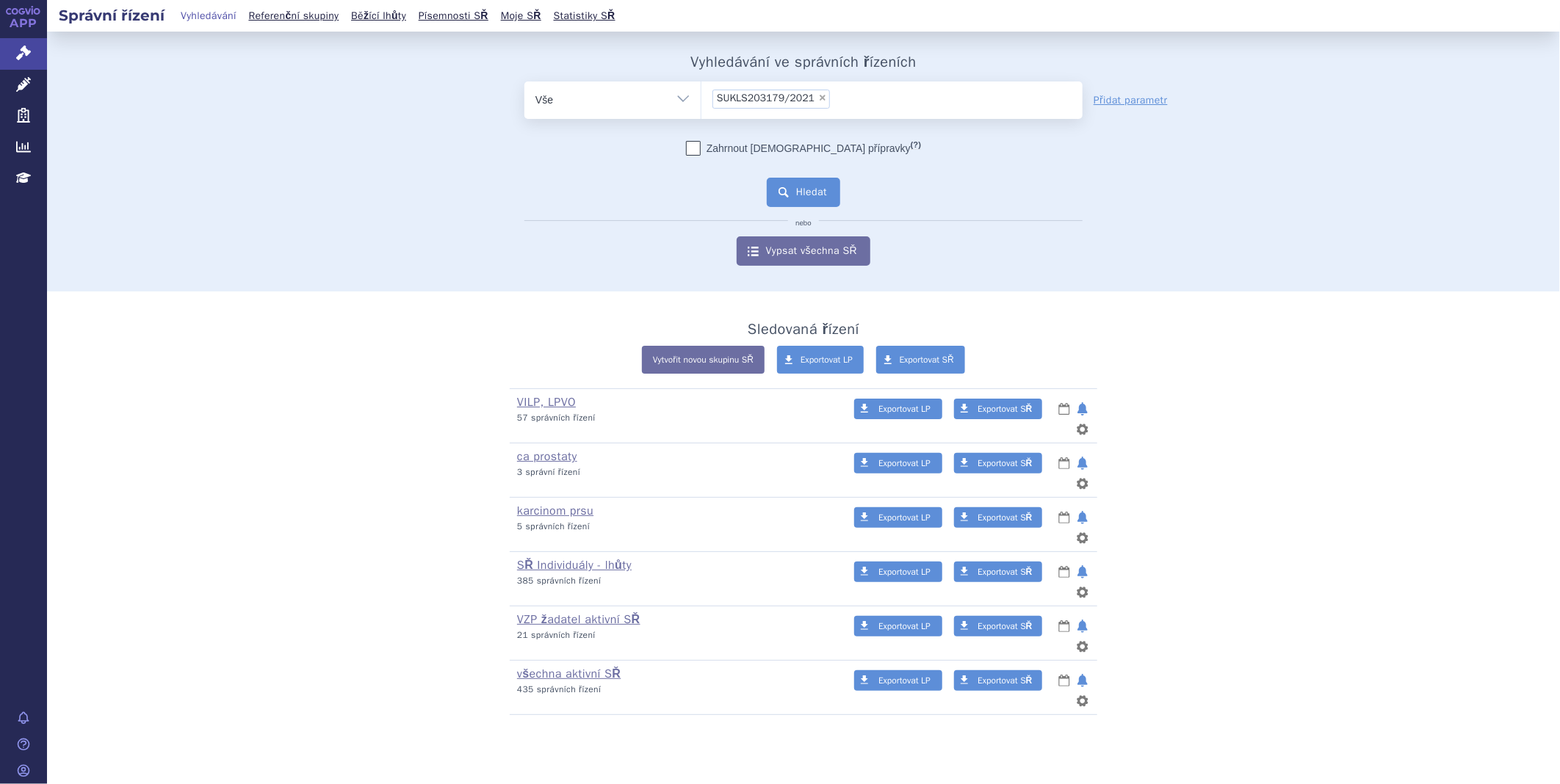 click on "Hledat" at bounding box center [804, 192] 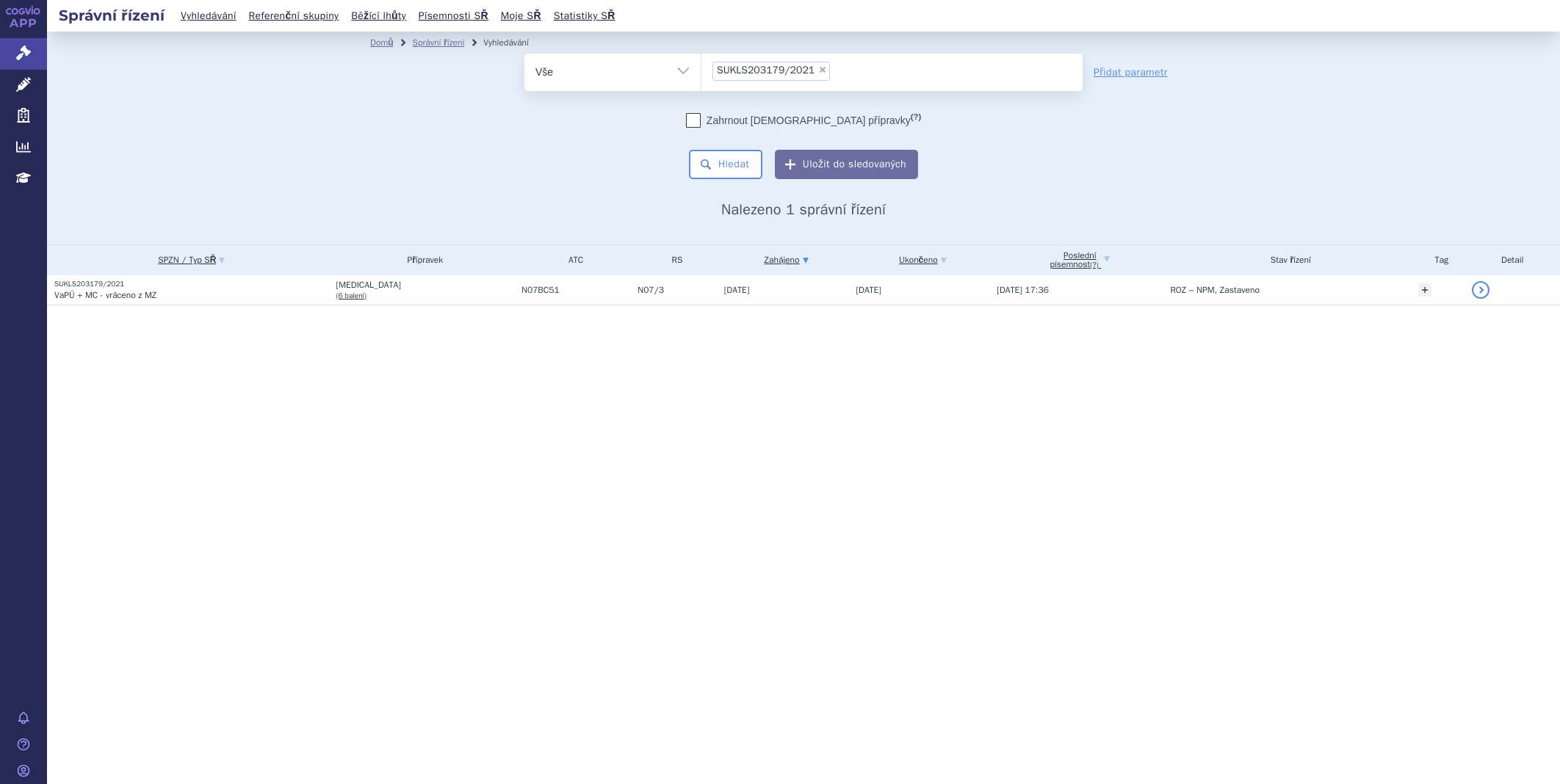 scroll, scrollTop: 0, scrollLeft: 0, axis: both 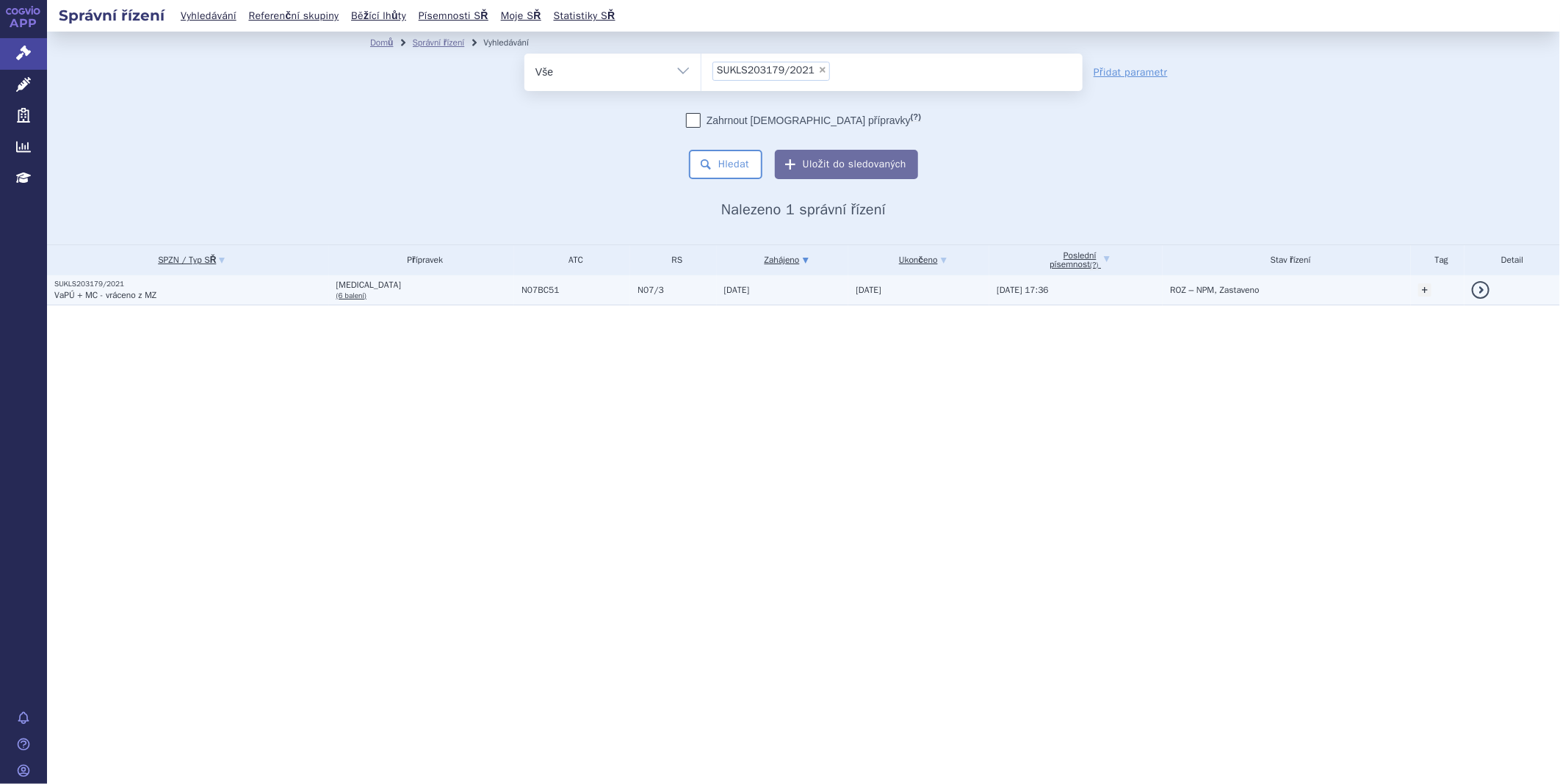 click on "VaPÚ + MC - vráceno z MZ" at bounding box center (105, 295) 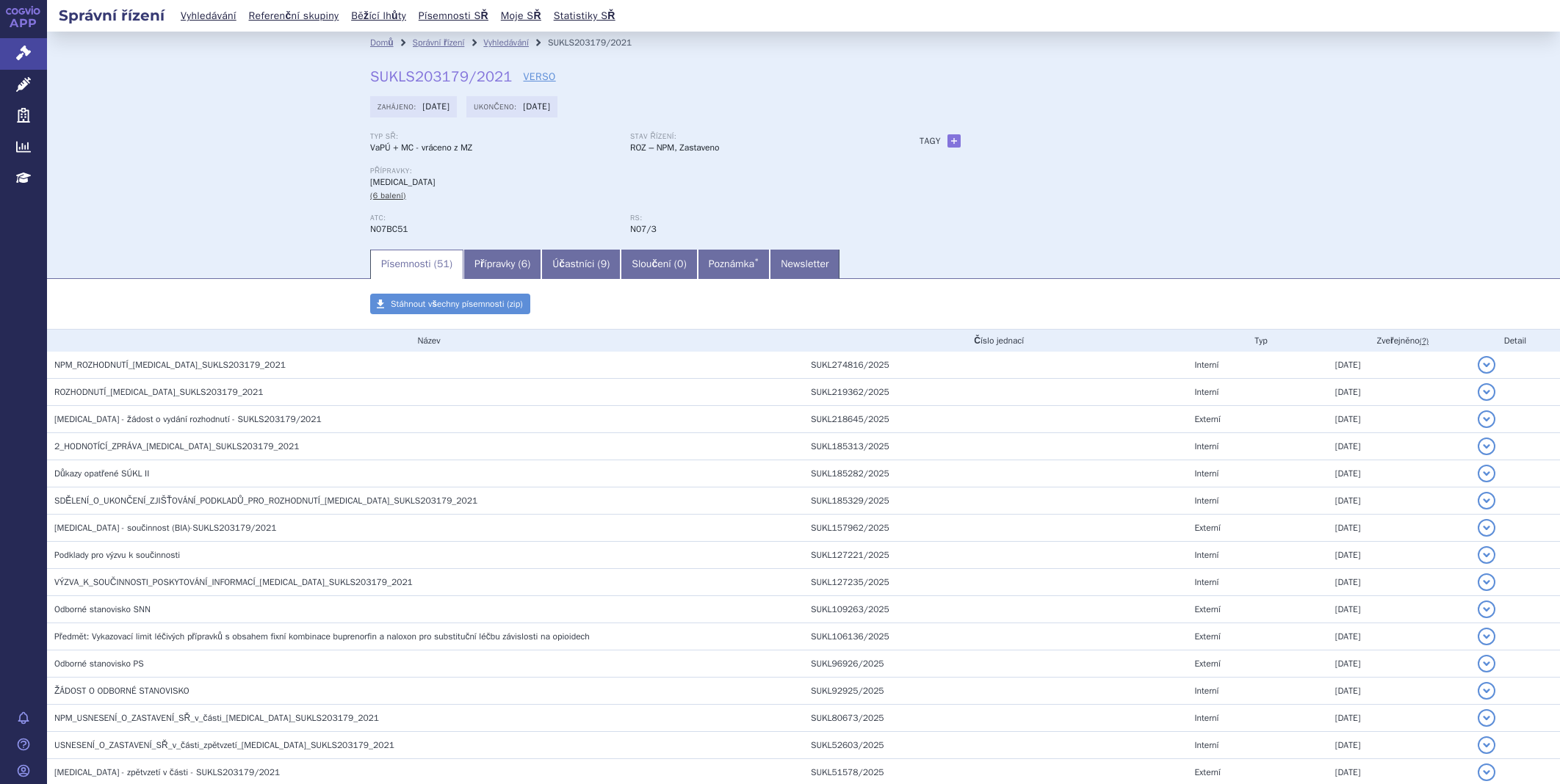 scroll, scrollTop: 0, scrollLeft: 0, axis: both 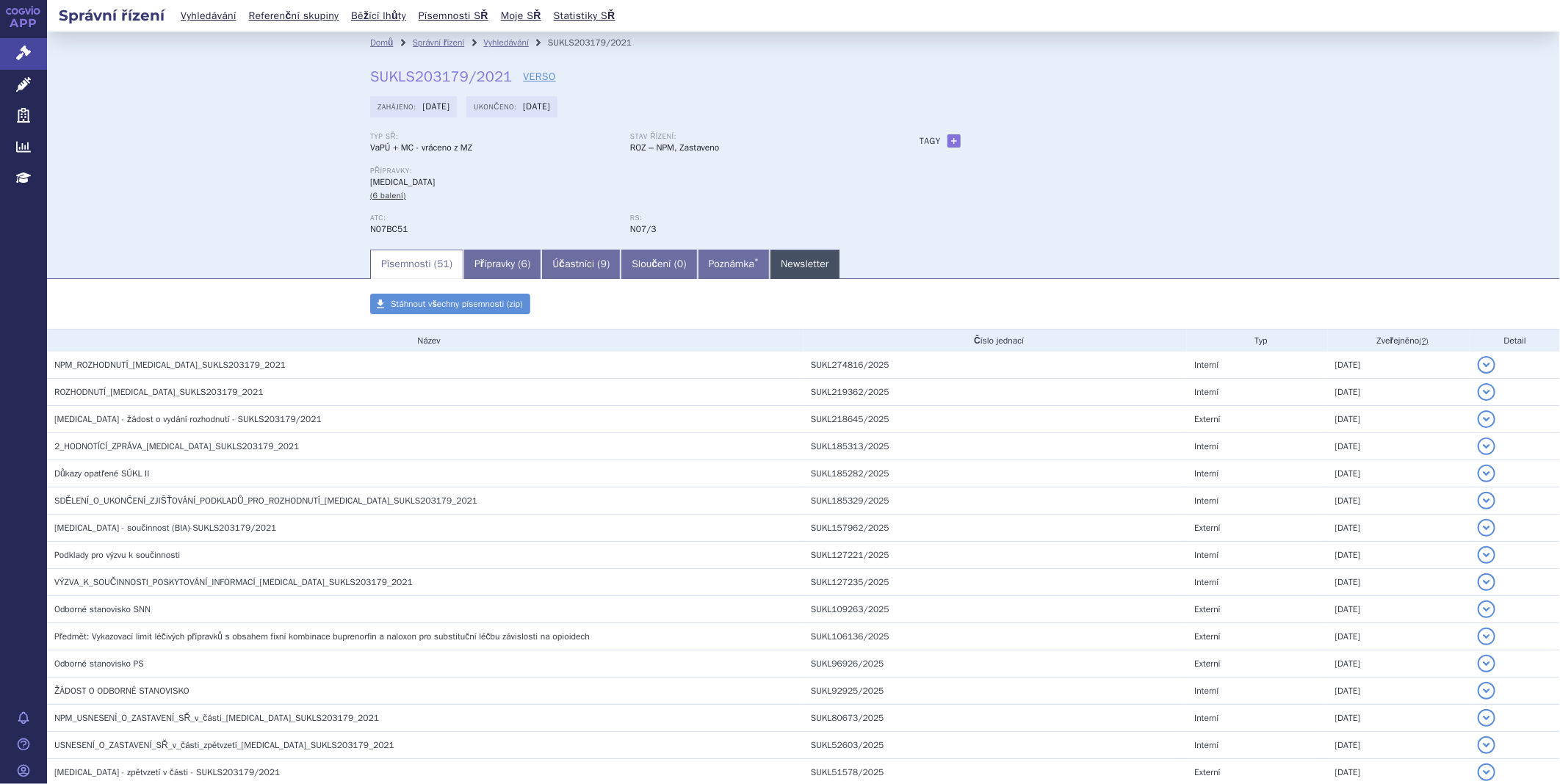 click on "Newsletter" at bounding box center (804, 264) 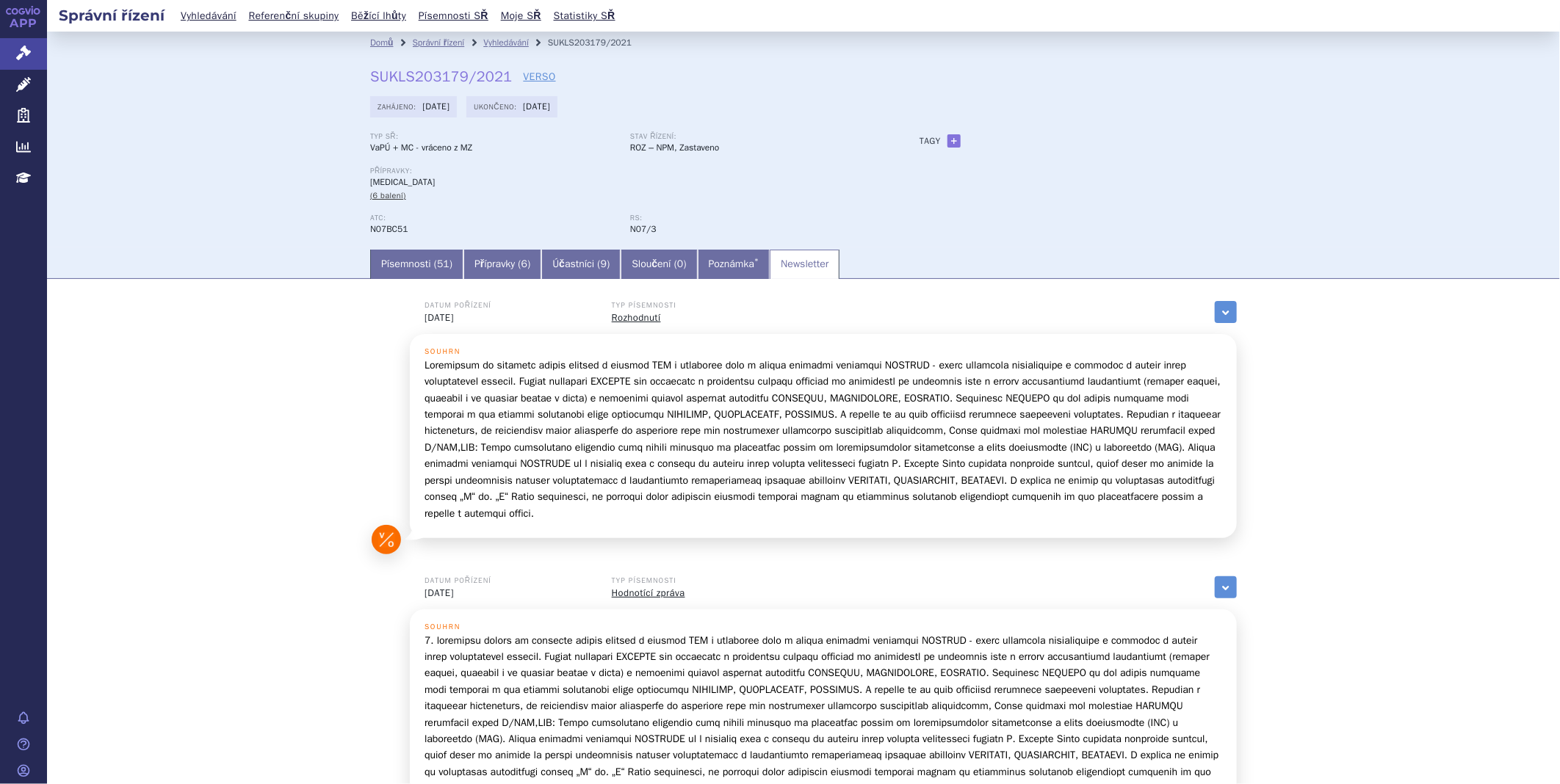 scroll, scrollTop: 244, scrollLeft: 0, axis: vertical 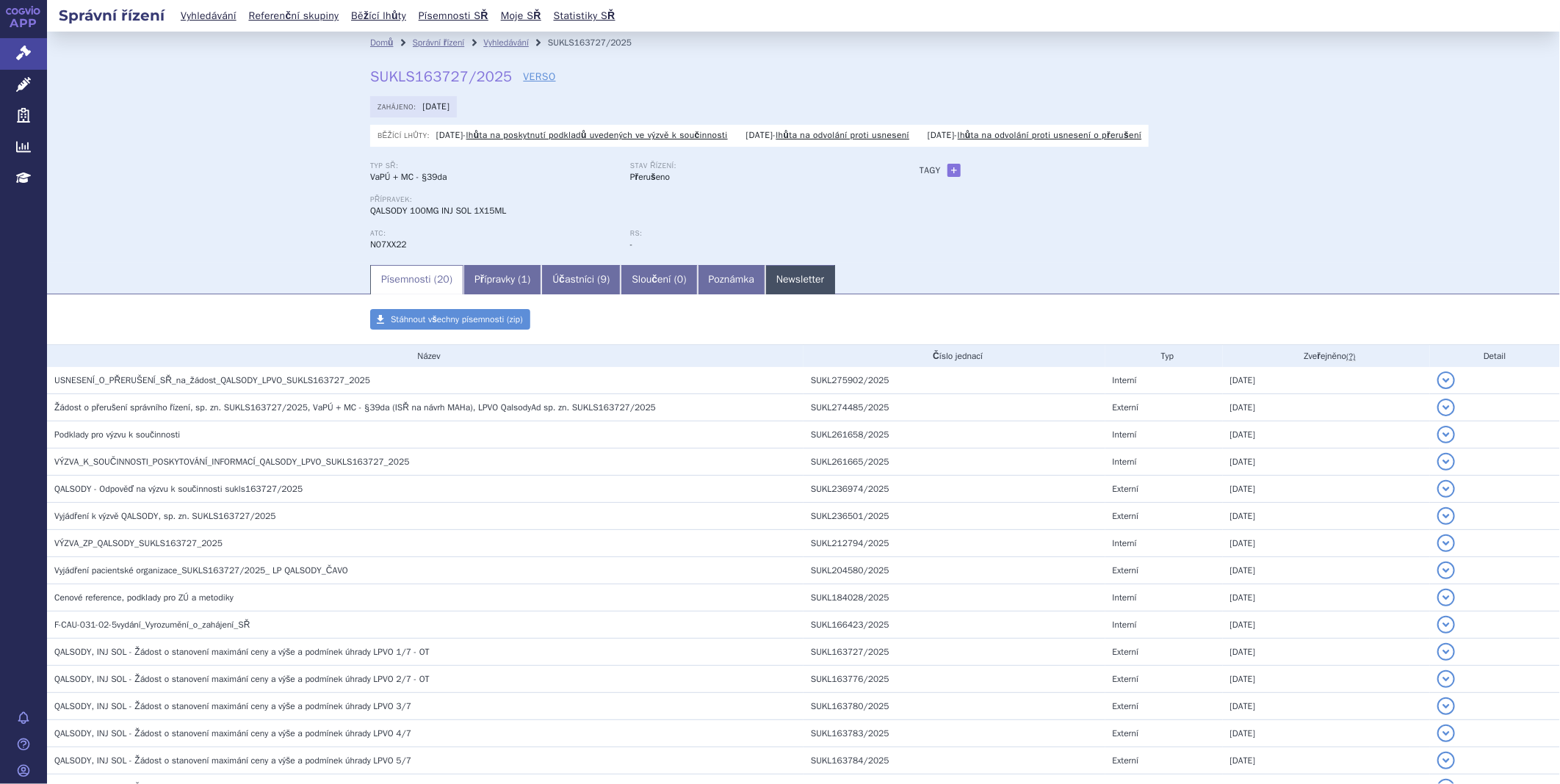 click on "Newsletter" at bounding box center (800, 280) 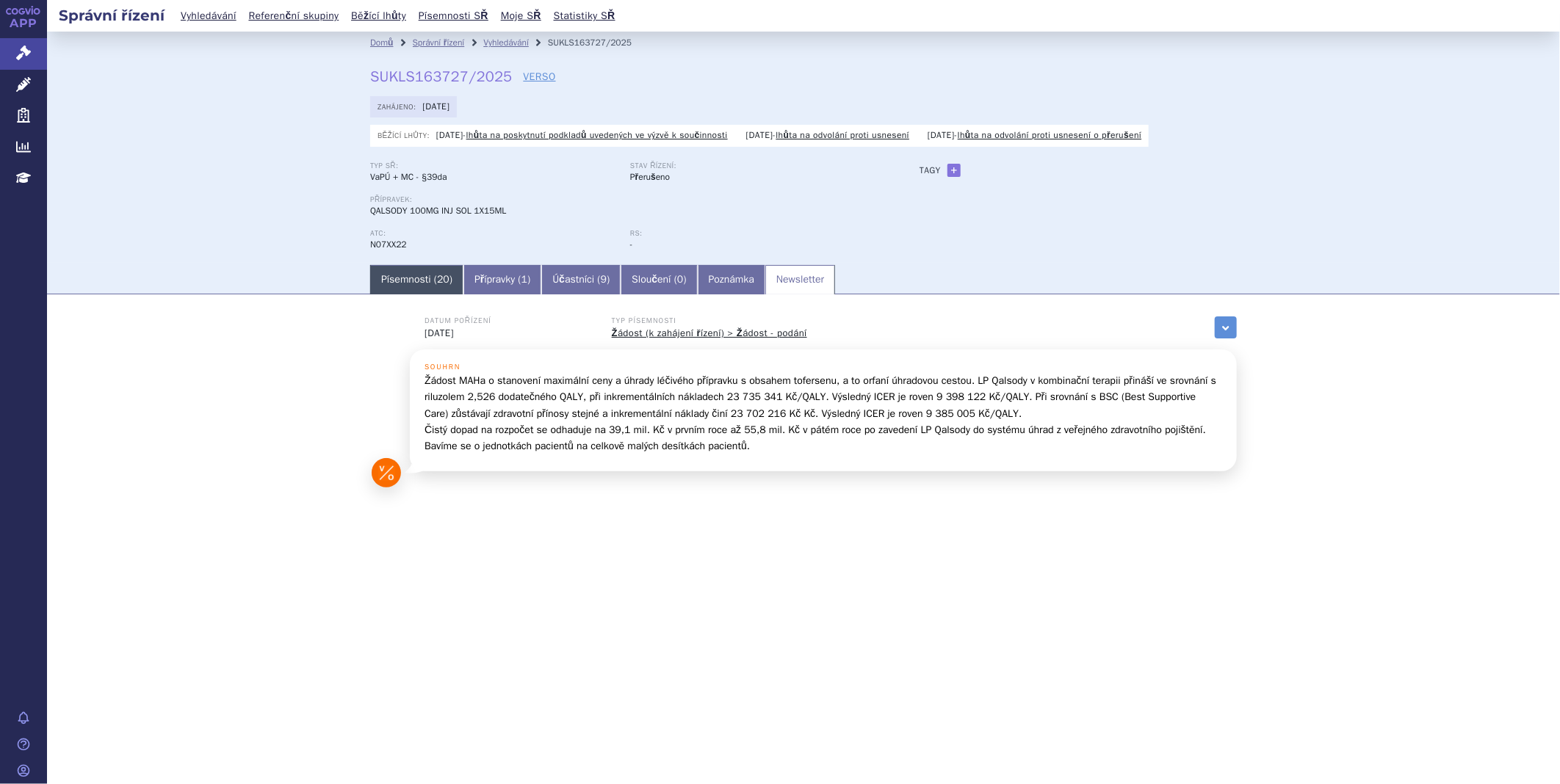 click on "Písemnosti ( 20 )" at bounding box center (416, 280) 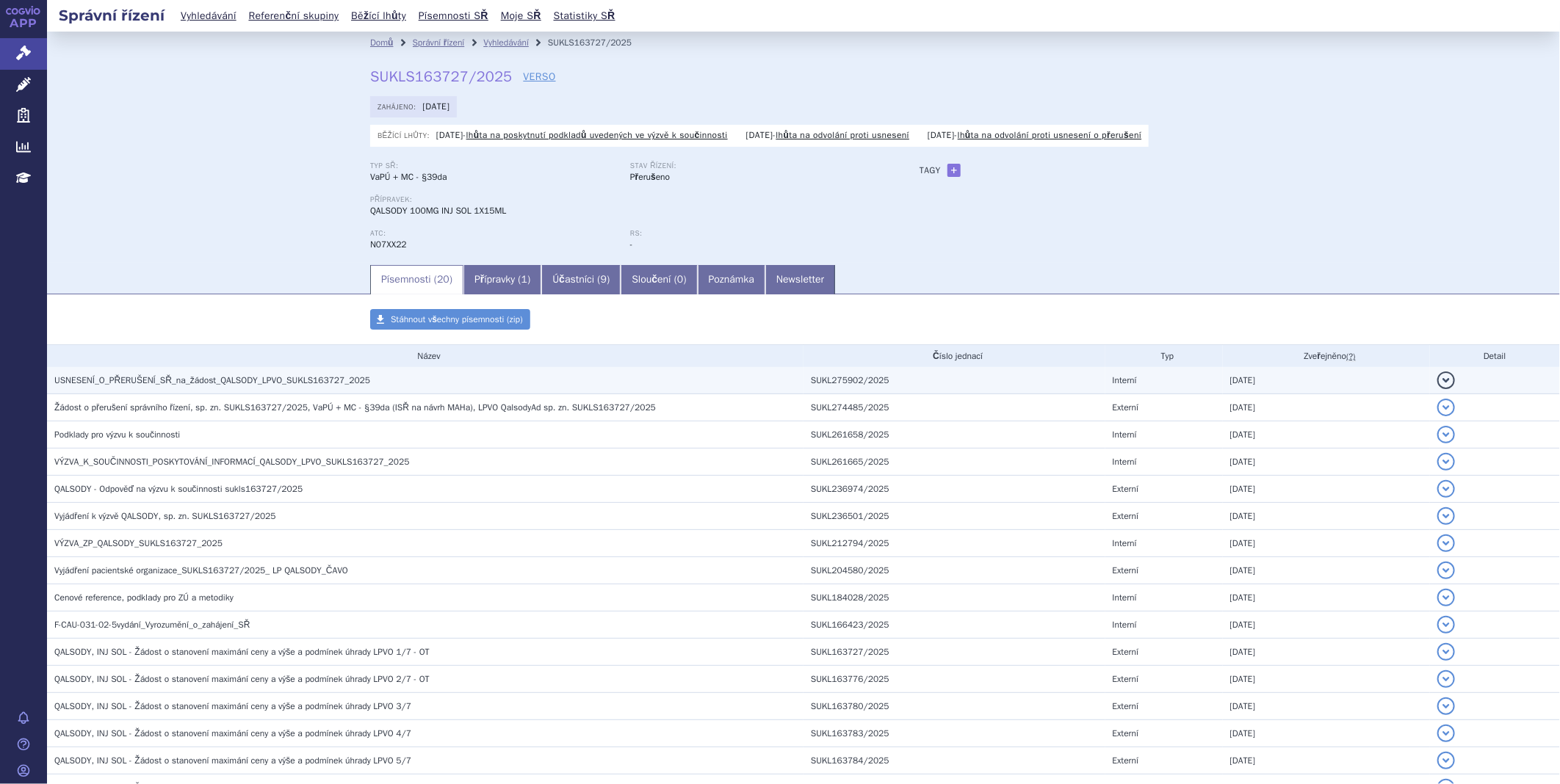 click on "USNESENÍ_O_PŘERUŠENÍ_SŘ_na_žádost_QALSODY_LPVO_SUKLS163727_2025" at bounding box center [429, 380] 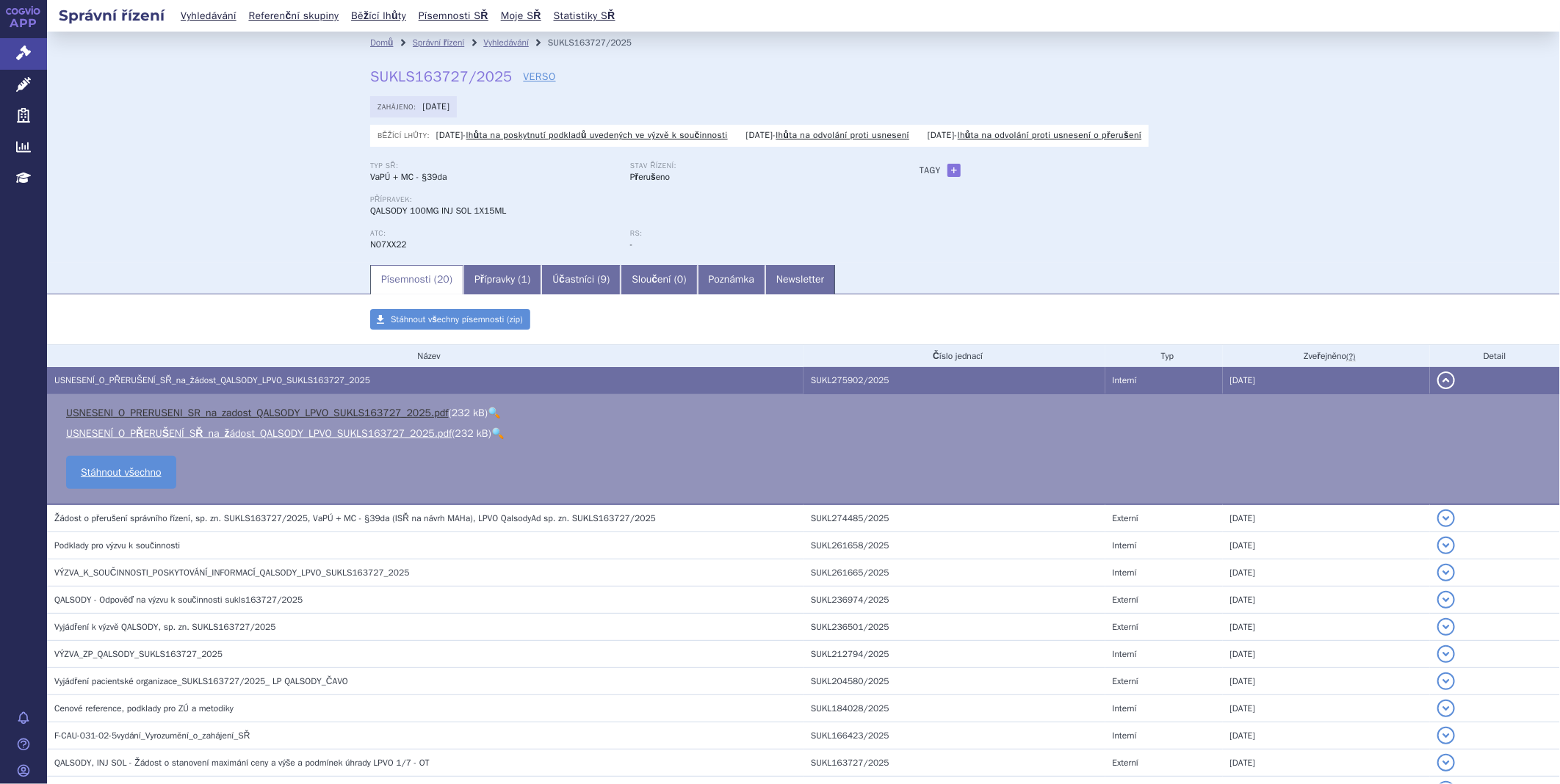 click on "USNESENI_O_PRERUSENI_SR_na_zadost_QALSODY_LPVO_SUKLS163727_2025.pdf" at bounding box center (257, 413) 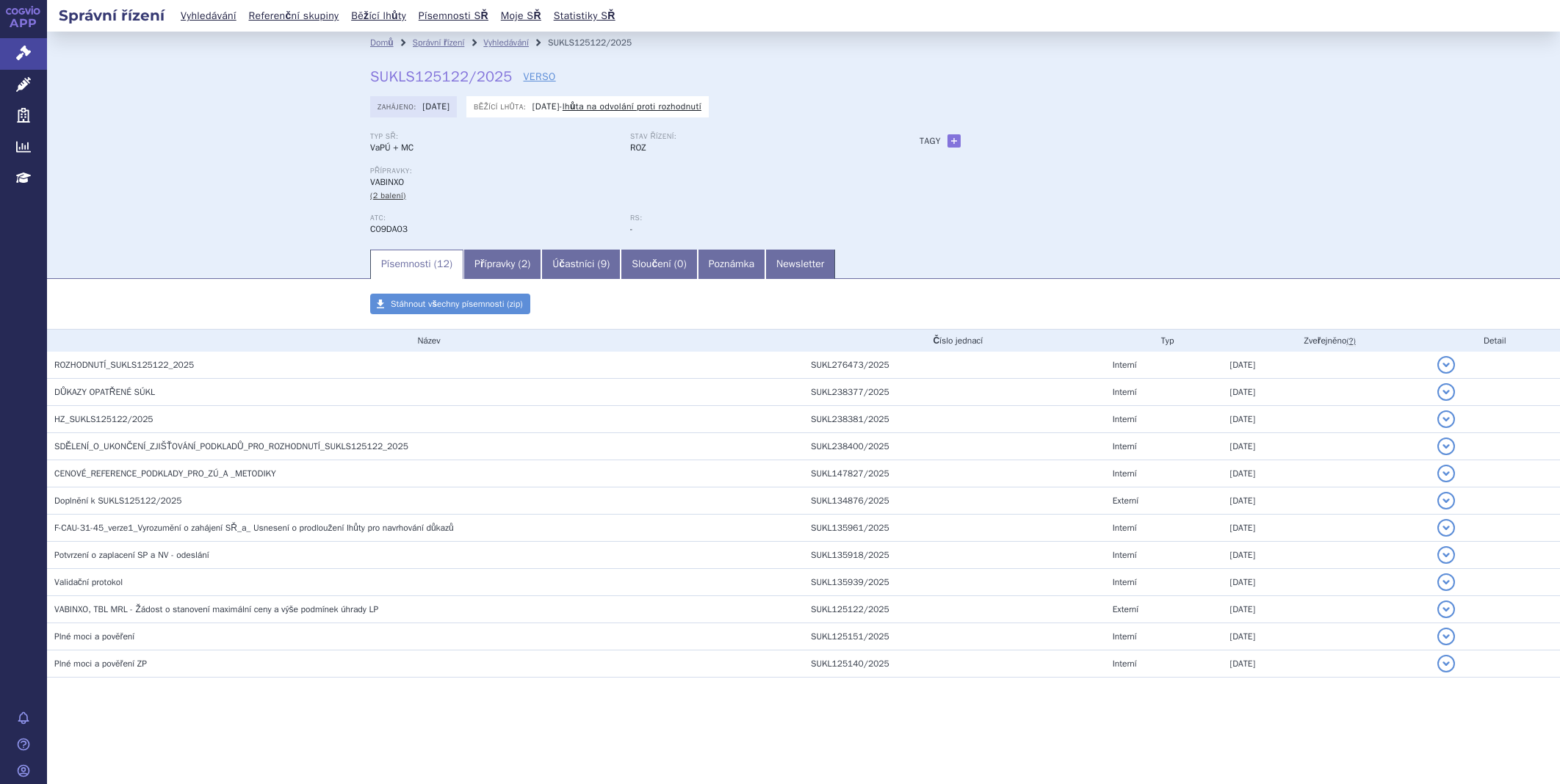 scroll, scrollTop: 0, scrollLeft: 0, axis: both 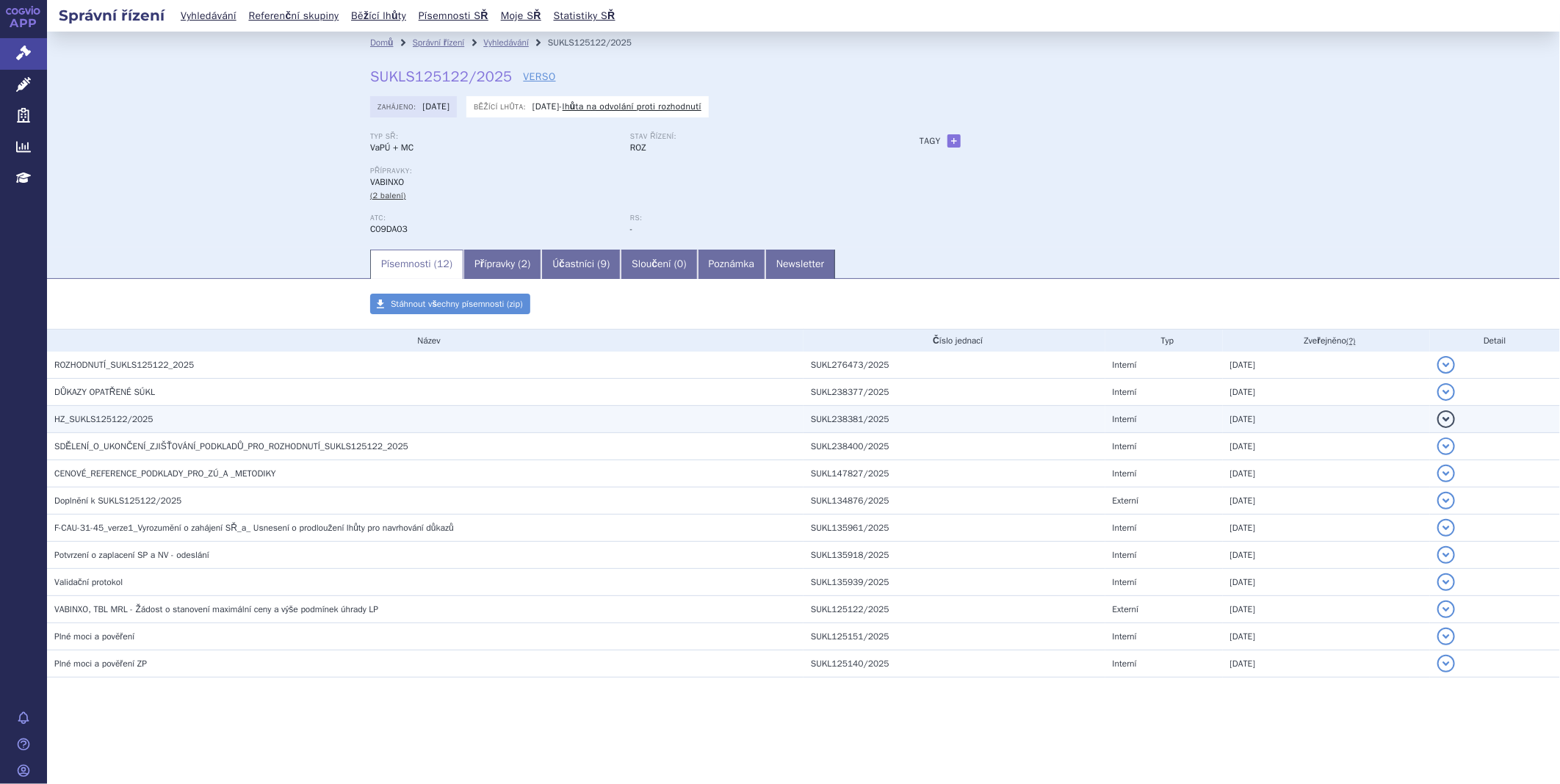 click on "HZ_SUKLS125122/2025" at bounding box center (104, 419) 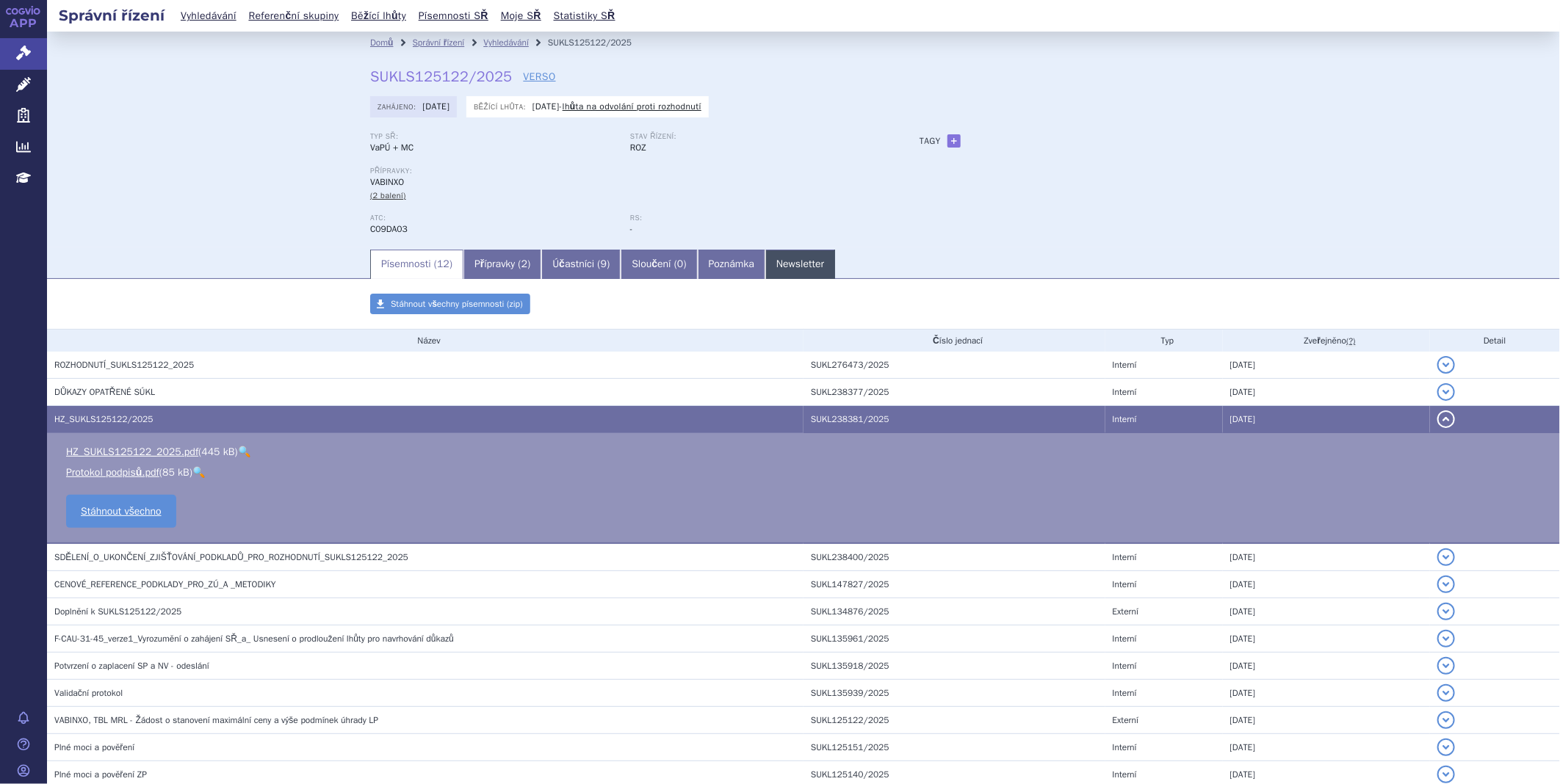 click on "Newsletter" at bounding box center [800, 264] 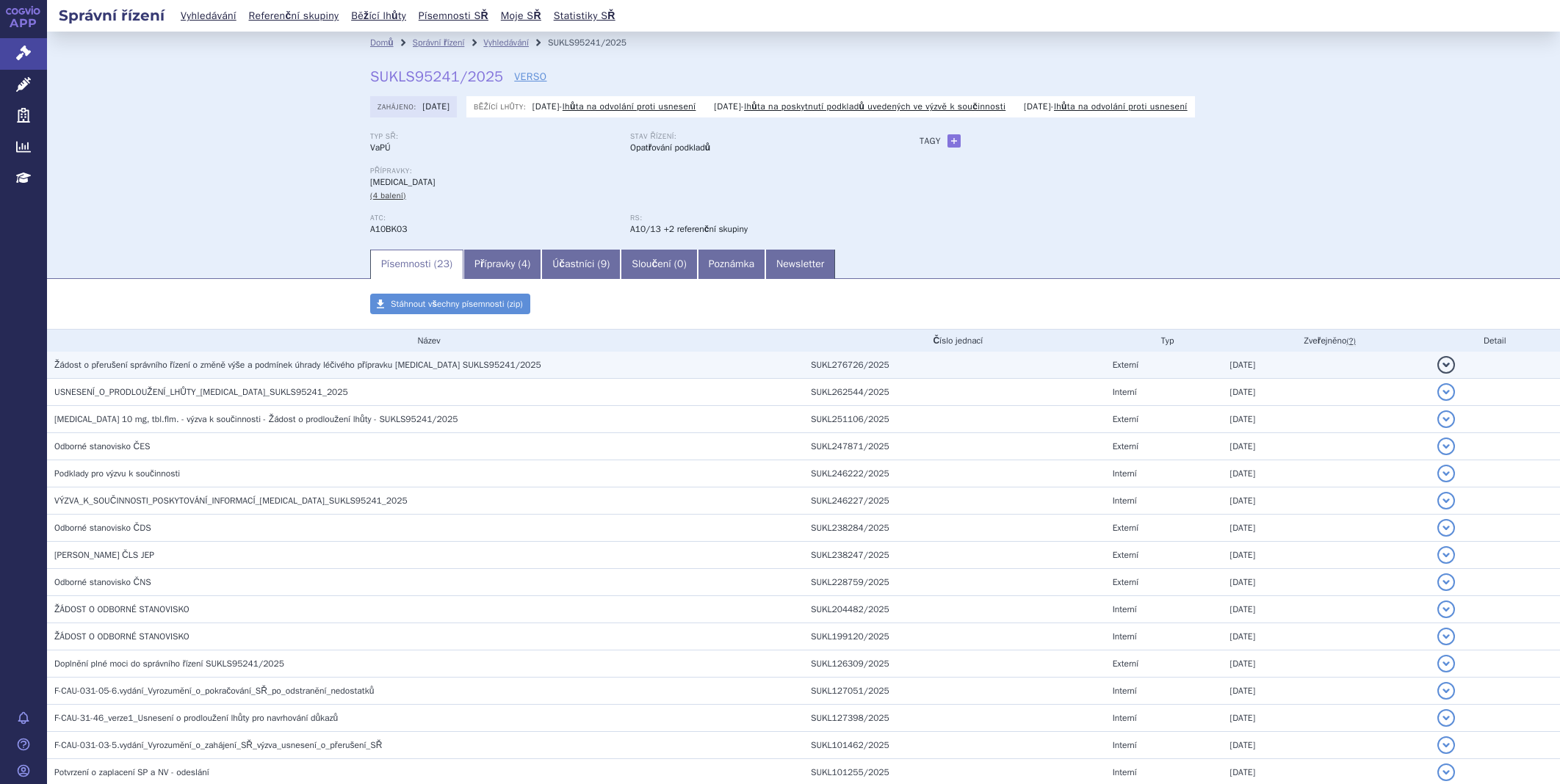 scroll, scrollTop: 0, scrollLeft: 0, axis: both 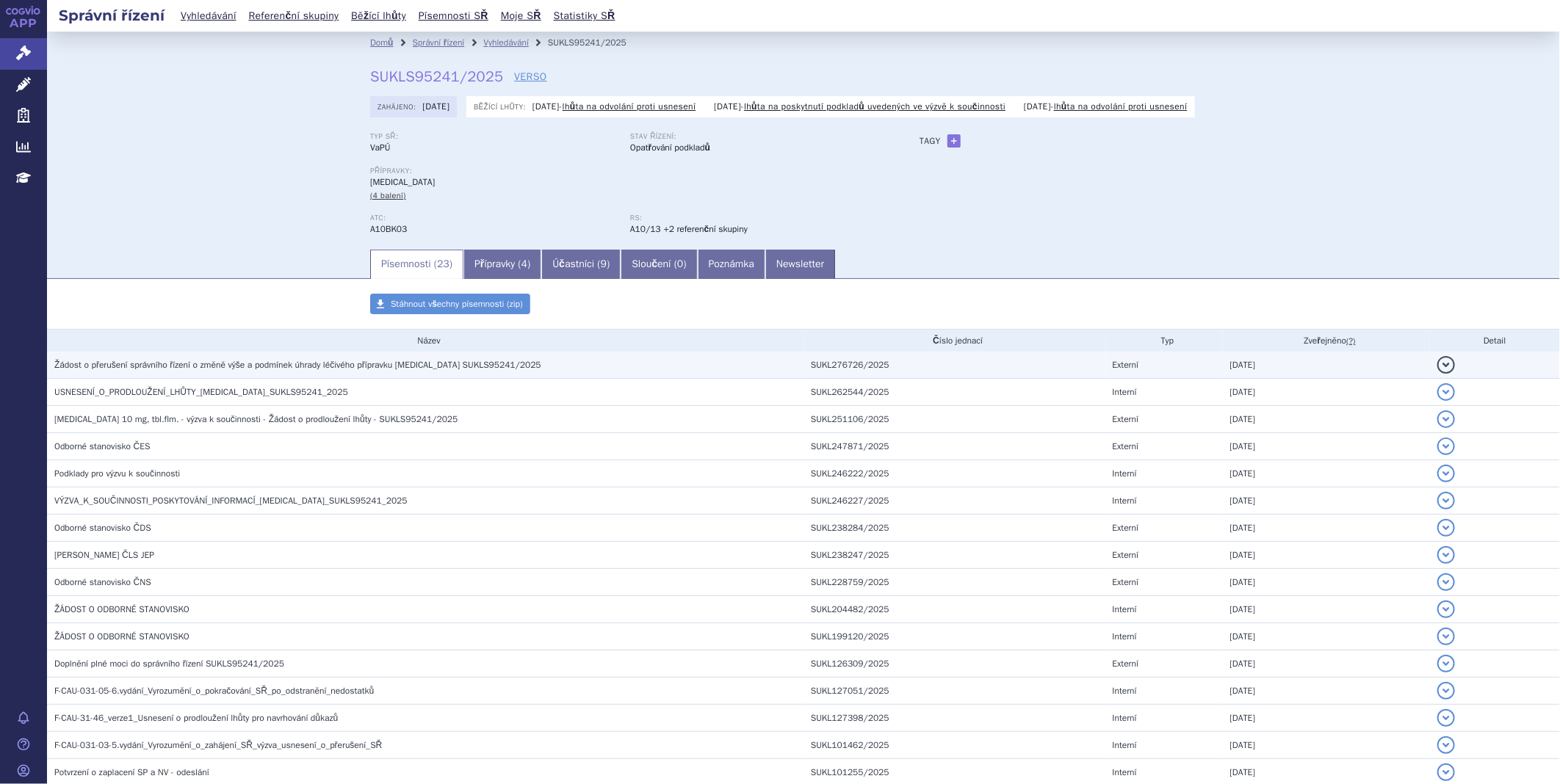 click on "Žádost o přerušení správního řízení o změně výše a podmínek úhrady léčivého přípravku JARDIANCE SUKLS95241/2025" at bounding box center [425, 365] 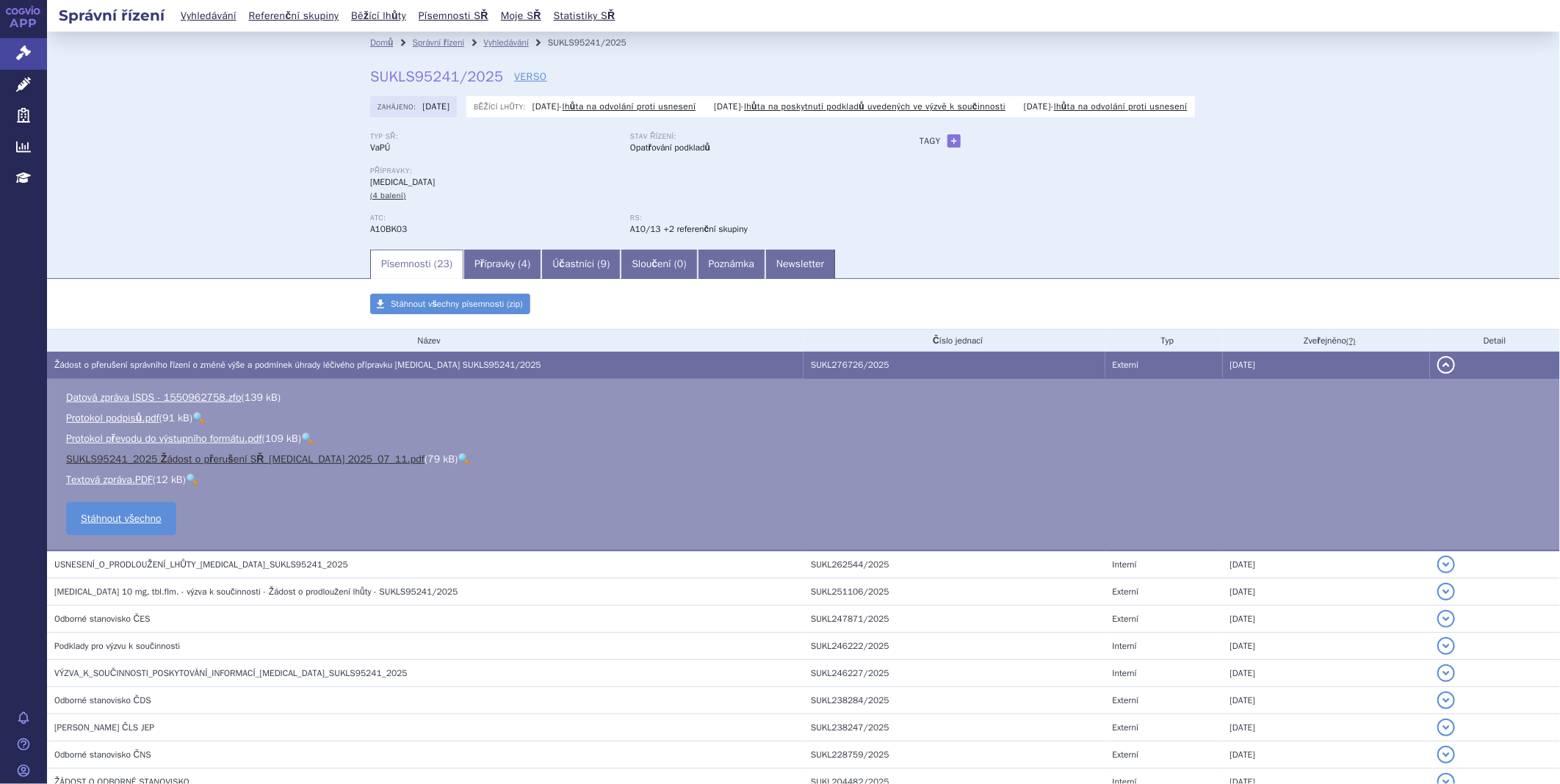 click on "SUKLS95241_2025 Žádost o přerušení SŘ_JARDIANCE 2025_07_11.pdf" at bounding box center [245, 459] 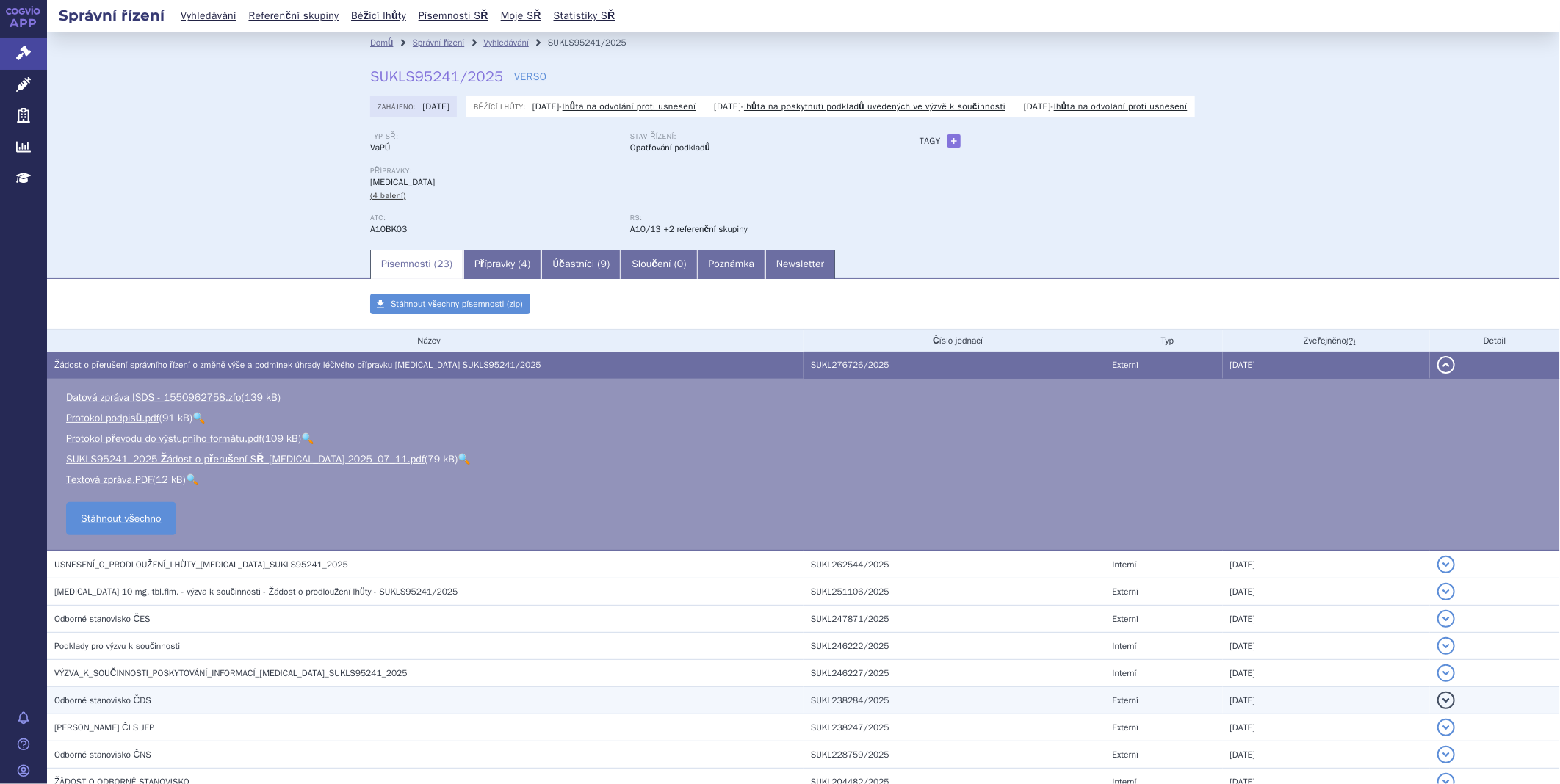 click on "Odborné stanovisko ČDS" at bounding box center [429, 700] 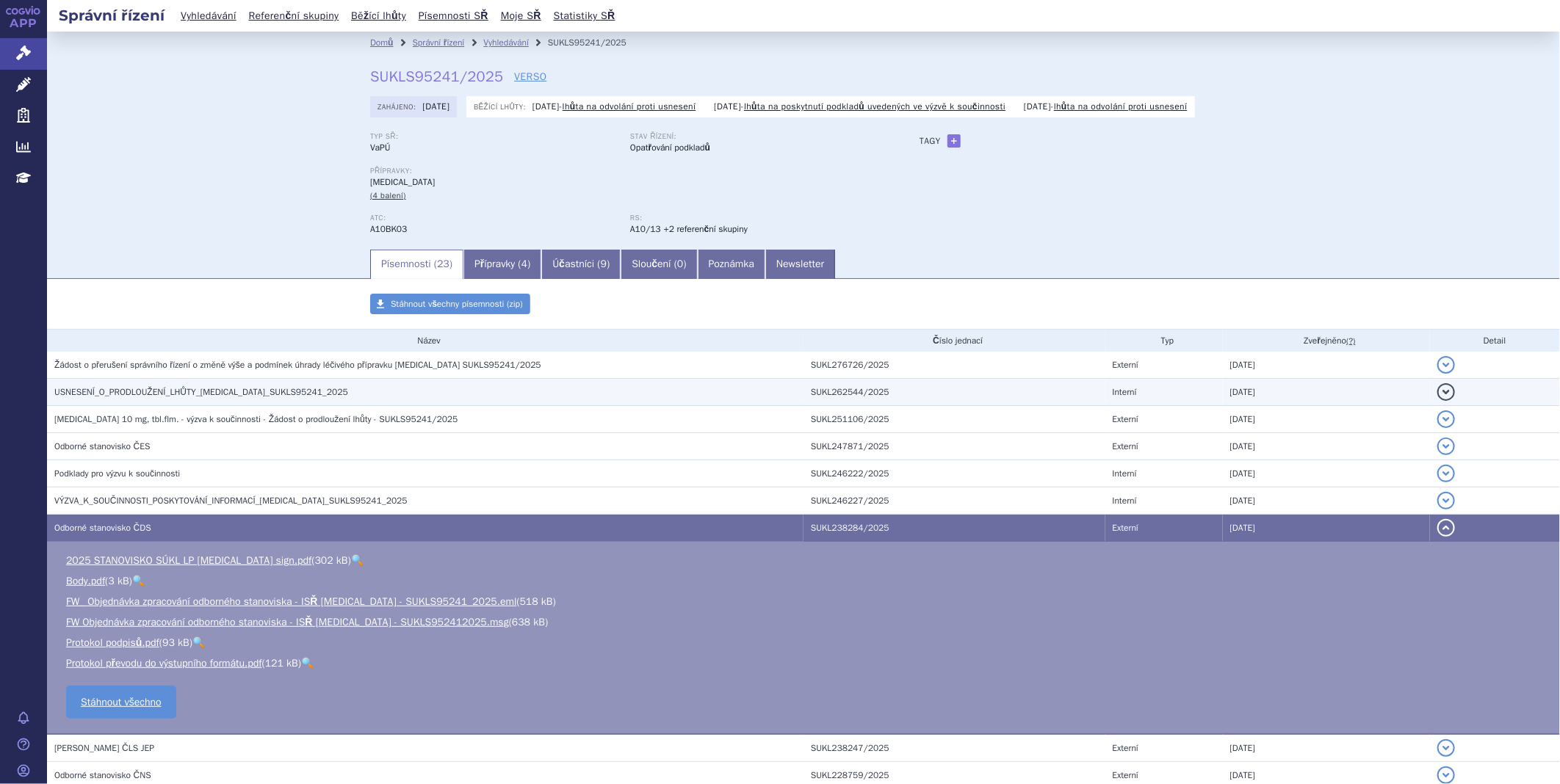 click on "USNESENÍ_O_PRODLOUŽENÍ_LHŮTY_JARDIANCE_SUKLS95241_2025" at bounding box center [429, 392] 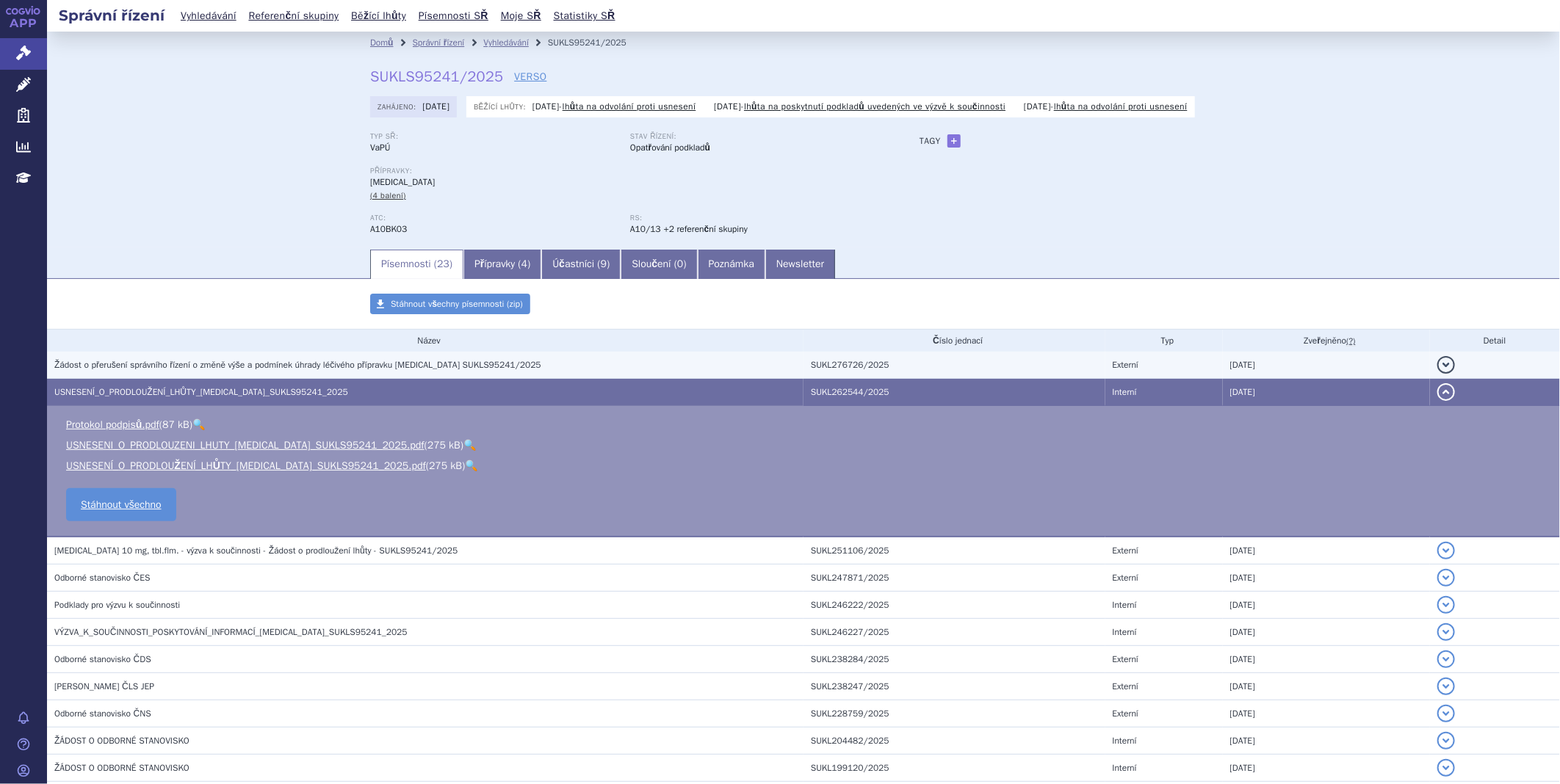 click on "Žádost o přerušení správního řízení o změně výše a podmínek úhrady léčivého přípravku JARDIANCE SUKLS95241/2025" at bounding box center [297, 365] 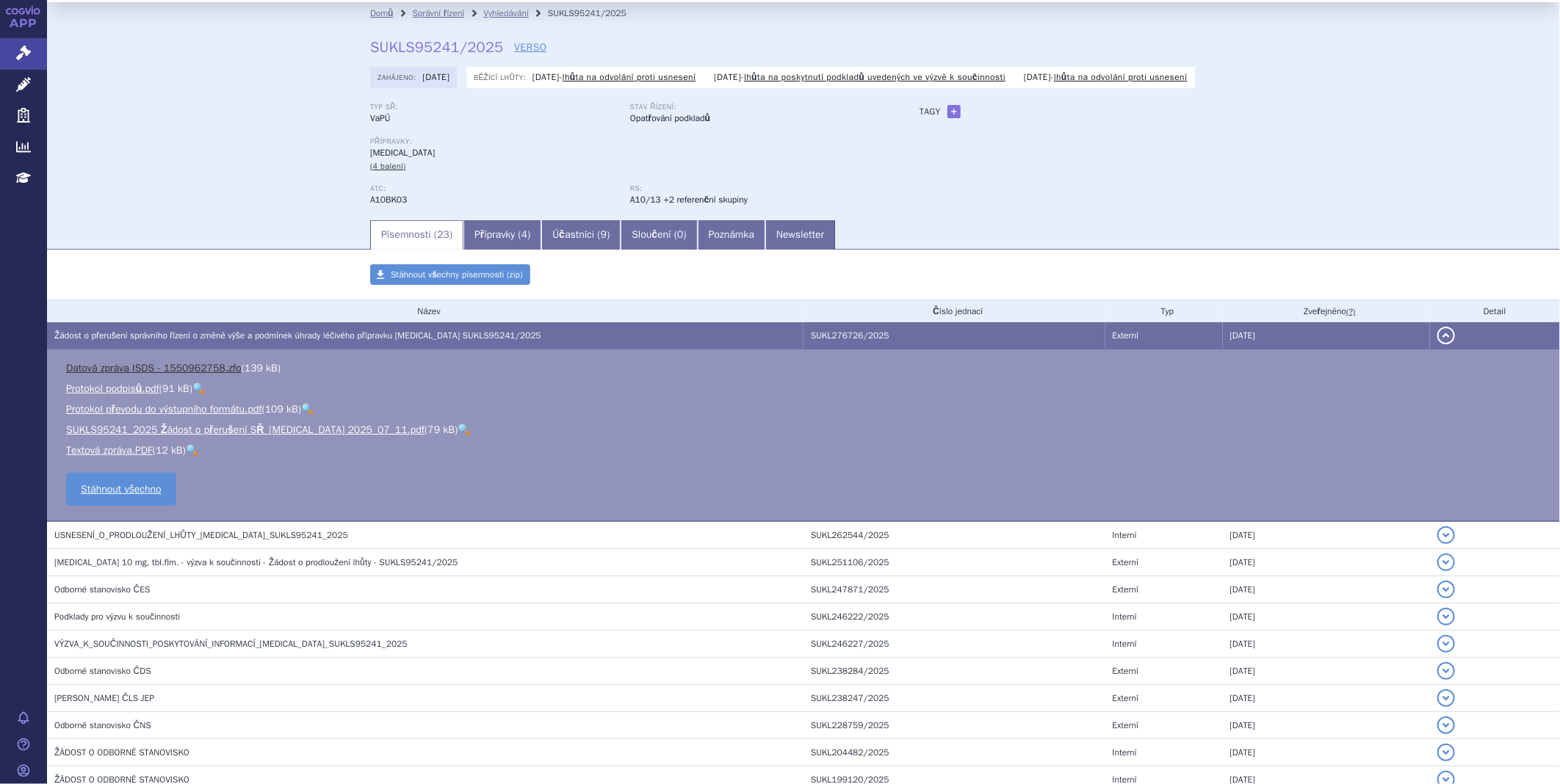 scroll, scrollTop: 0, scrollLeft: 0, axis: both 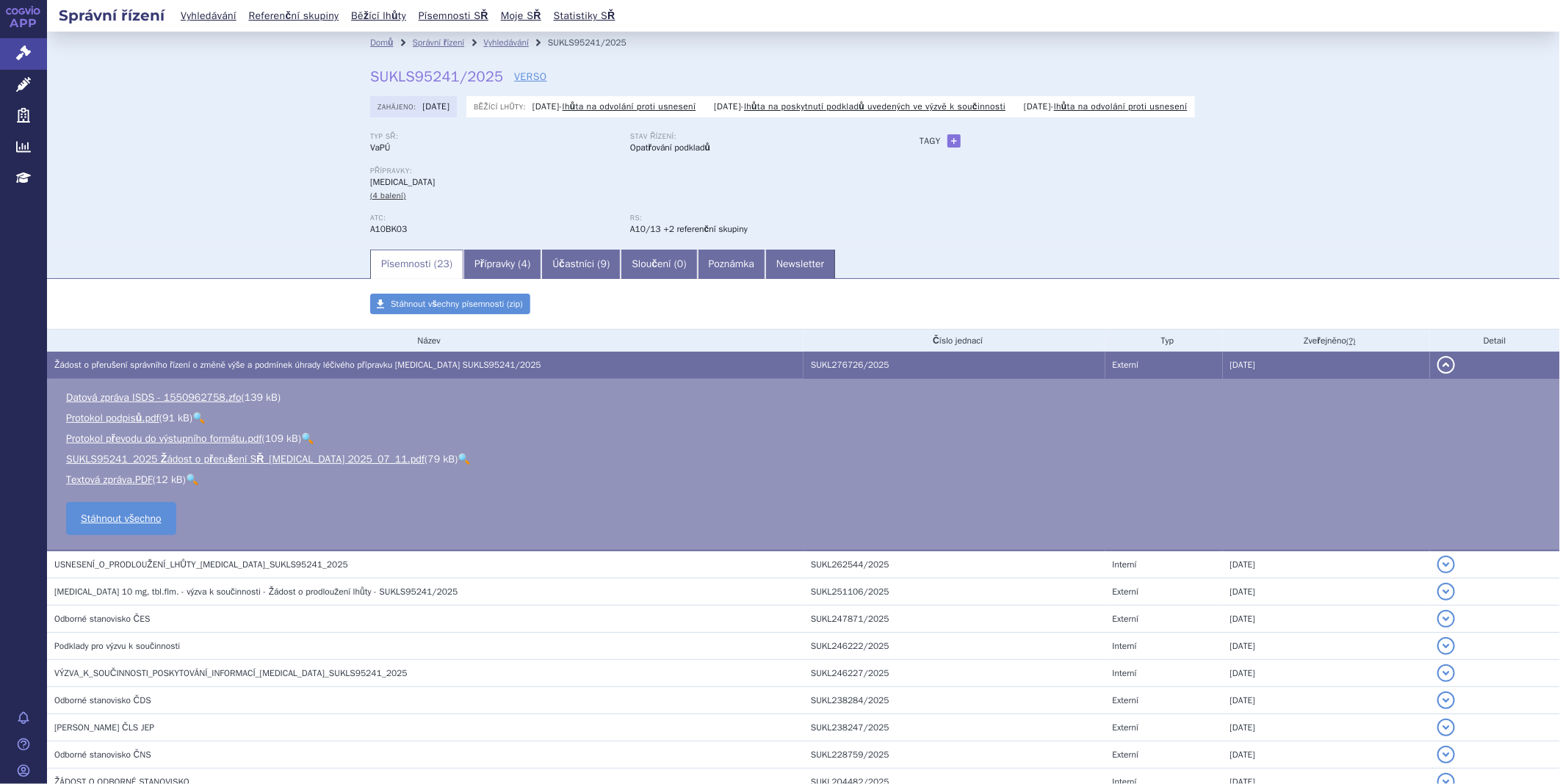 click on "Písemnosti ( 23 )
Přípravky ( 4 )
Účastníci ( 9 )
Sloučení ( 0 )
Poznámka
Newsletter" at bounding box center [804, 263] 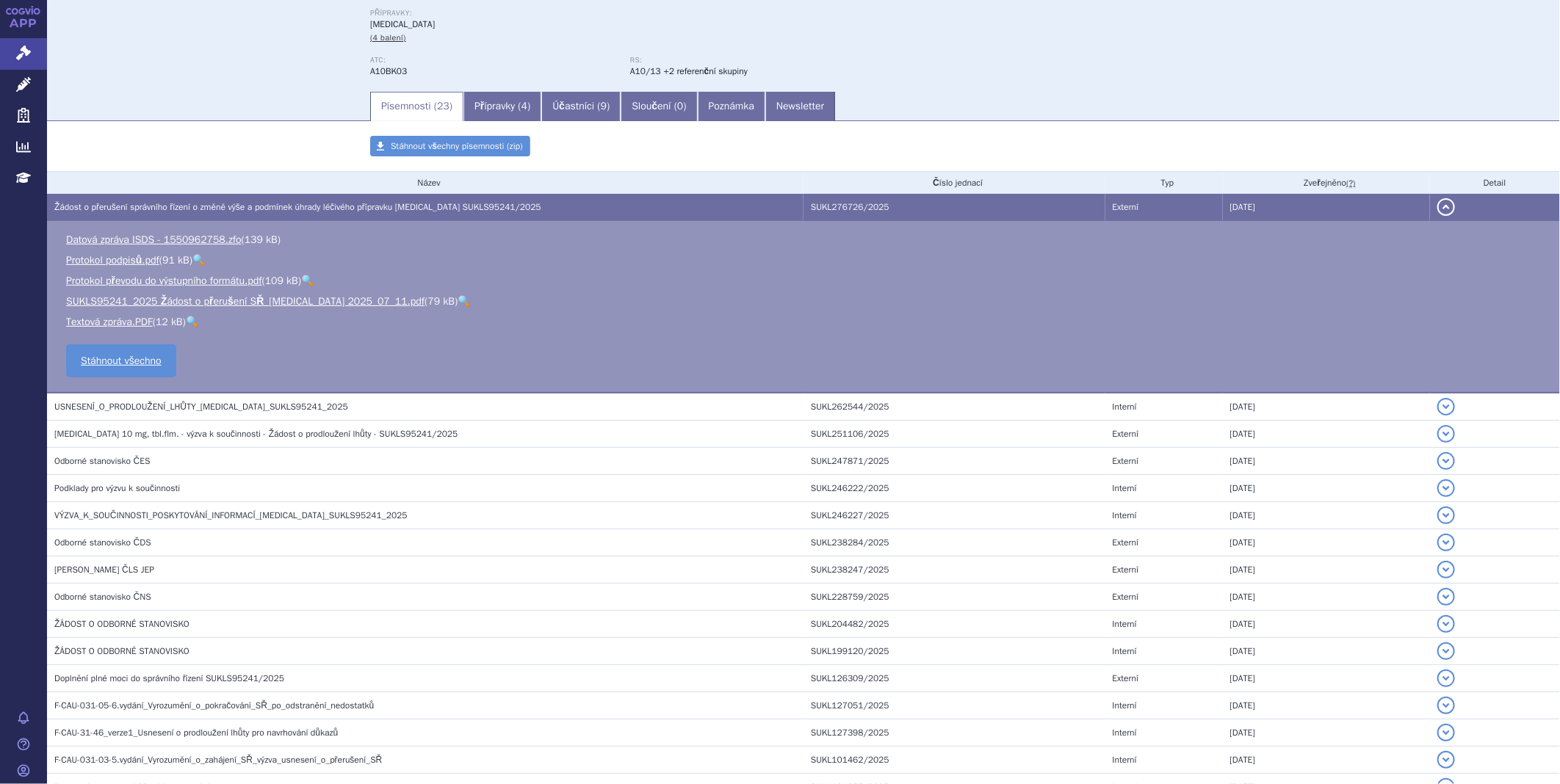 scroll, scrollTop: 0, scrollLeft: 0, axis: both 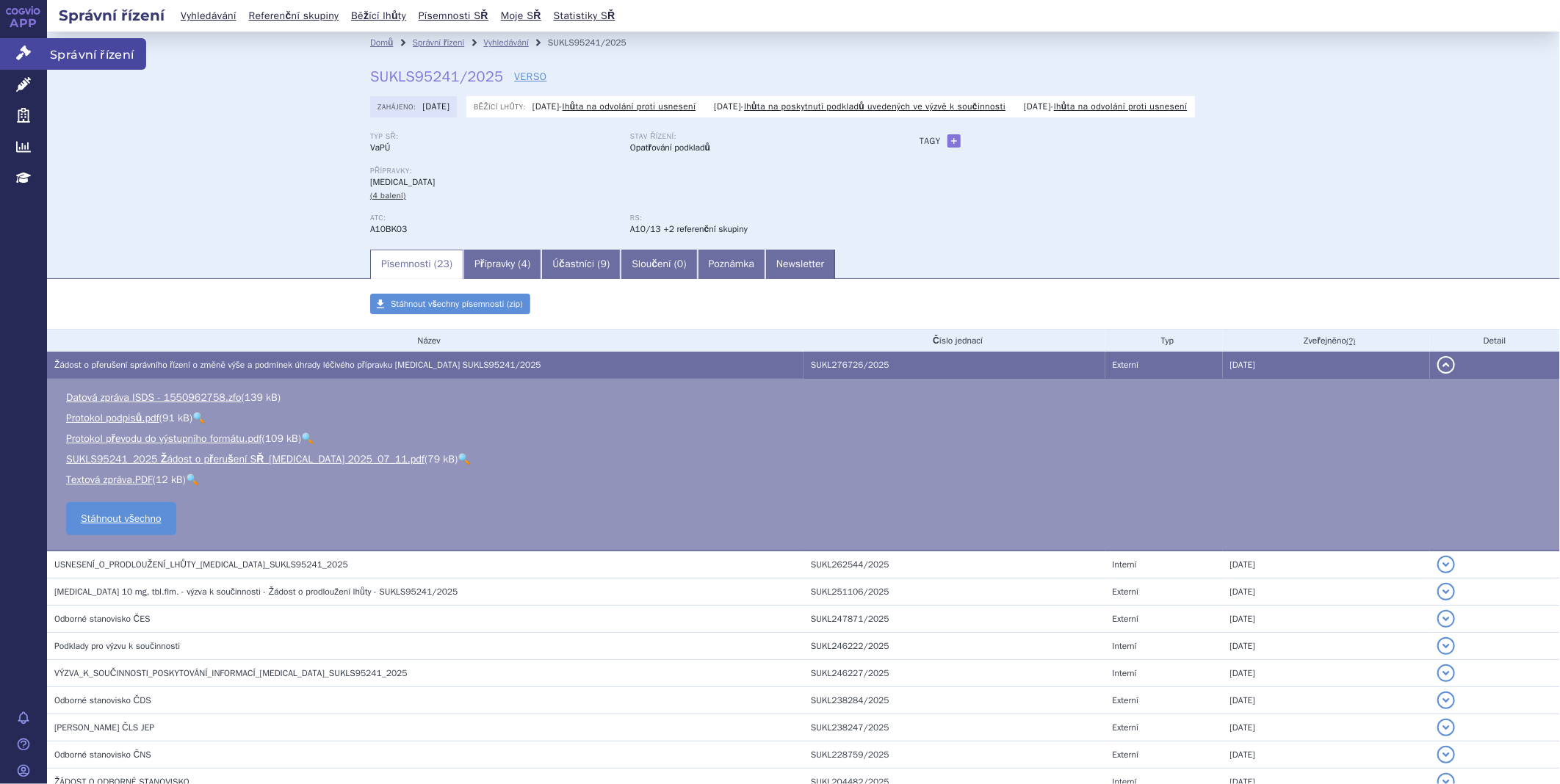 click 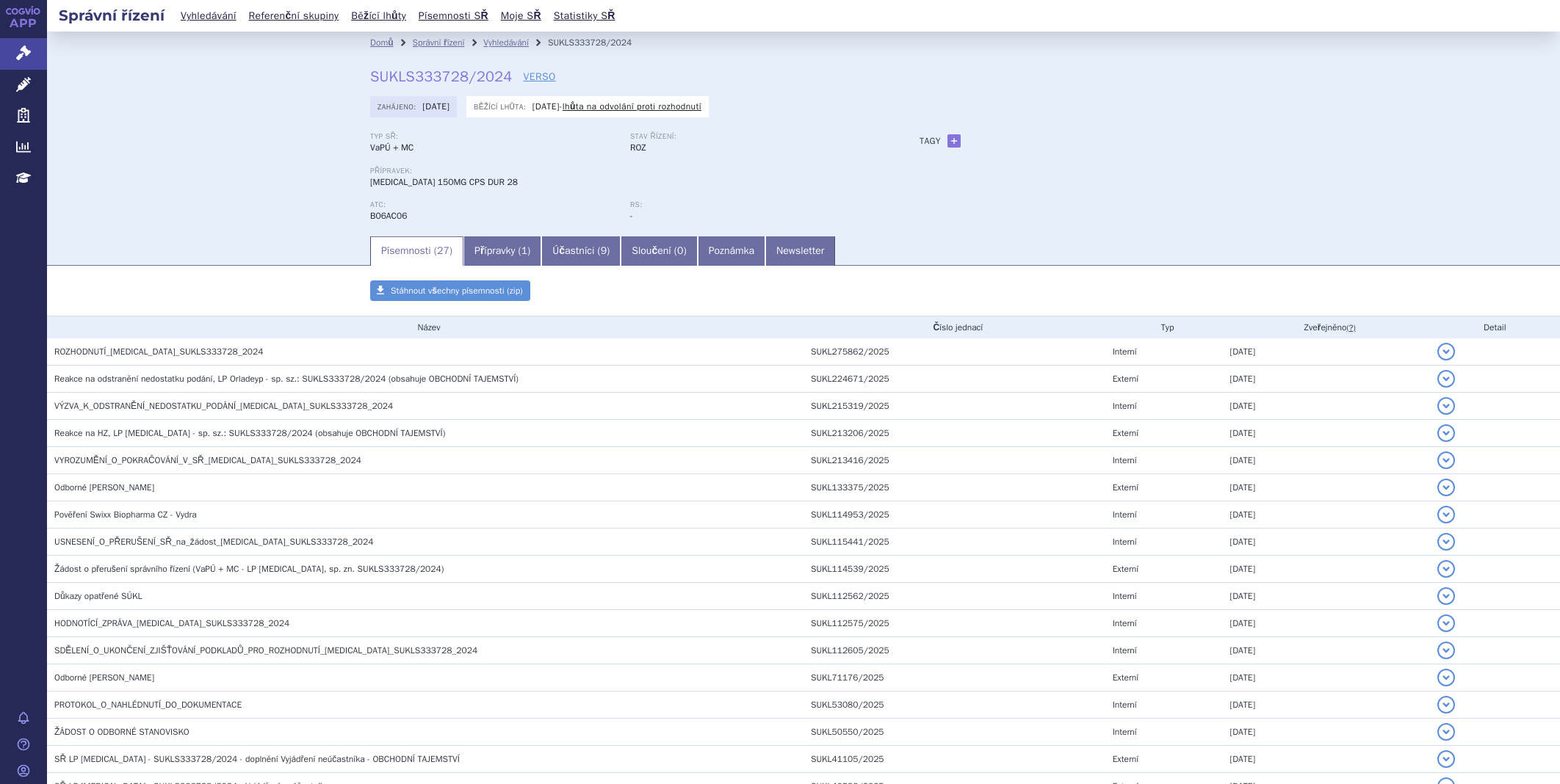 scroll, scrollTop: 0, scrollLeft: 0, axis: both 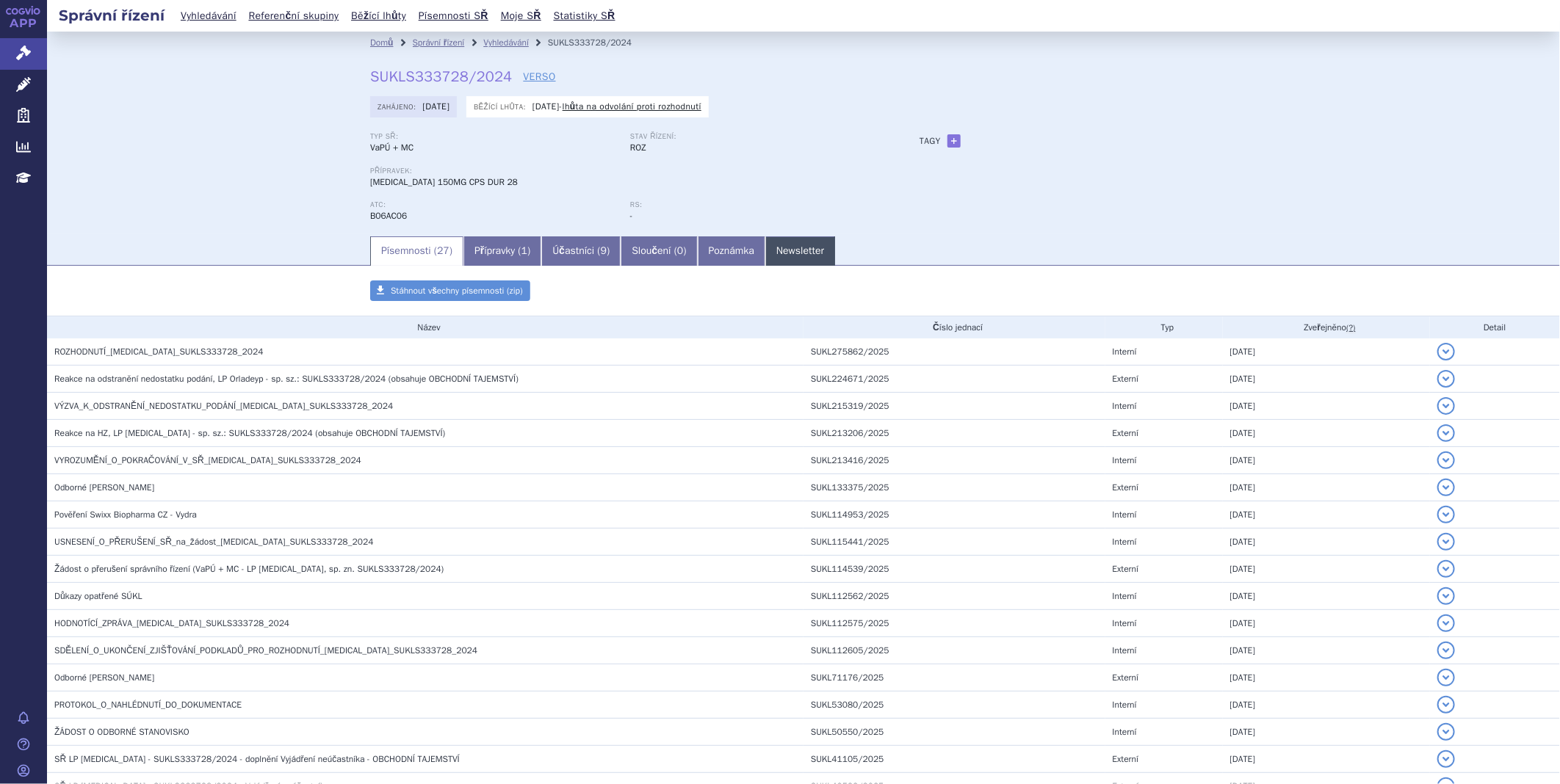 click on "Newsletter" at bounding box center (800, 251) 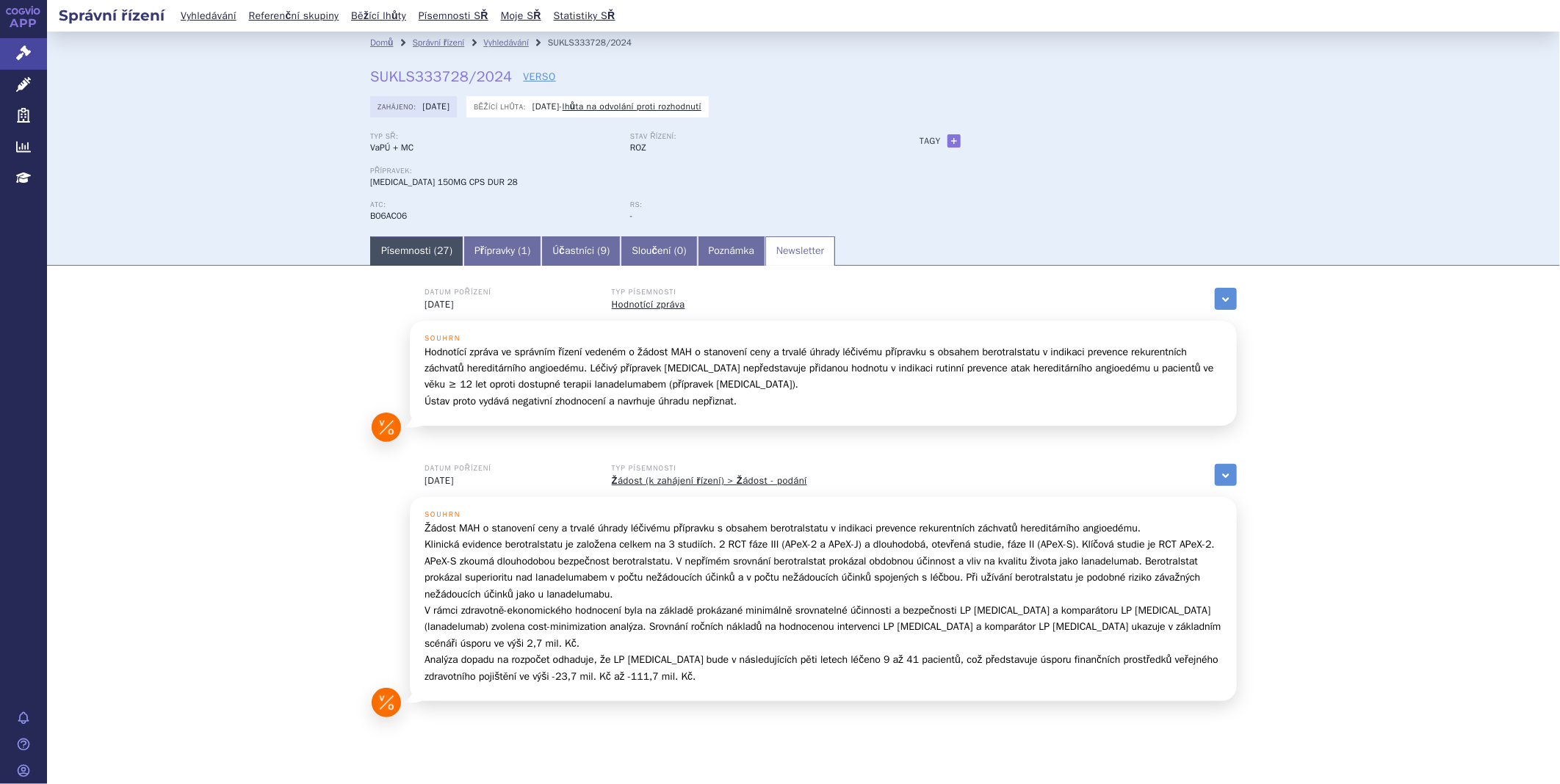click on "Písemnosti ( 27 )" at bounding box center [416, 251] 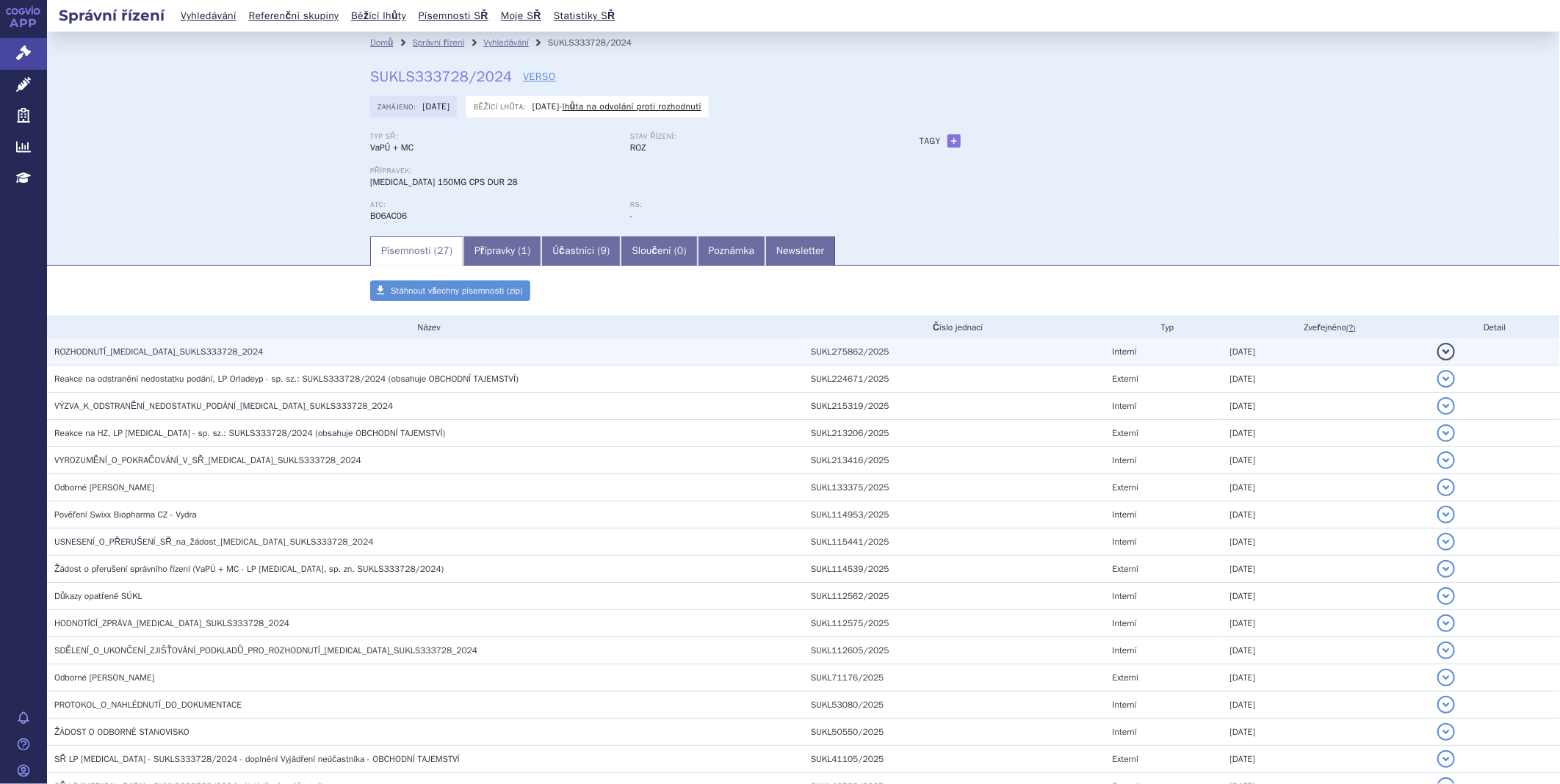 click on "ROZHODNUTÍ_ORLADEYO_SUKLS333728_2024" at bounding box center [159, 352] 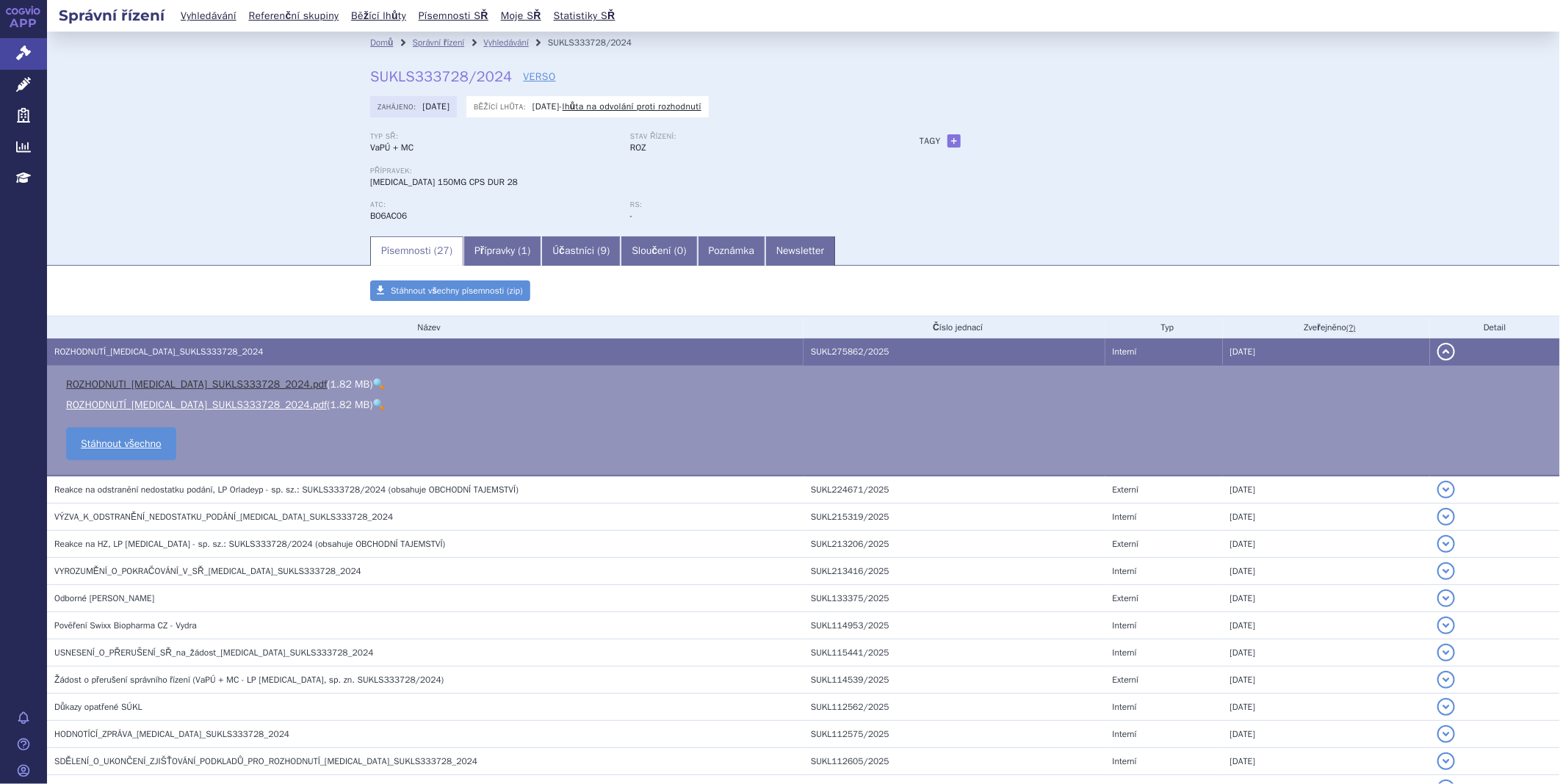 click on "ROZHODNUTI_ORLADEYO_SUKLS333728_2024.pdf" at bounding box center [196, 384] 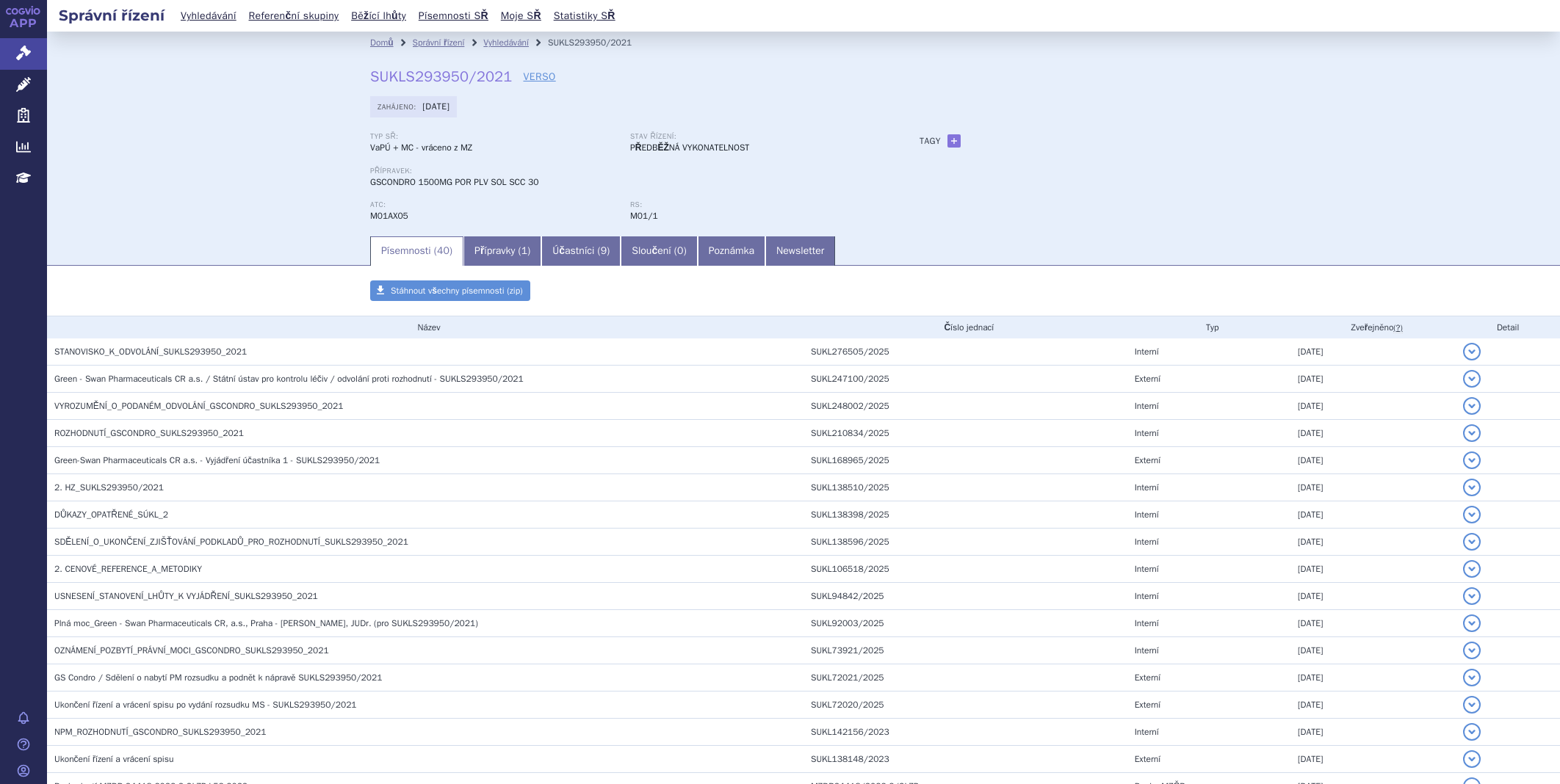 scroll, scrollTop: 0, scrollLeft: 0, axis: both 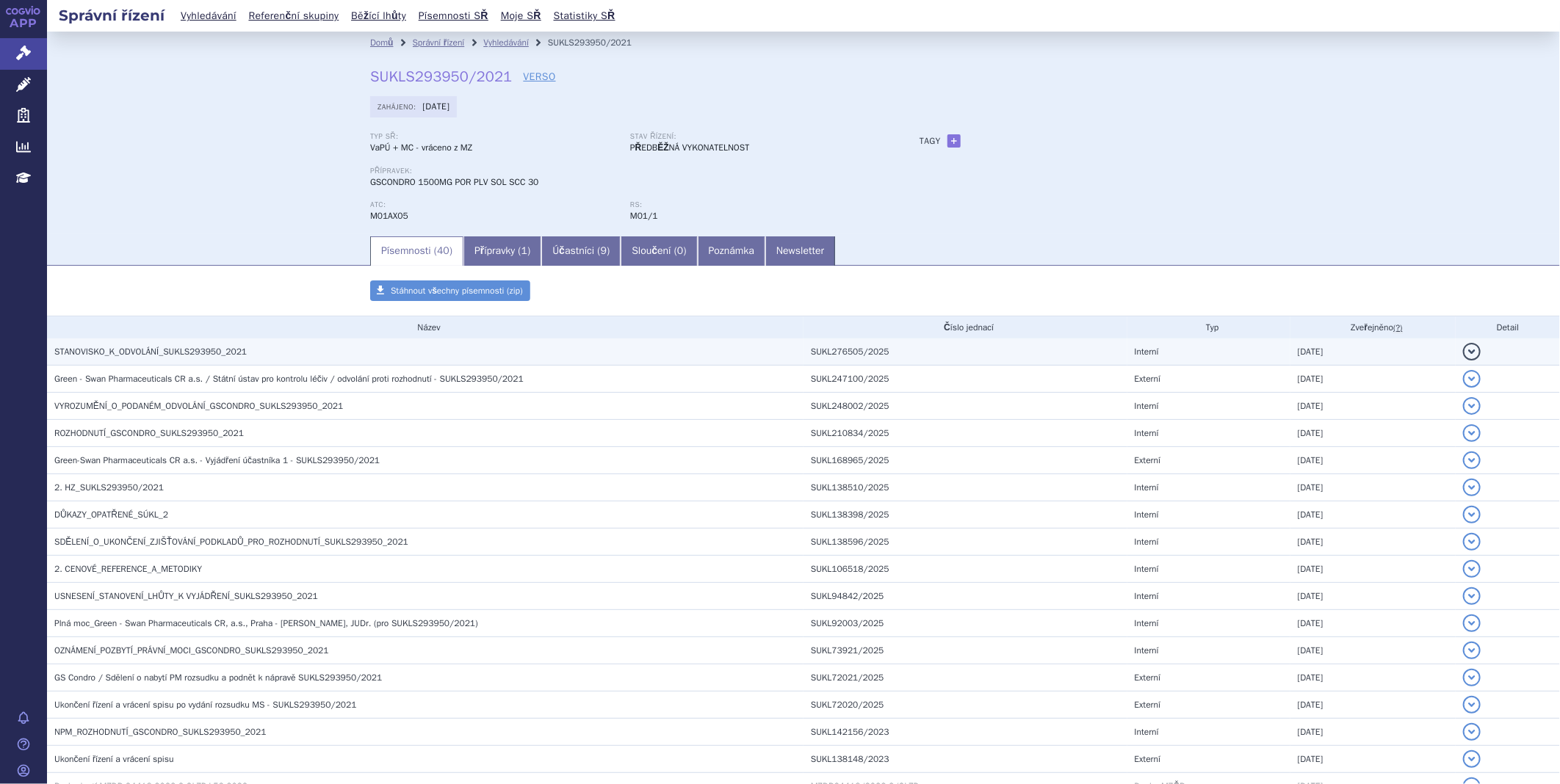 click on "STANOVISKO_K_ODVOLÁNÍ_SUKLS293950_2021" at bounding box center (151, 352) 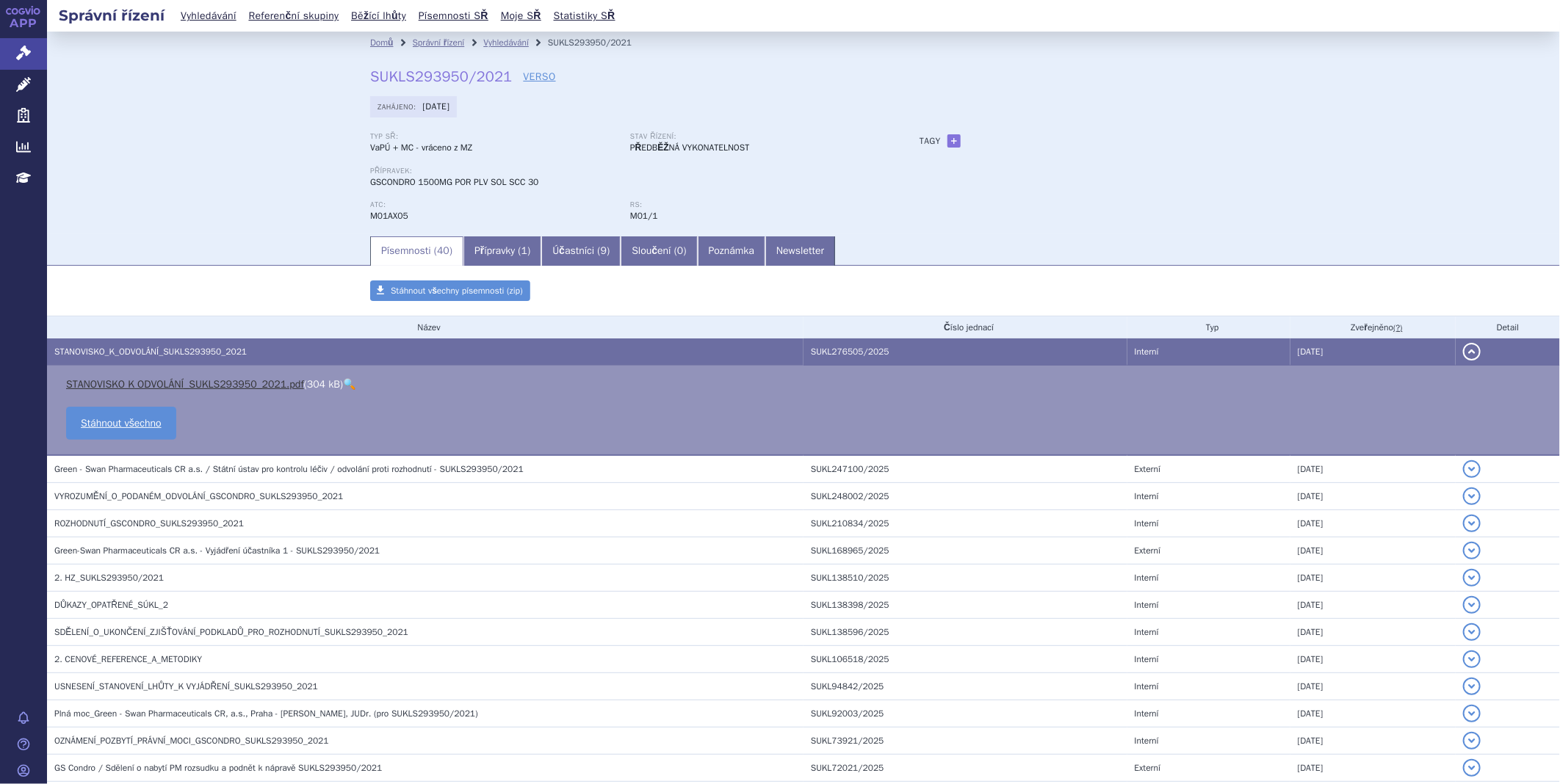 click on "STANOVISKO K ODVOLÁNÍ_SUKLS293950_2021.pdf" at bounding box center [185, 384] 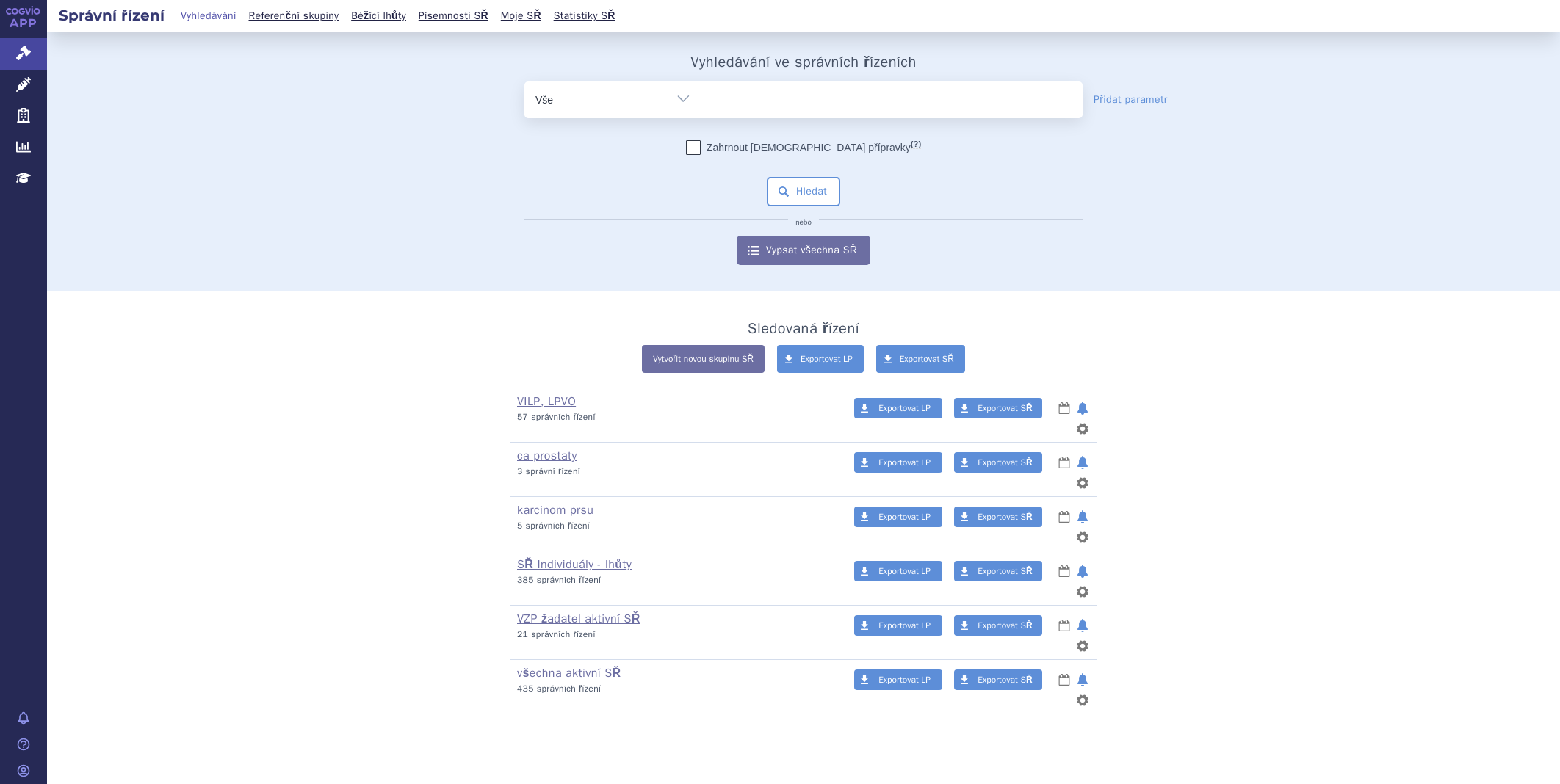 scroll, scrollTop: 0, scrollLeft: 0, axis: both 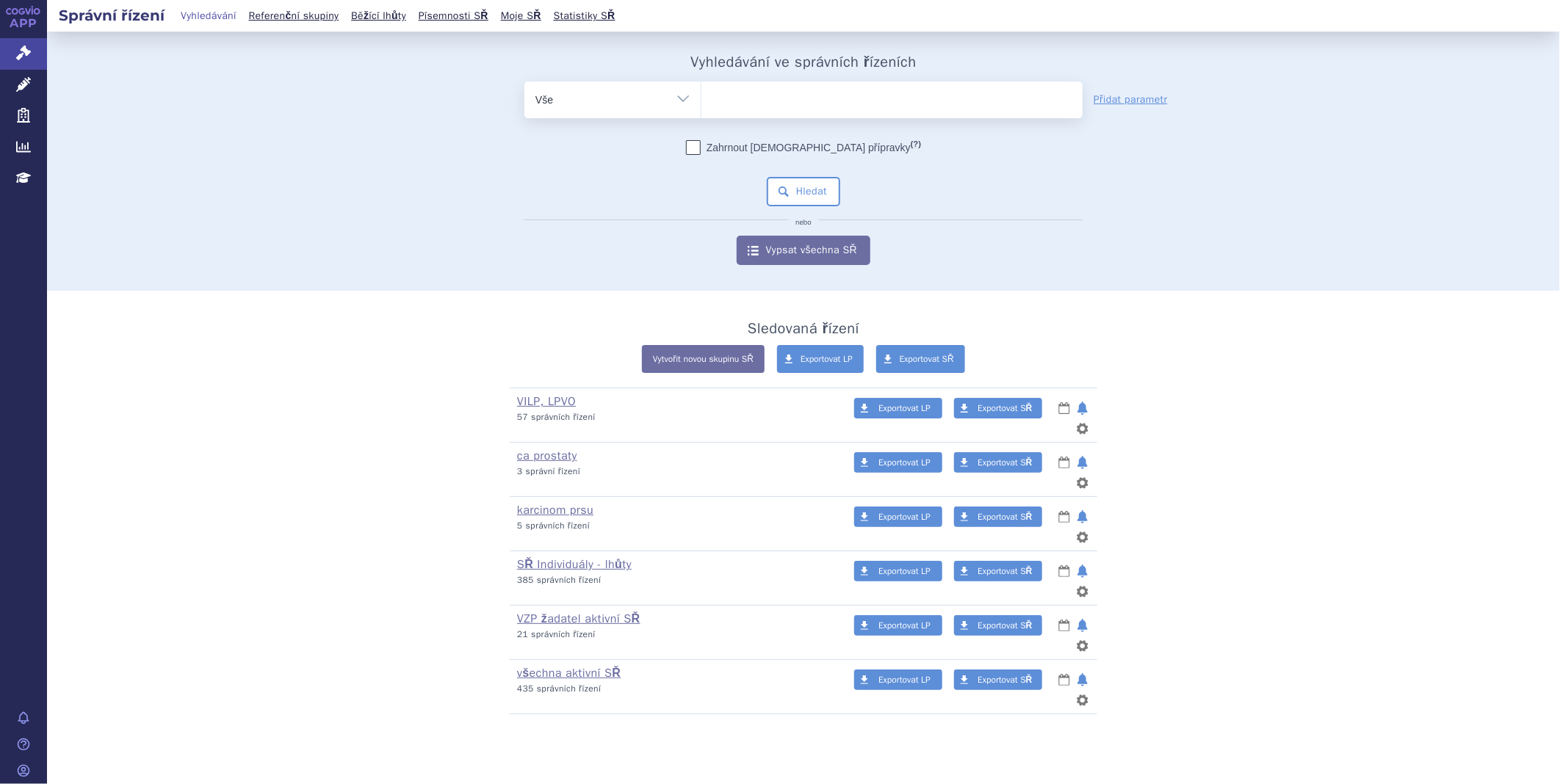 click at bounding box center [892, 97] 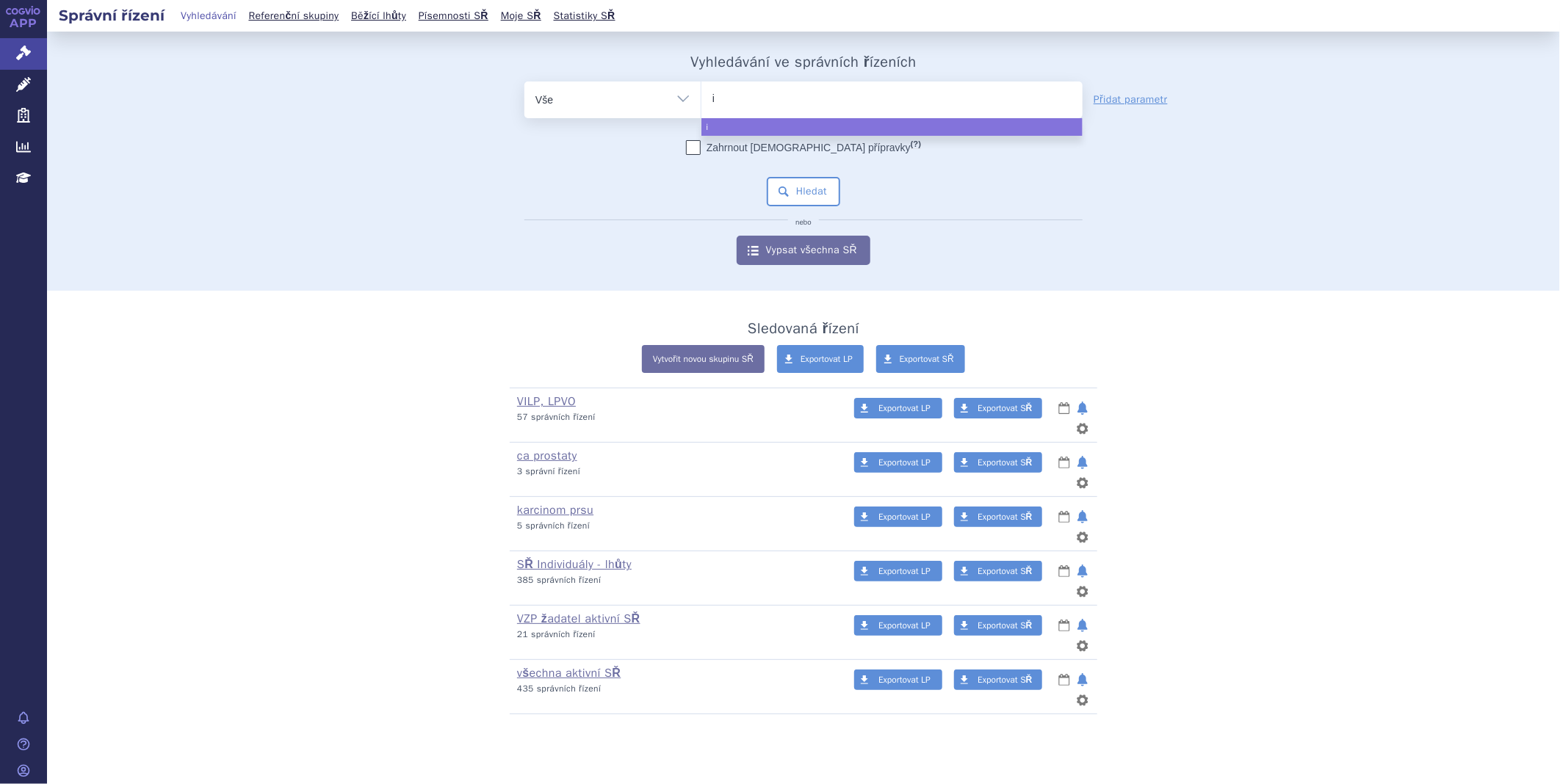 type on "is" 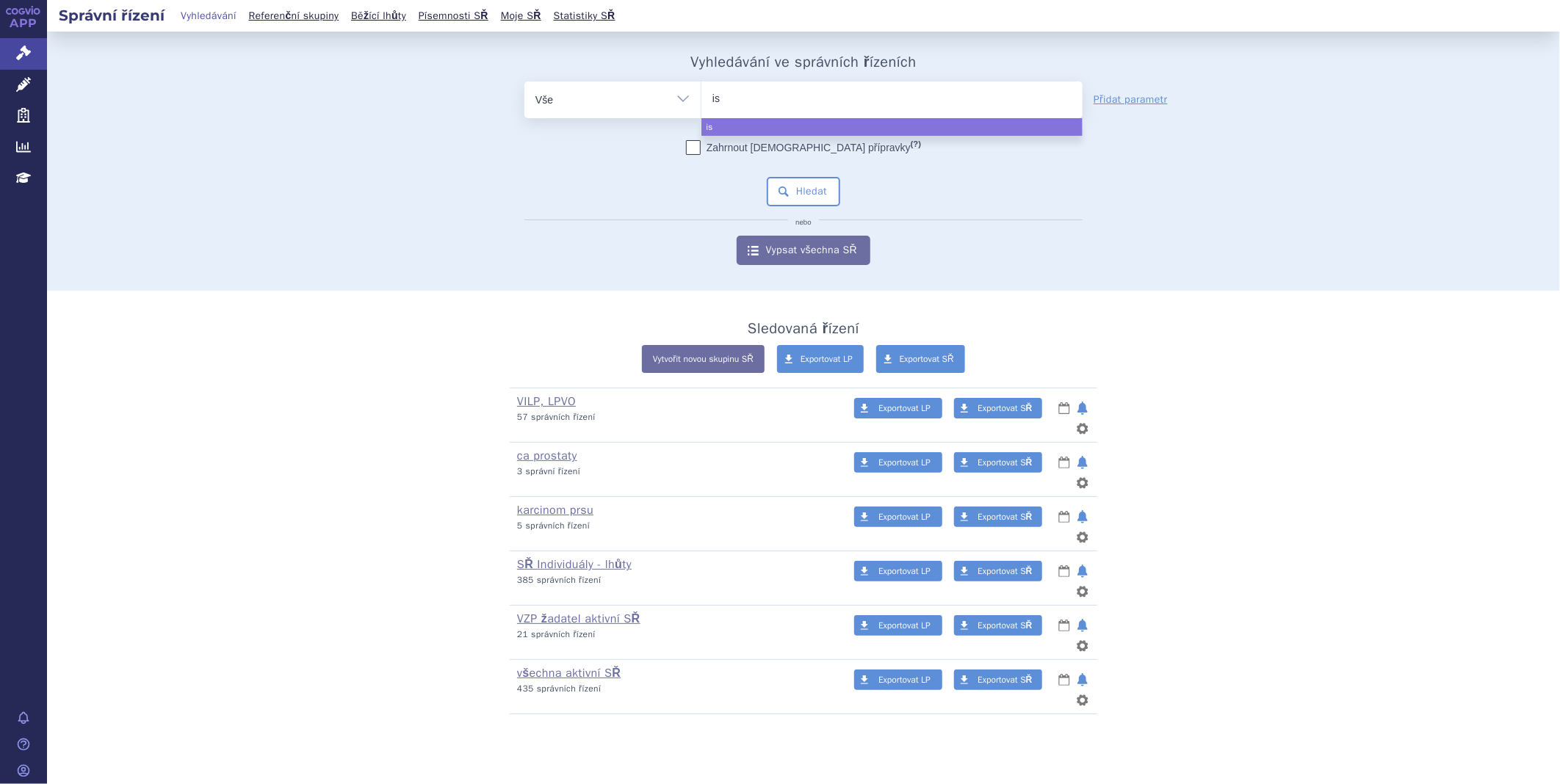 type on "ist" 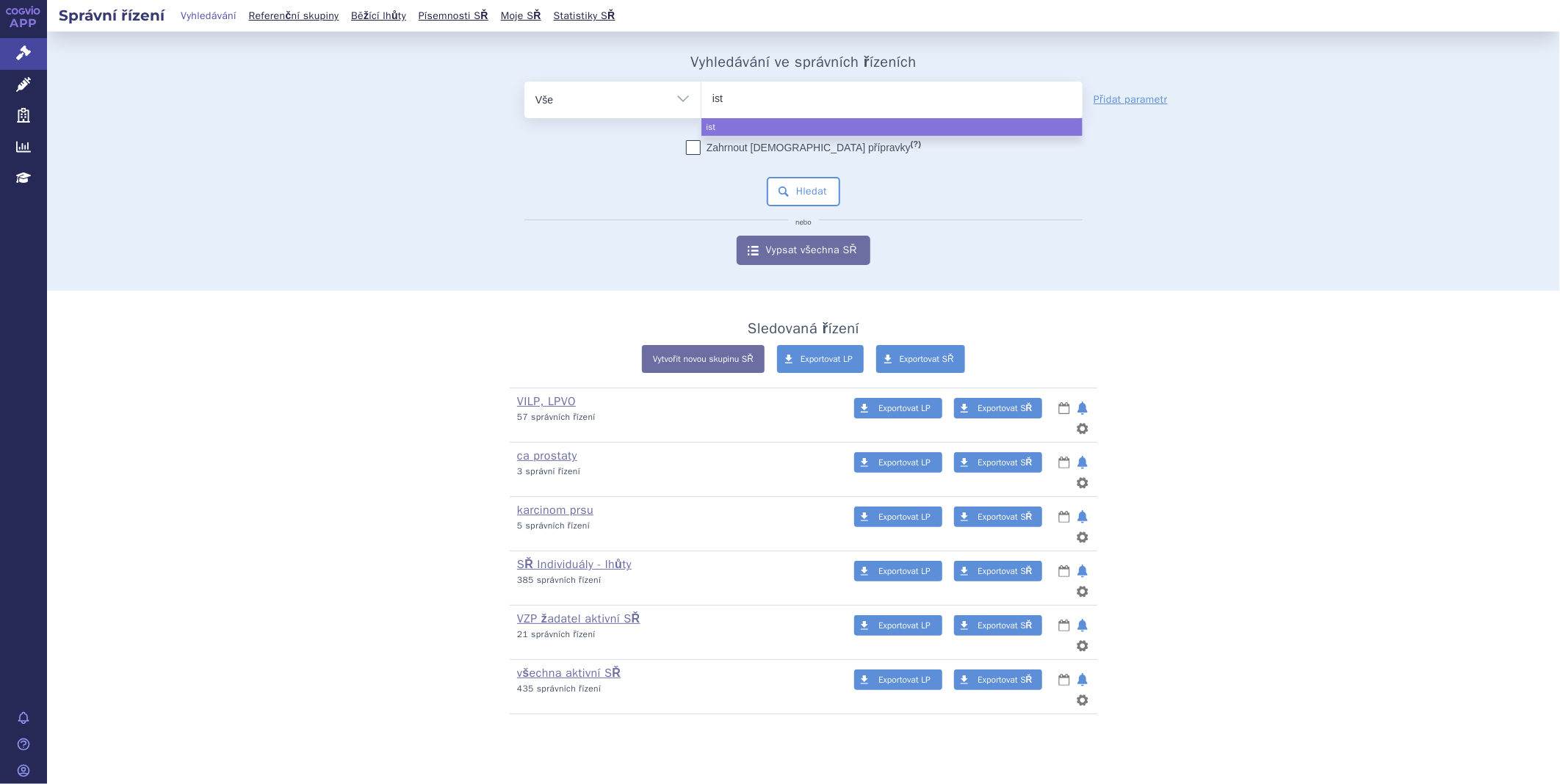 type on "istu" 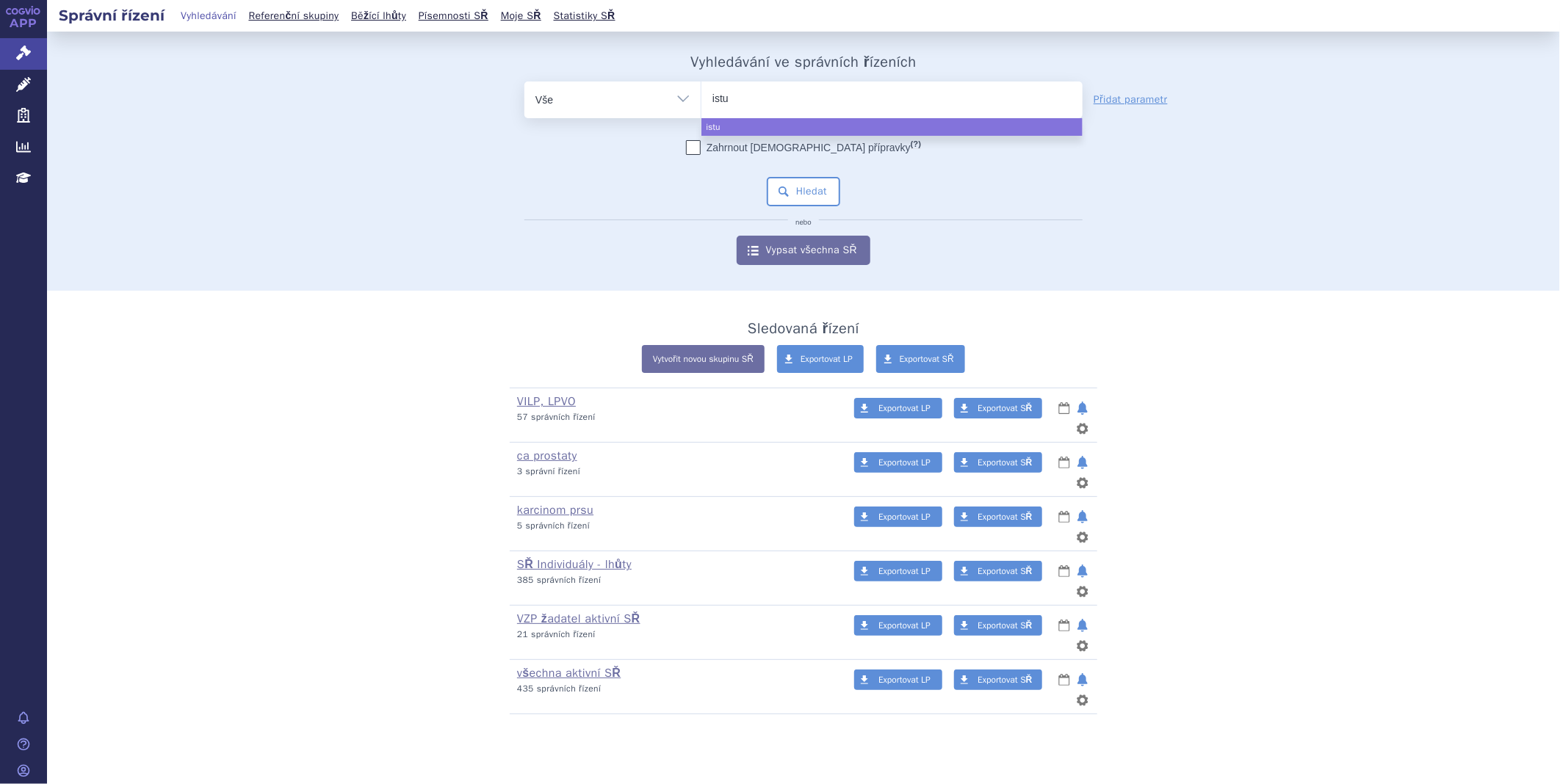 type on "istur" 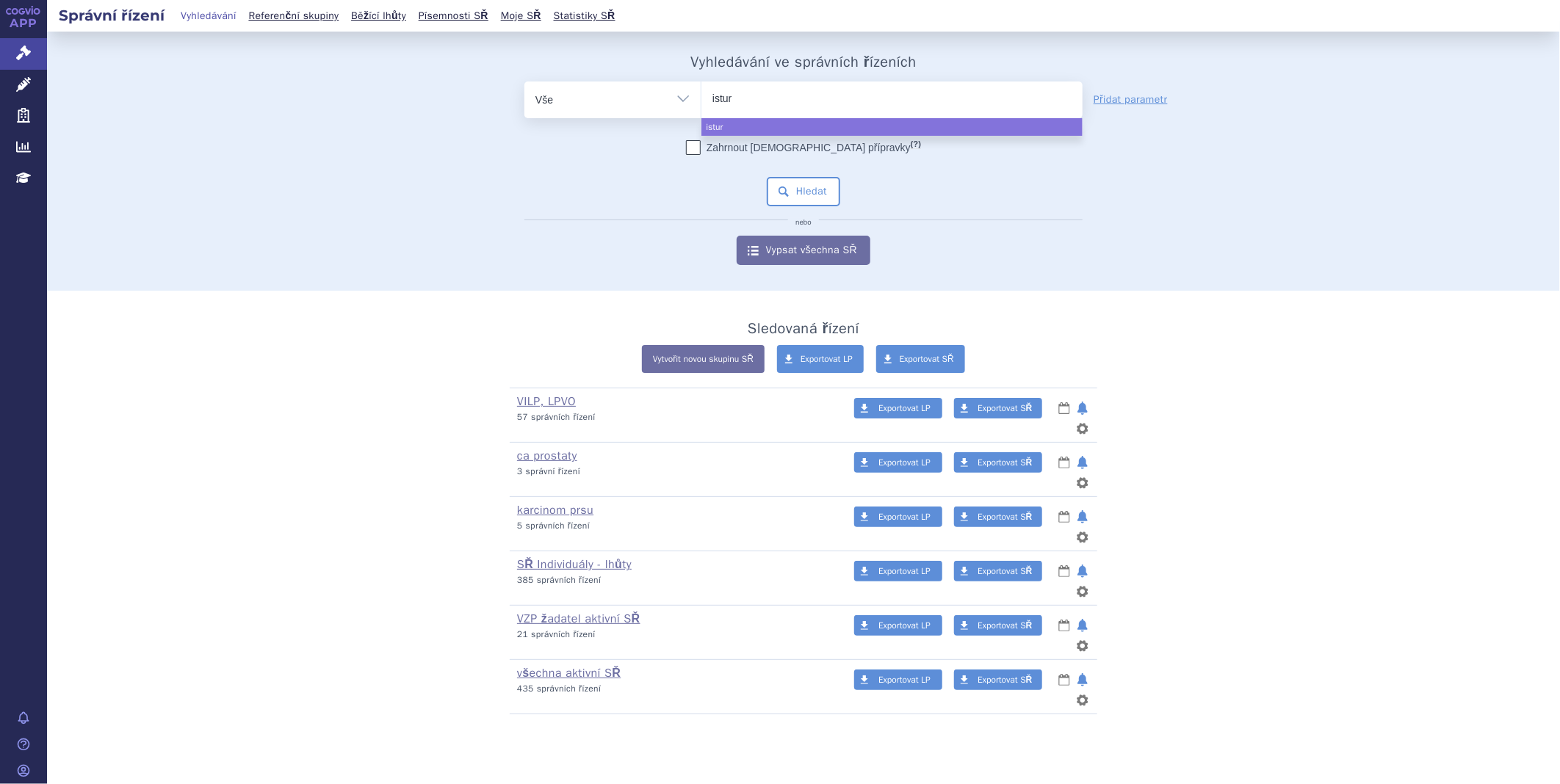 type on "isturi" 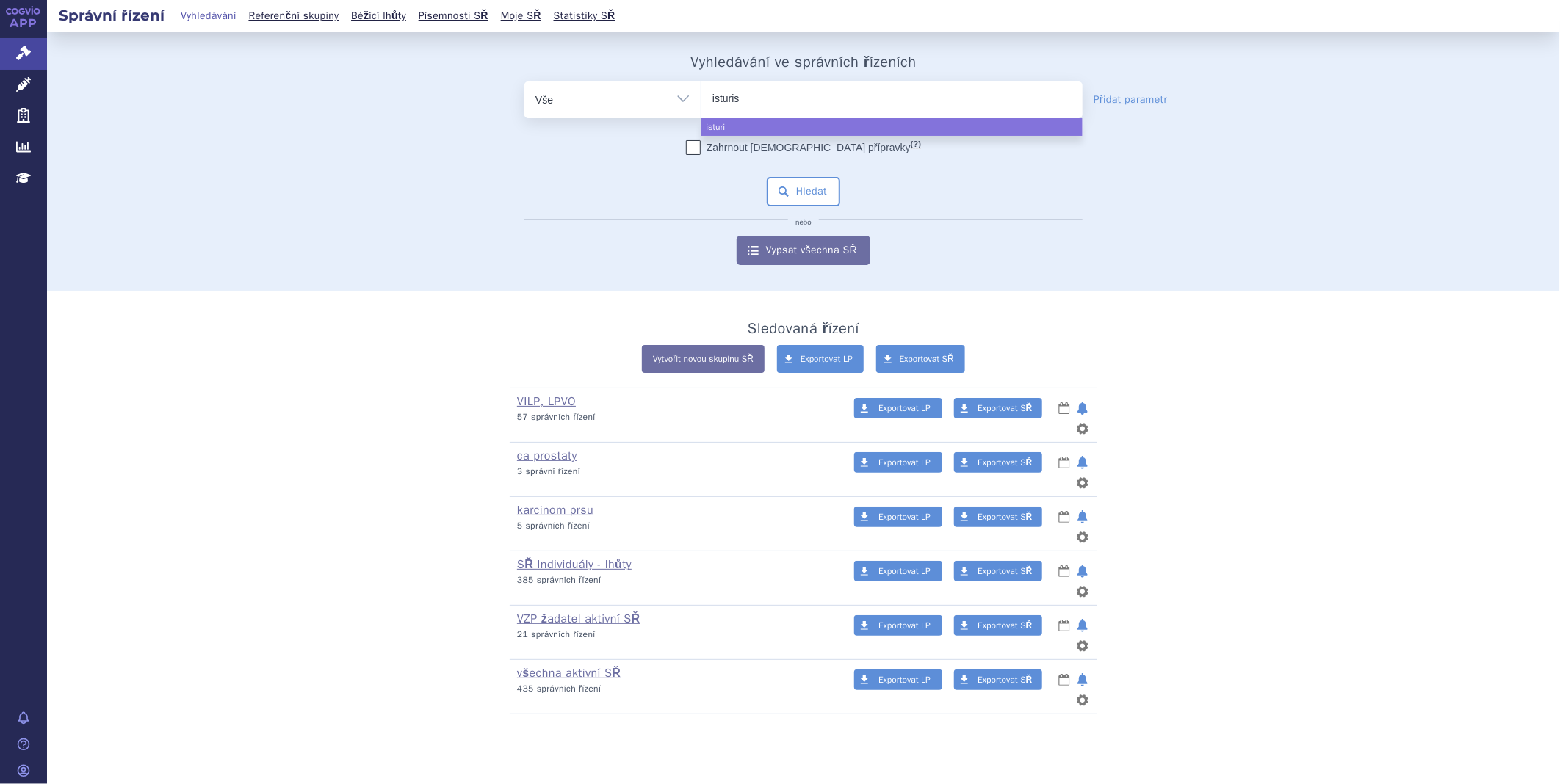 type on "isturisa" 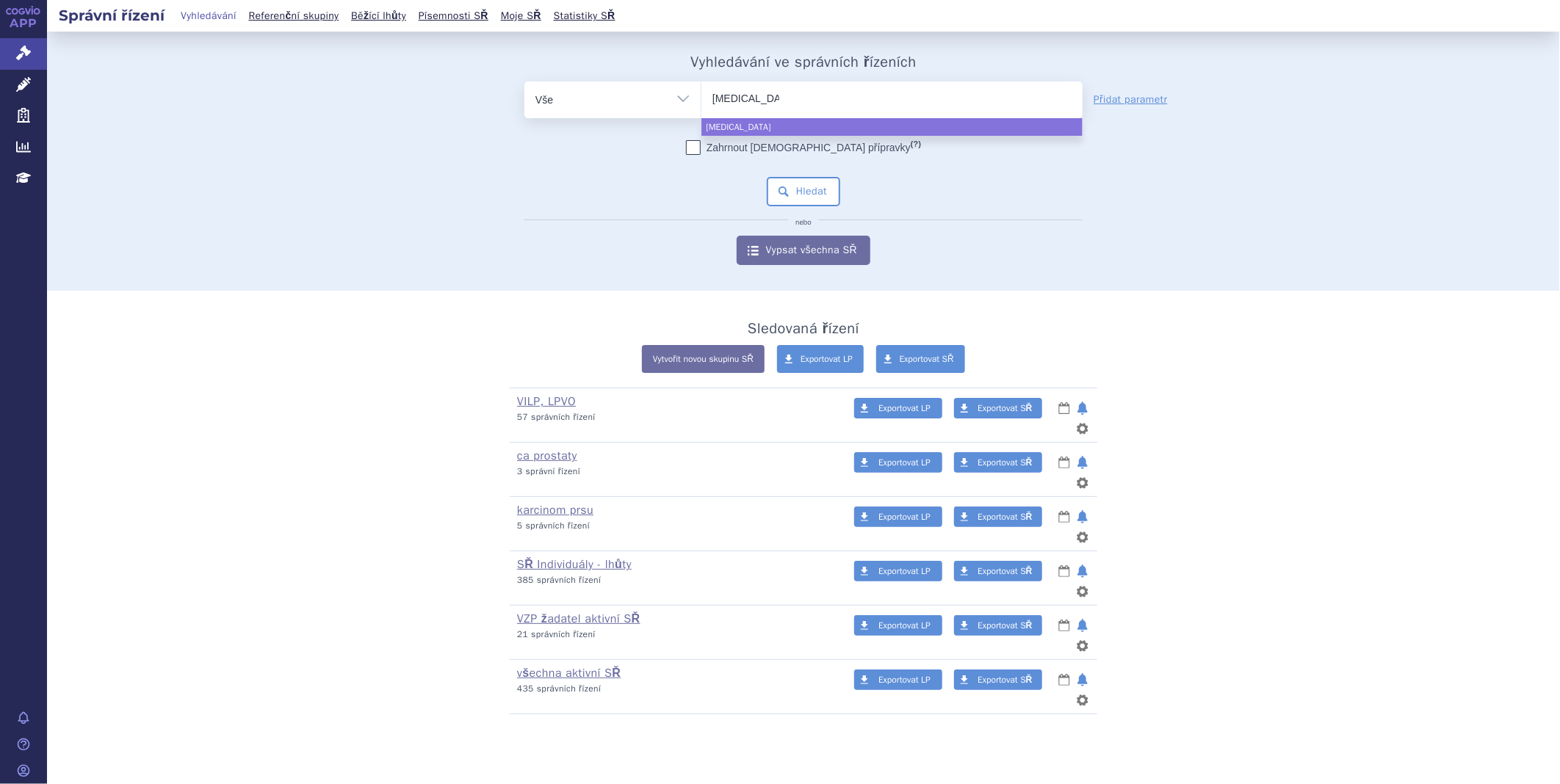 select on "isturisa" 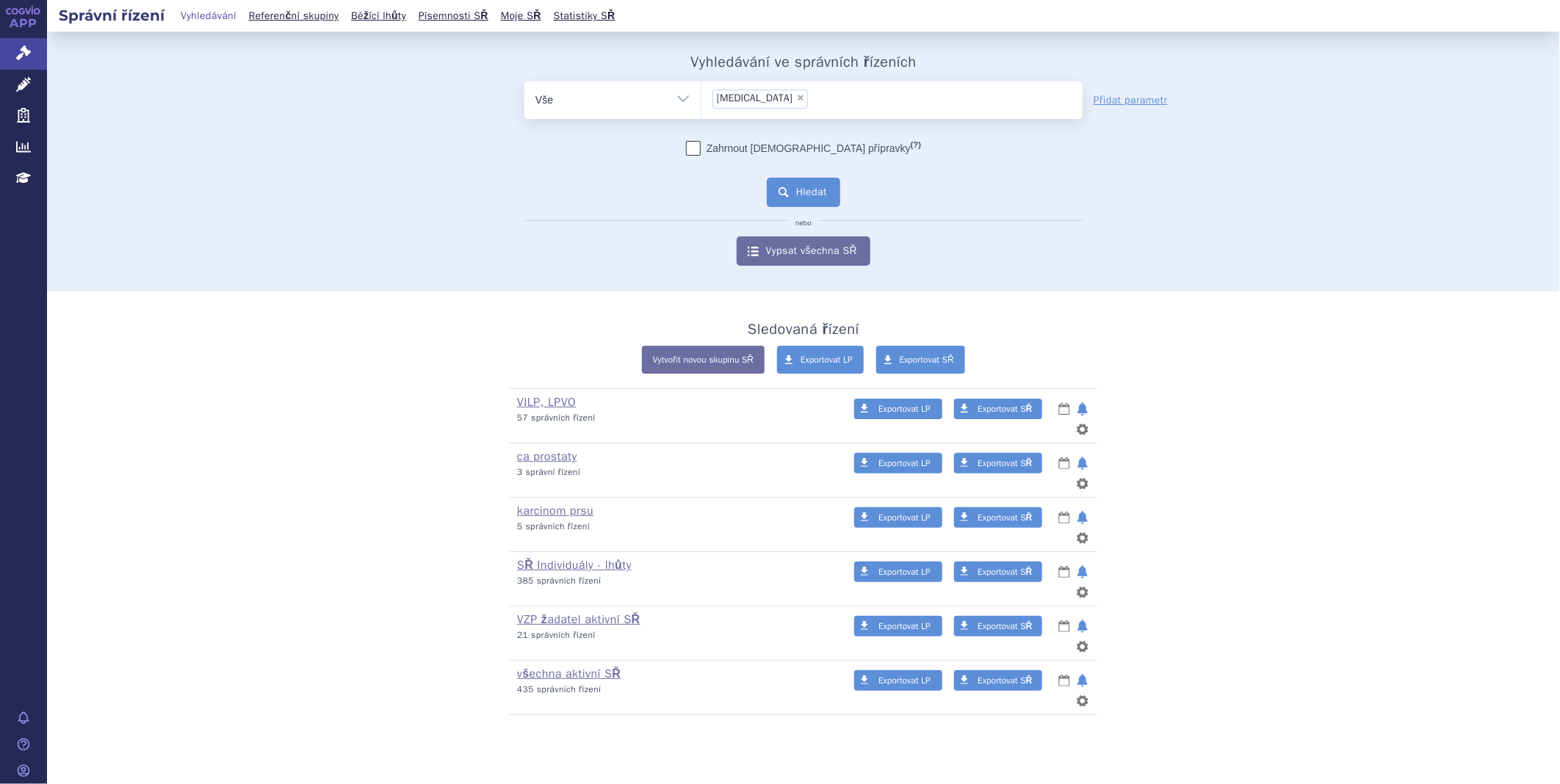click on "Hledat" at bounding box center [804, 192] 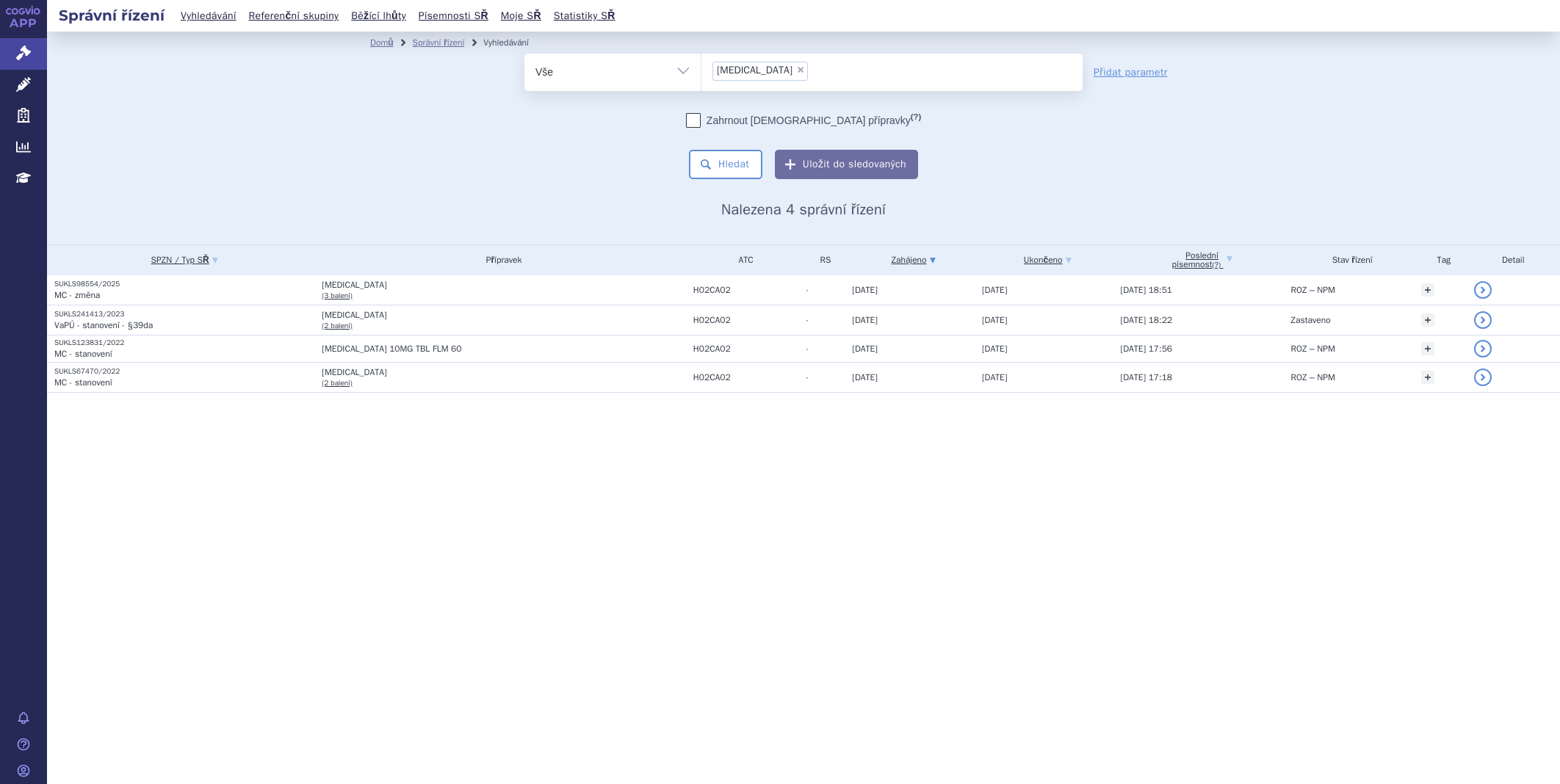 scroll, scrollTop: 0, scrollLeft: 0, axis: both 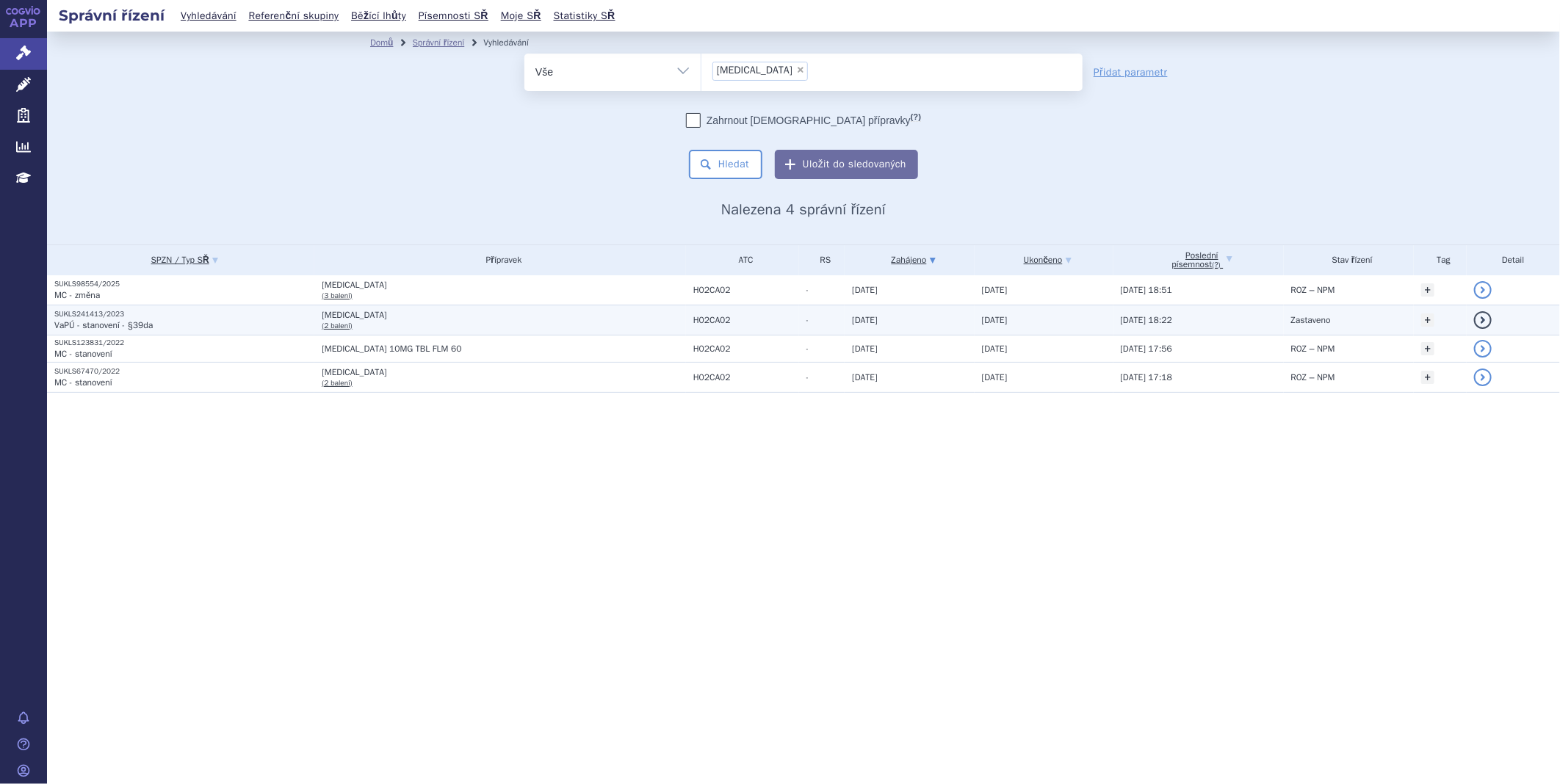 click on "SUKLS241413/2023" at bounding box center (184, 314) 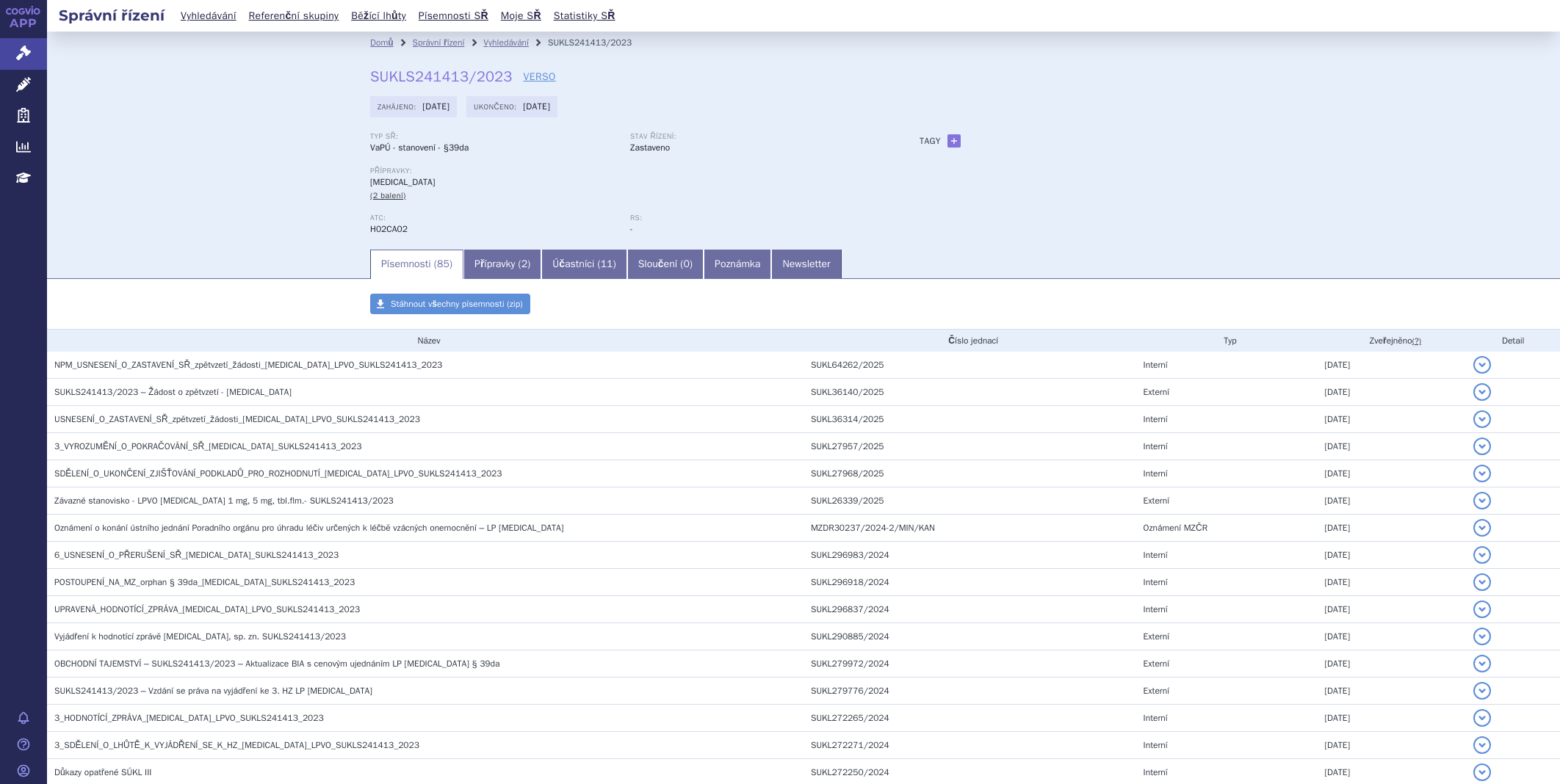 scroll, scrollTop: 0, scrollLeft: 0, axis: both 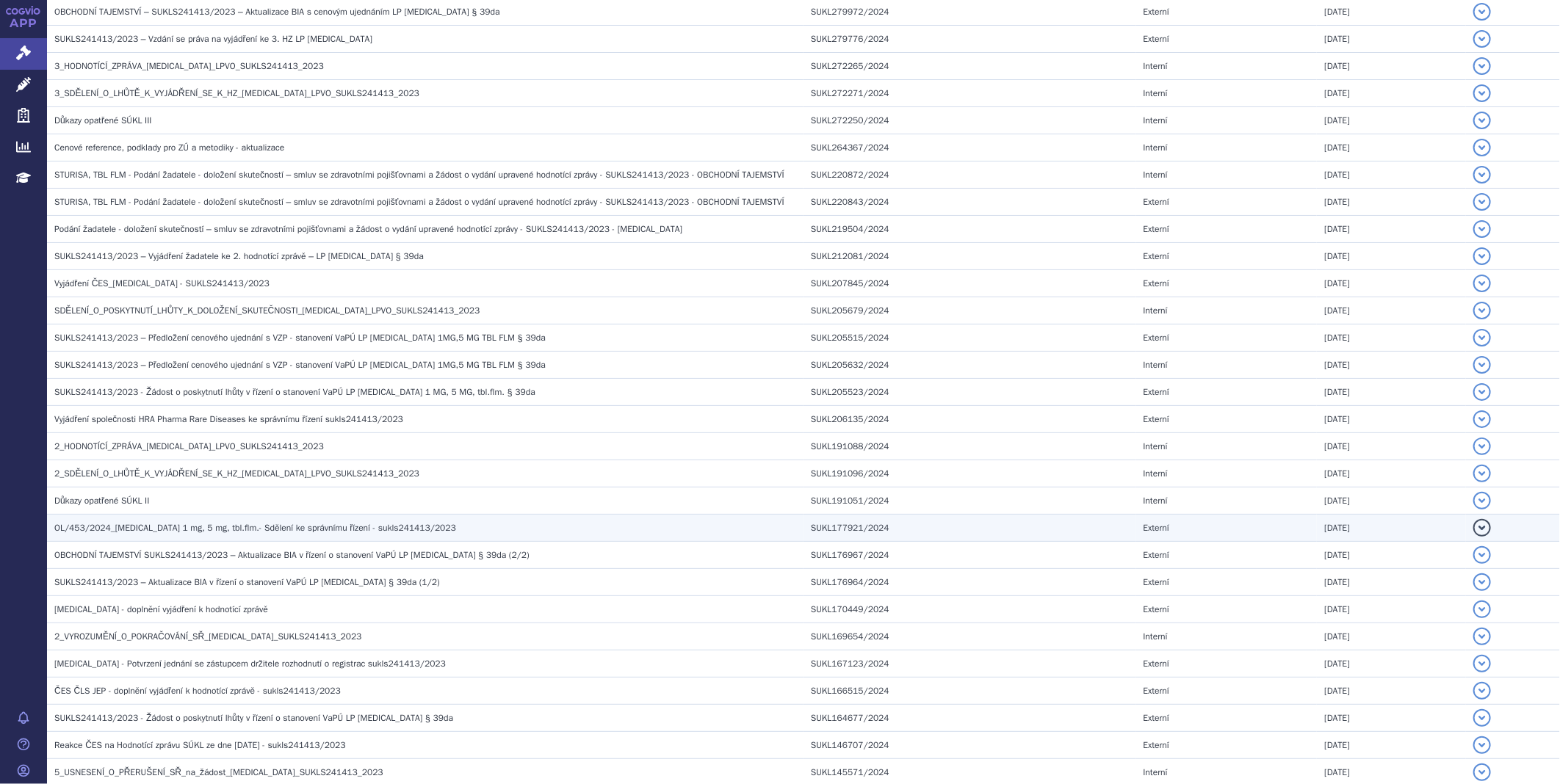 click on "OL/453/2024_ISTURISA 1 mg, 5 mg, tbl.flm.- Sdělení ke správnímu řízení - sukls241413/2023" at bounding box center [255, 528] 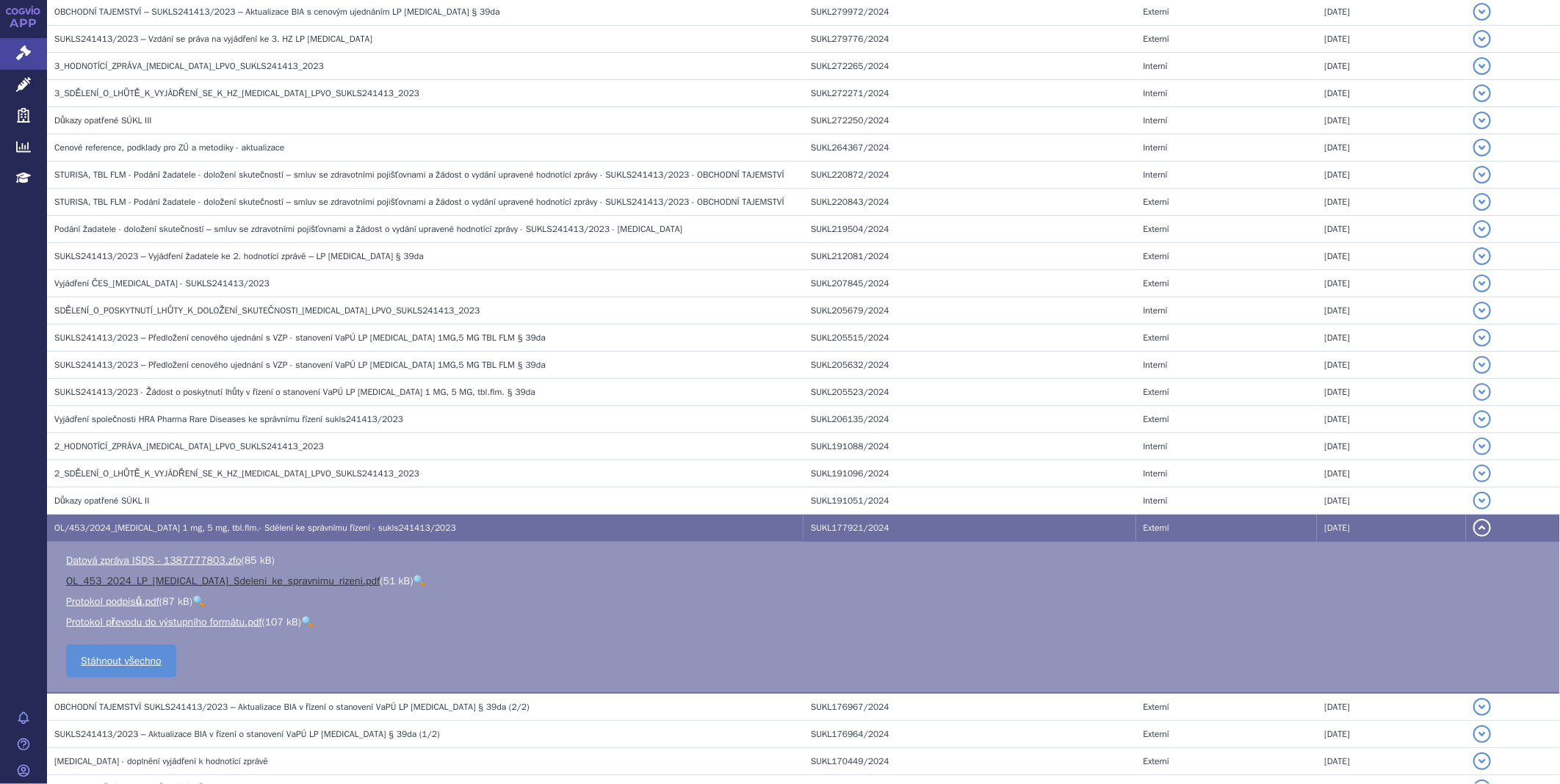 click on "OL_453_2024_LP_ISTURISA_Sdeleni_ke_spravnimu_rizeni.pdf" at bounding box center (223, 581) 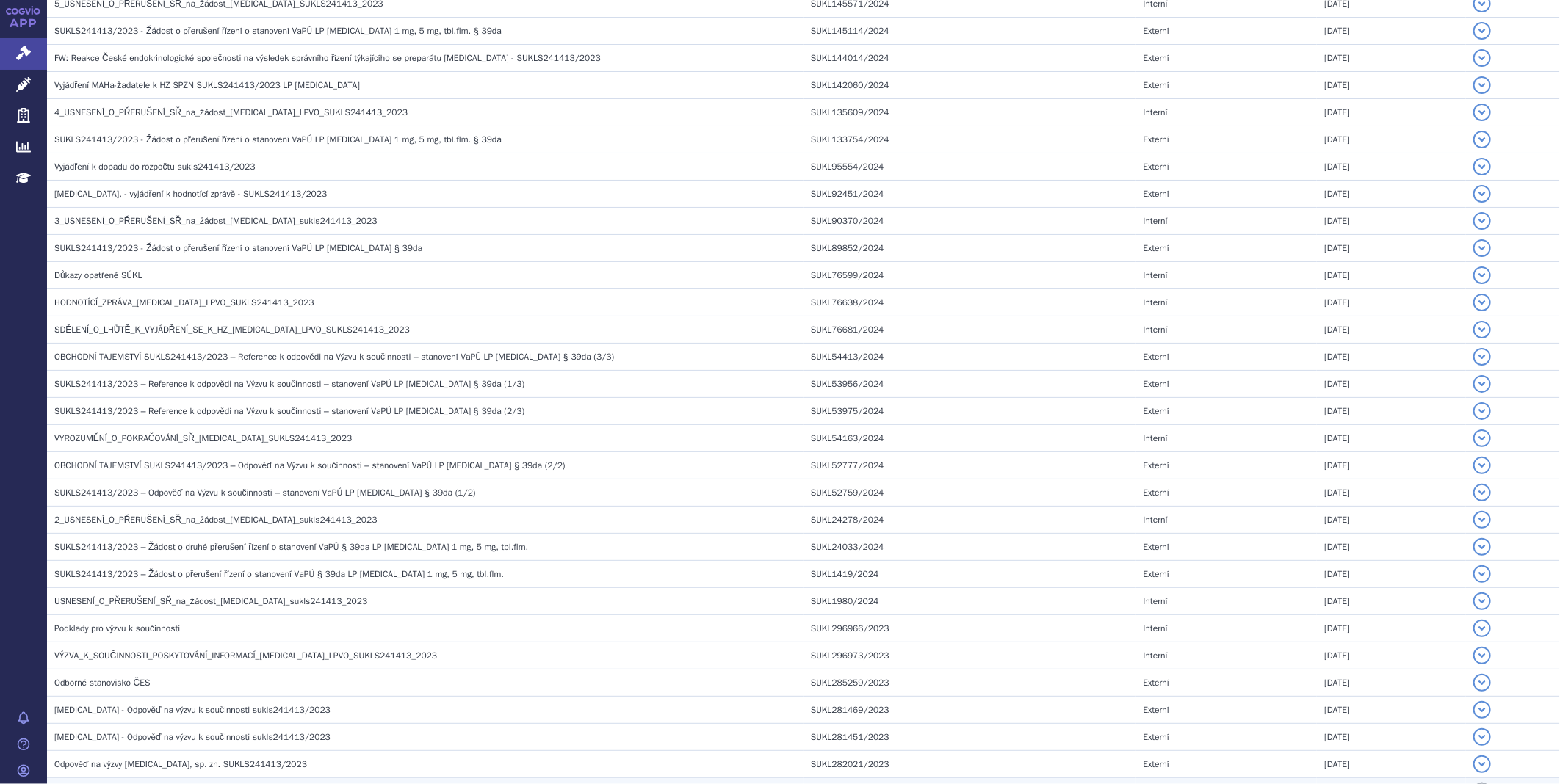 scroll, scrollTop: 1794, scrollLeft: 0, axis: vertical 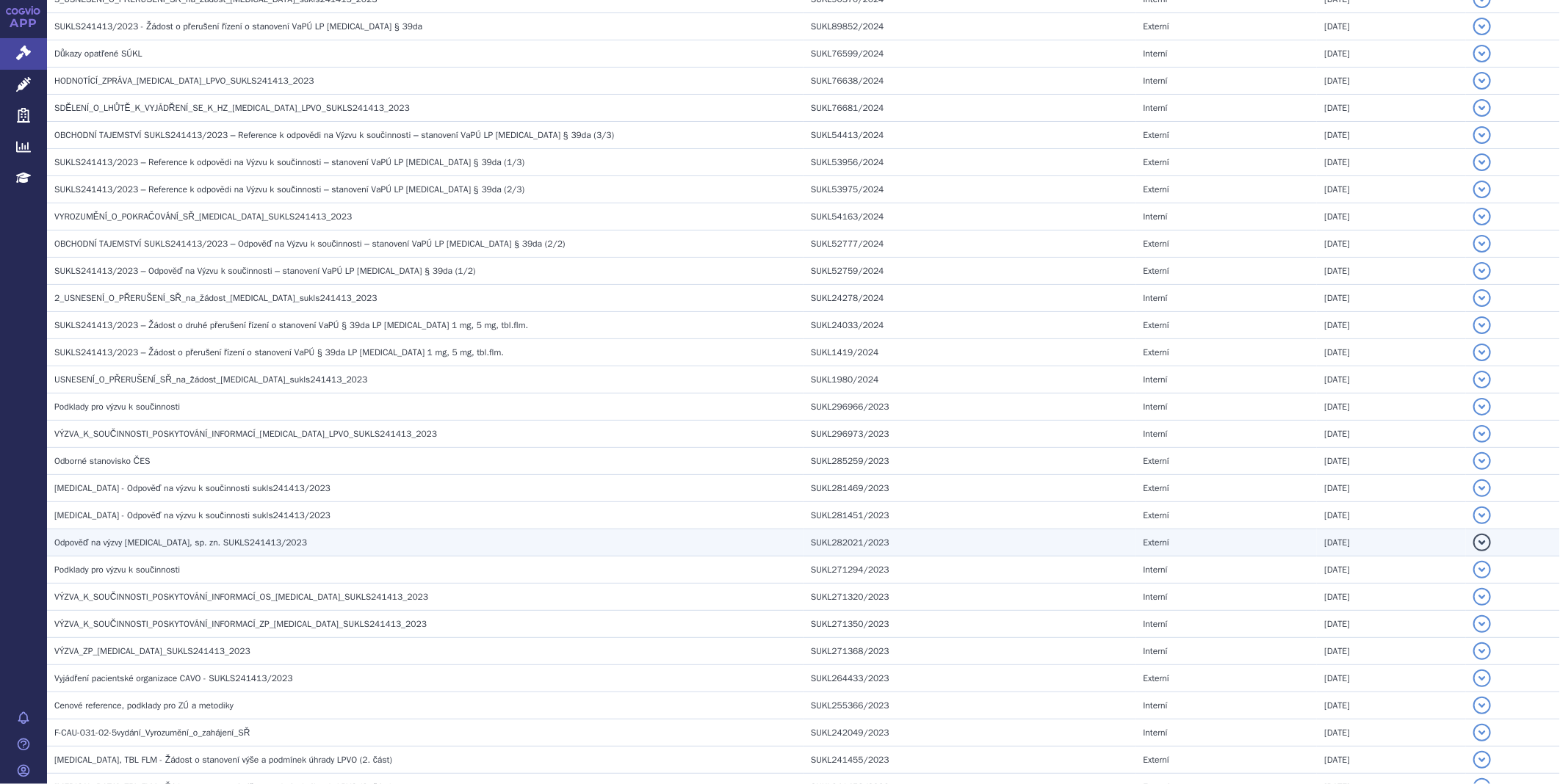 click on "Odpověď na výzvy ISTURISA, sp. zn. SUKLS241413/2023" at bounding box center (181, 542) 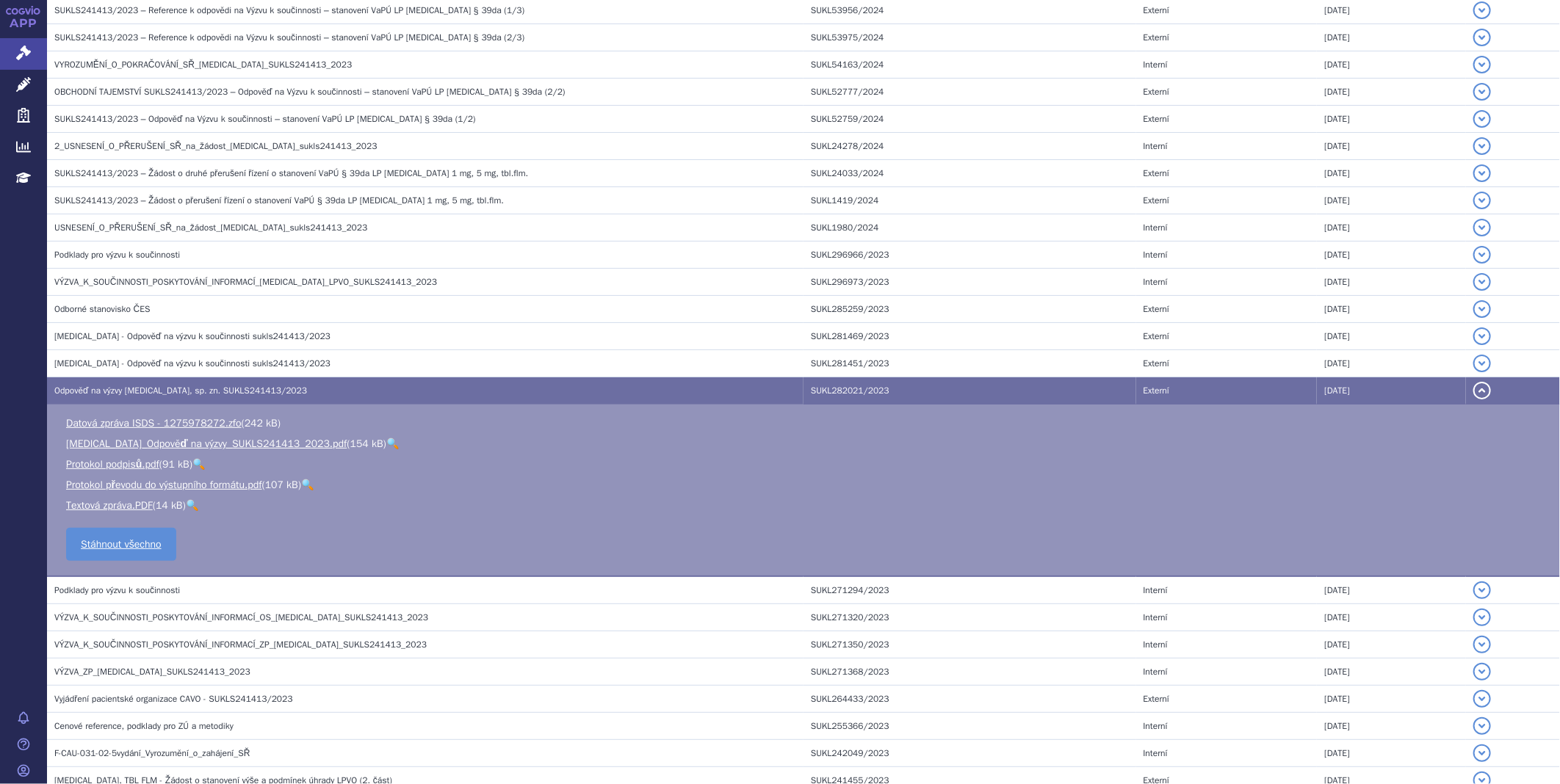 scroll, scrollTop: 1642, scrollLeft: 0, axis: vertical 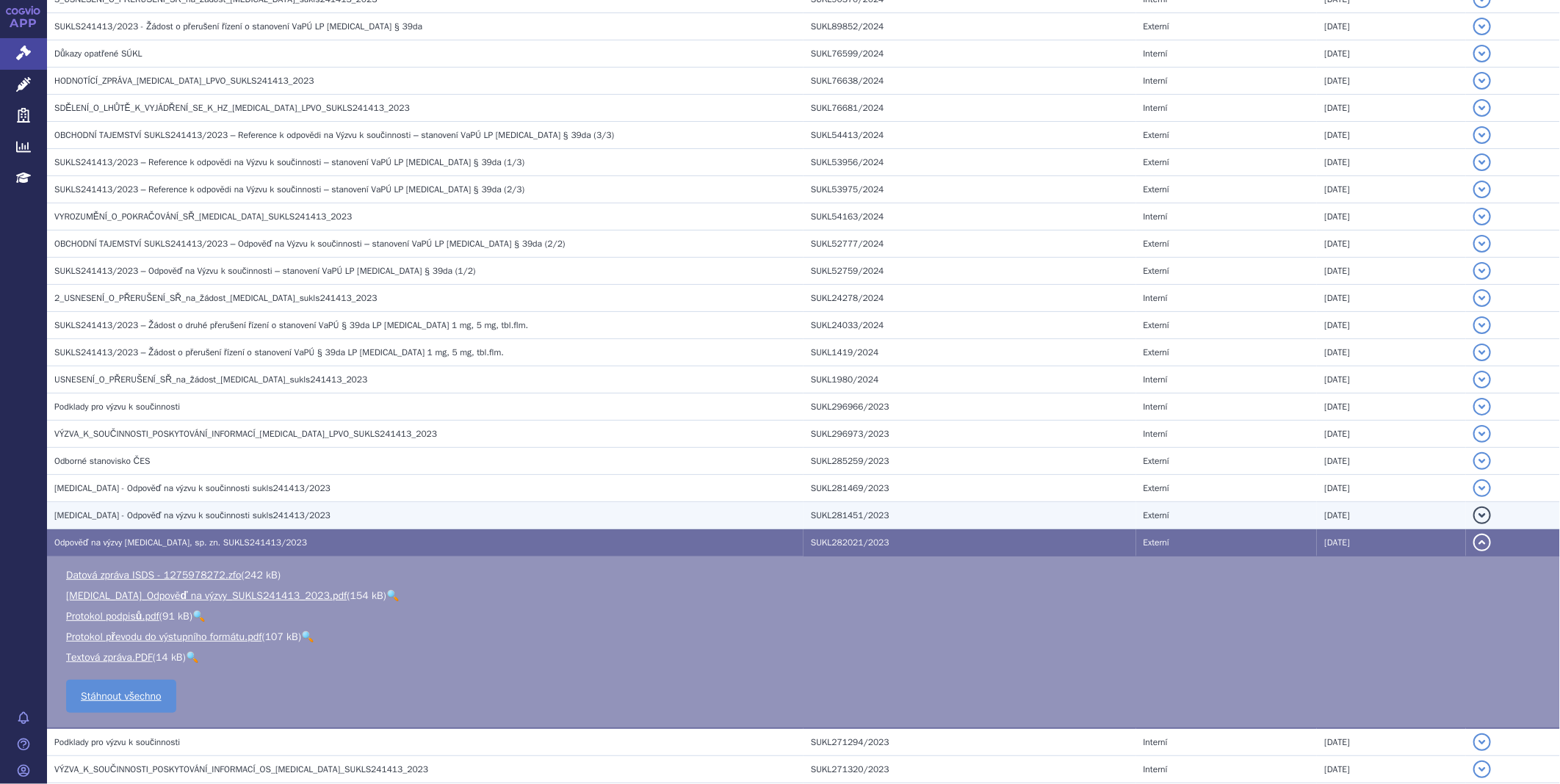 click on "ISTURISA - Odpověď na výzvu k součinnosti sukls241413/2023" at bounding box center [192, 515] 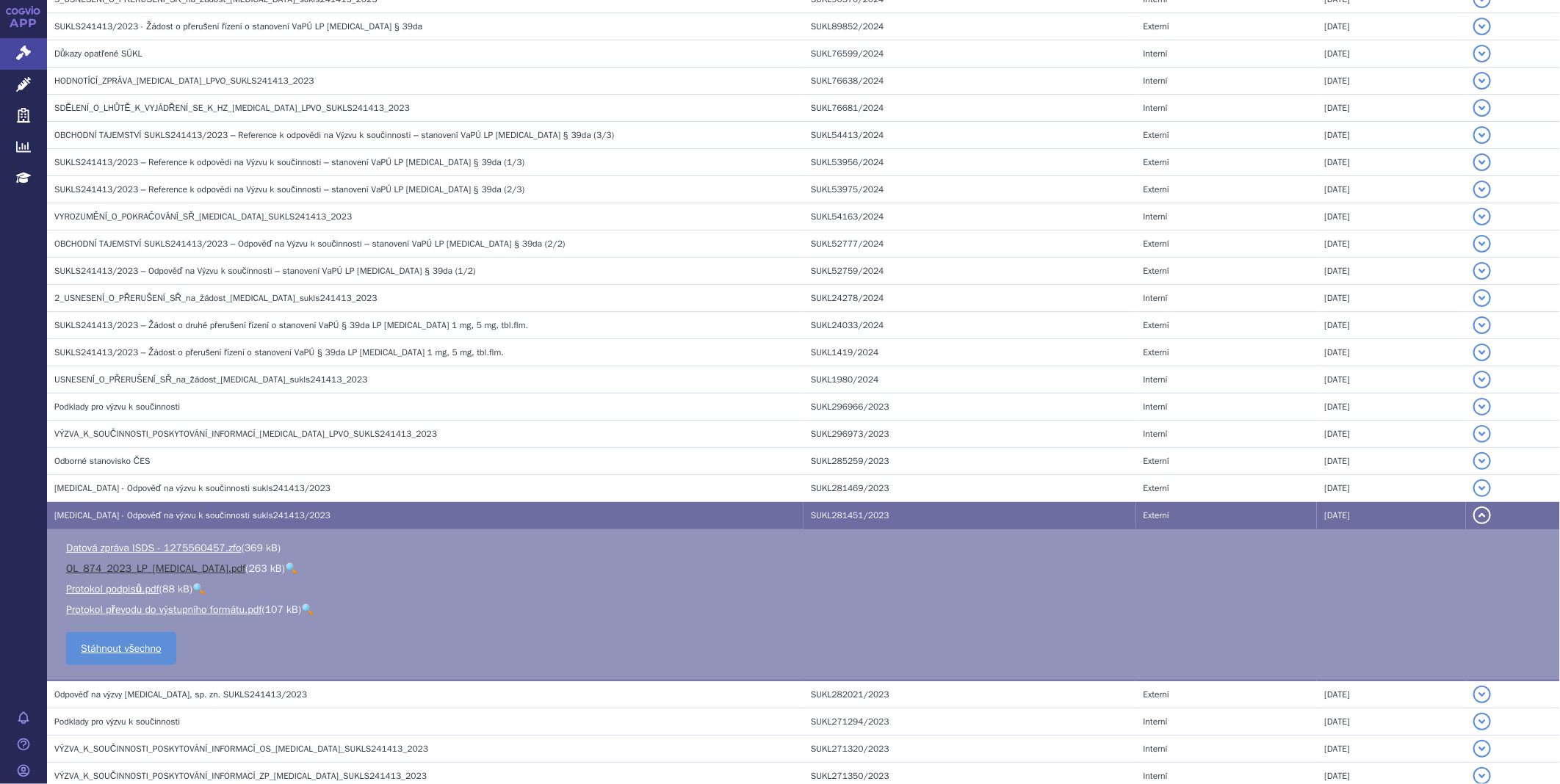 click on "OL_874_2023_LP_ISTURISA.pdf" at bounding box center (156, 568) 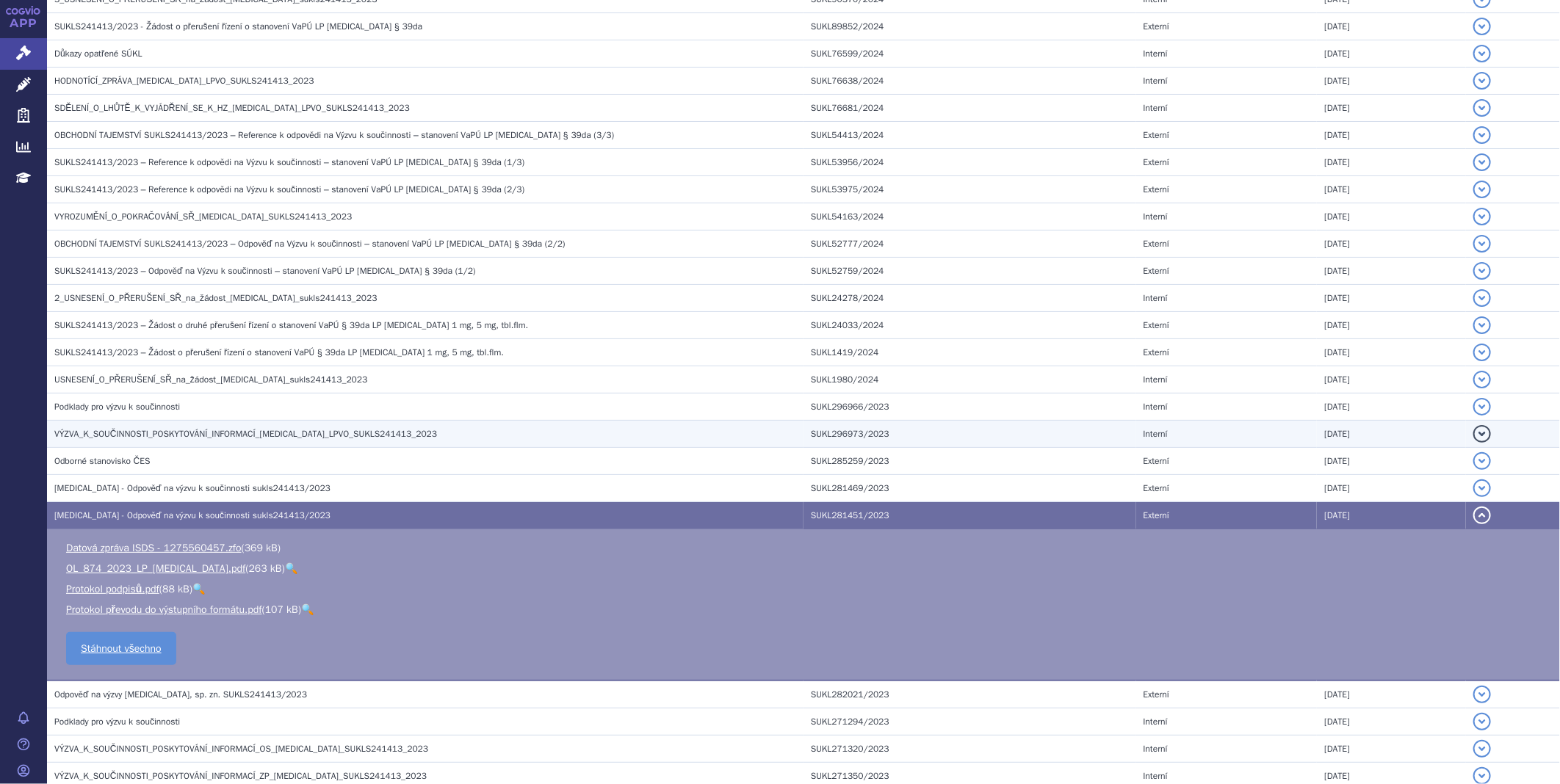 scroll, scrollTop: 1479, scrollLeft: 0, axis: vertical 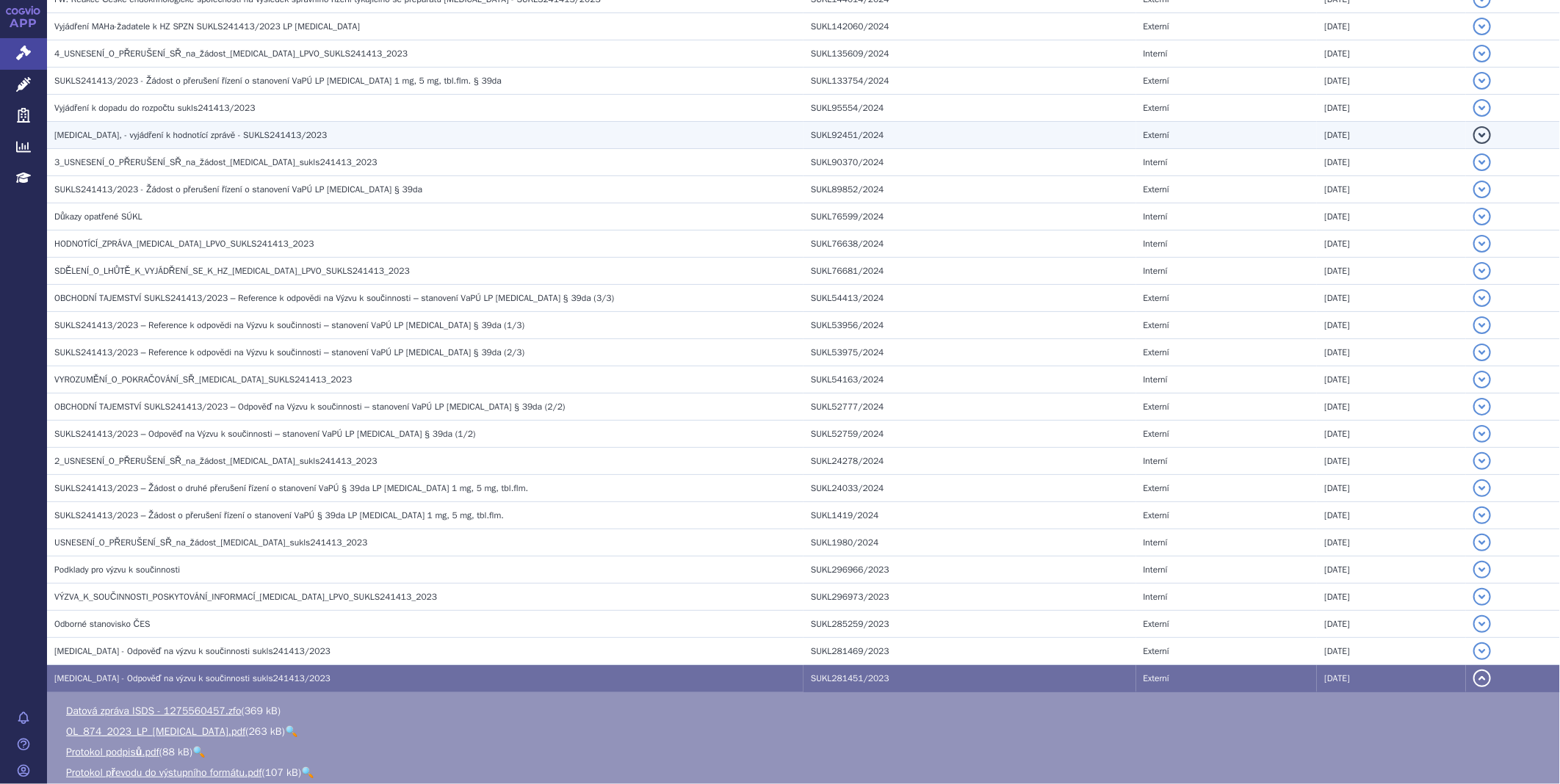 click on "ISTURISA, - vyjádření k hodnotící zprávě - SUKLS241413/2023" at bounding box center [190, 135] 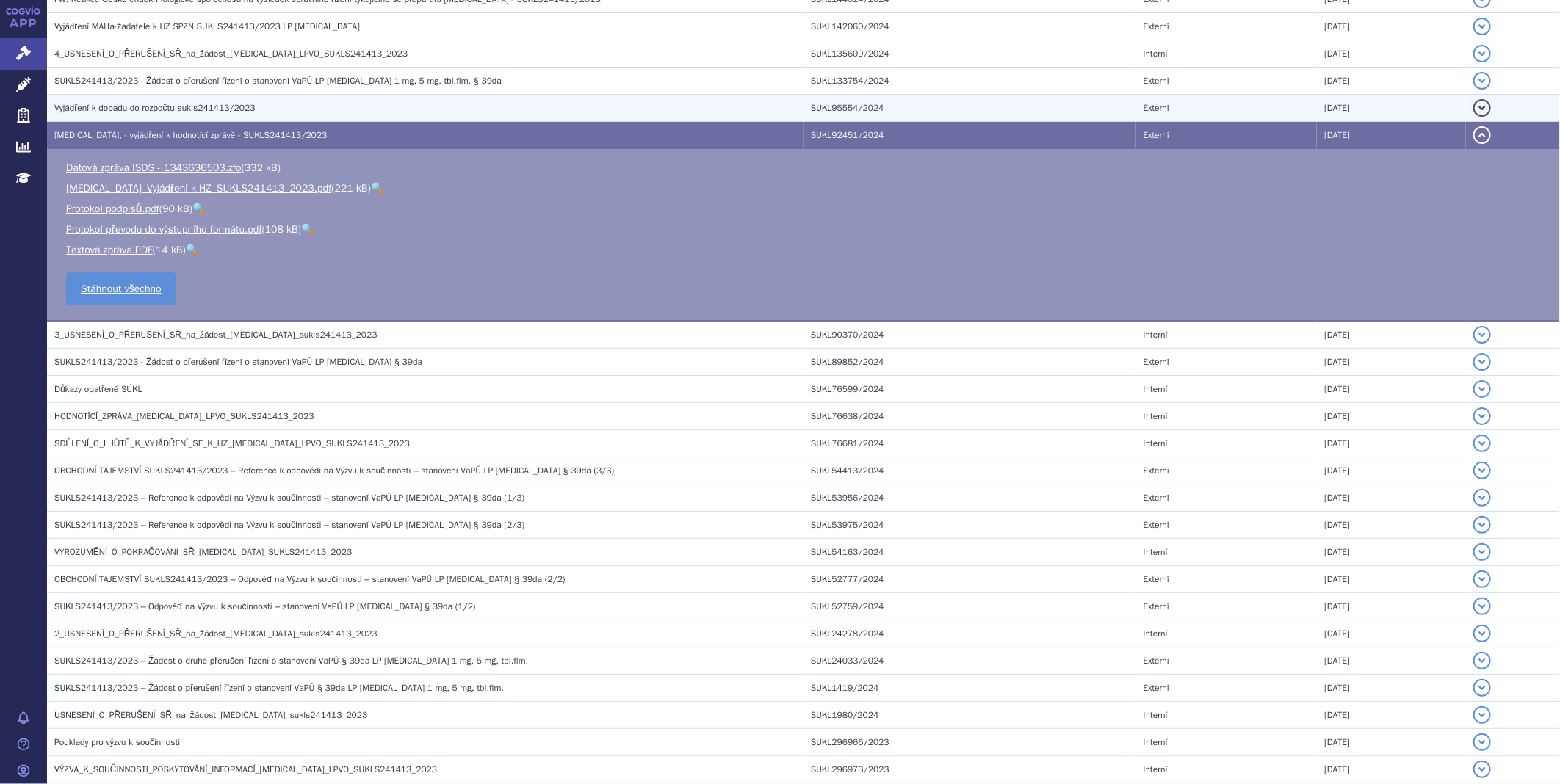 click on "Vyjádření k dopadu do rozpočtu sukls241413/2023" at bounding box center [154, 108] 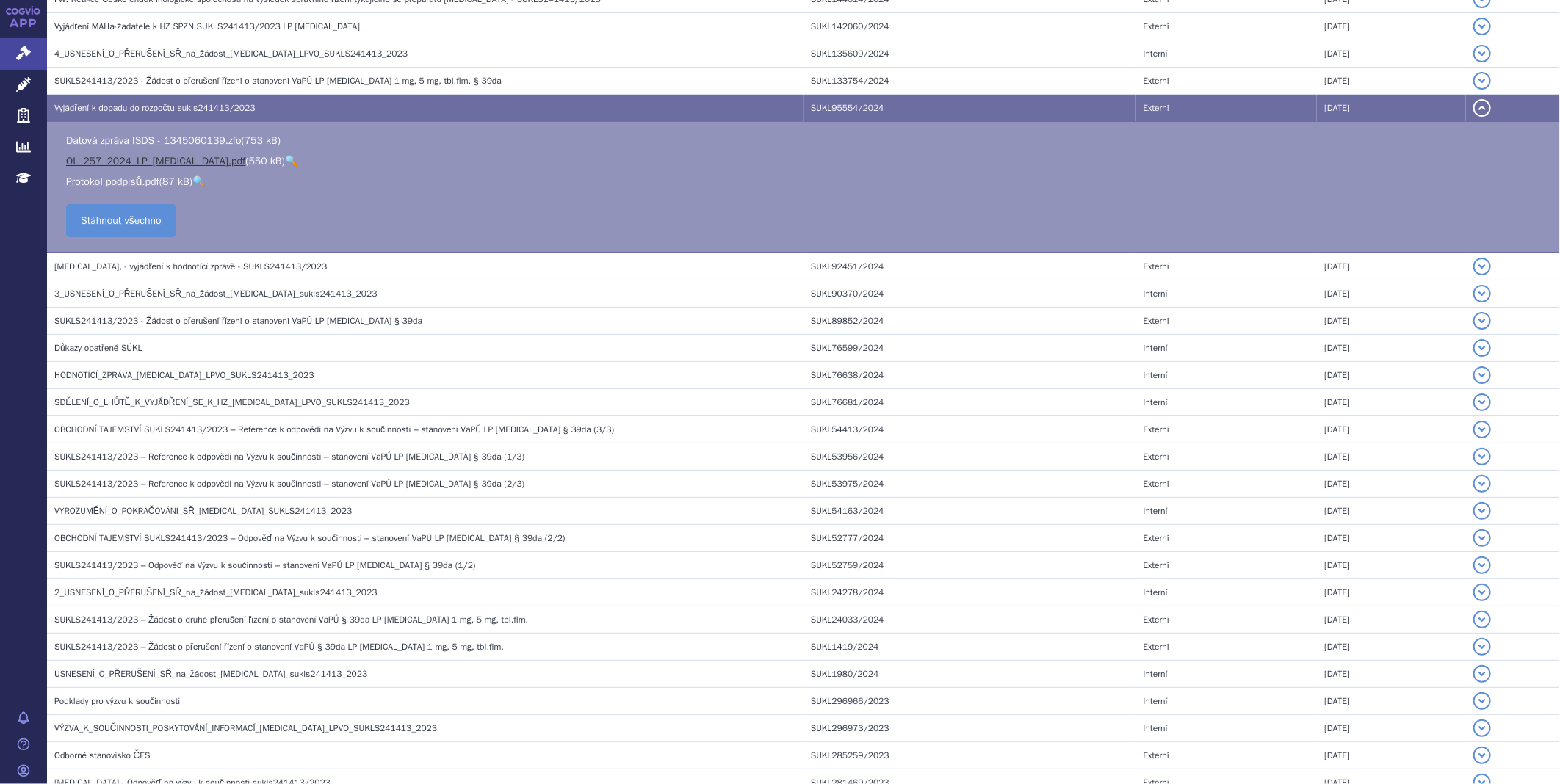 click on "OL_257_2024_LP_ISTURISA.pdf" at bounding box center (156, 161) 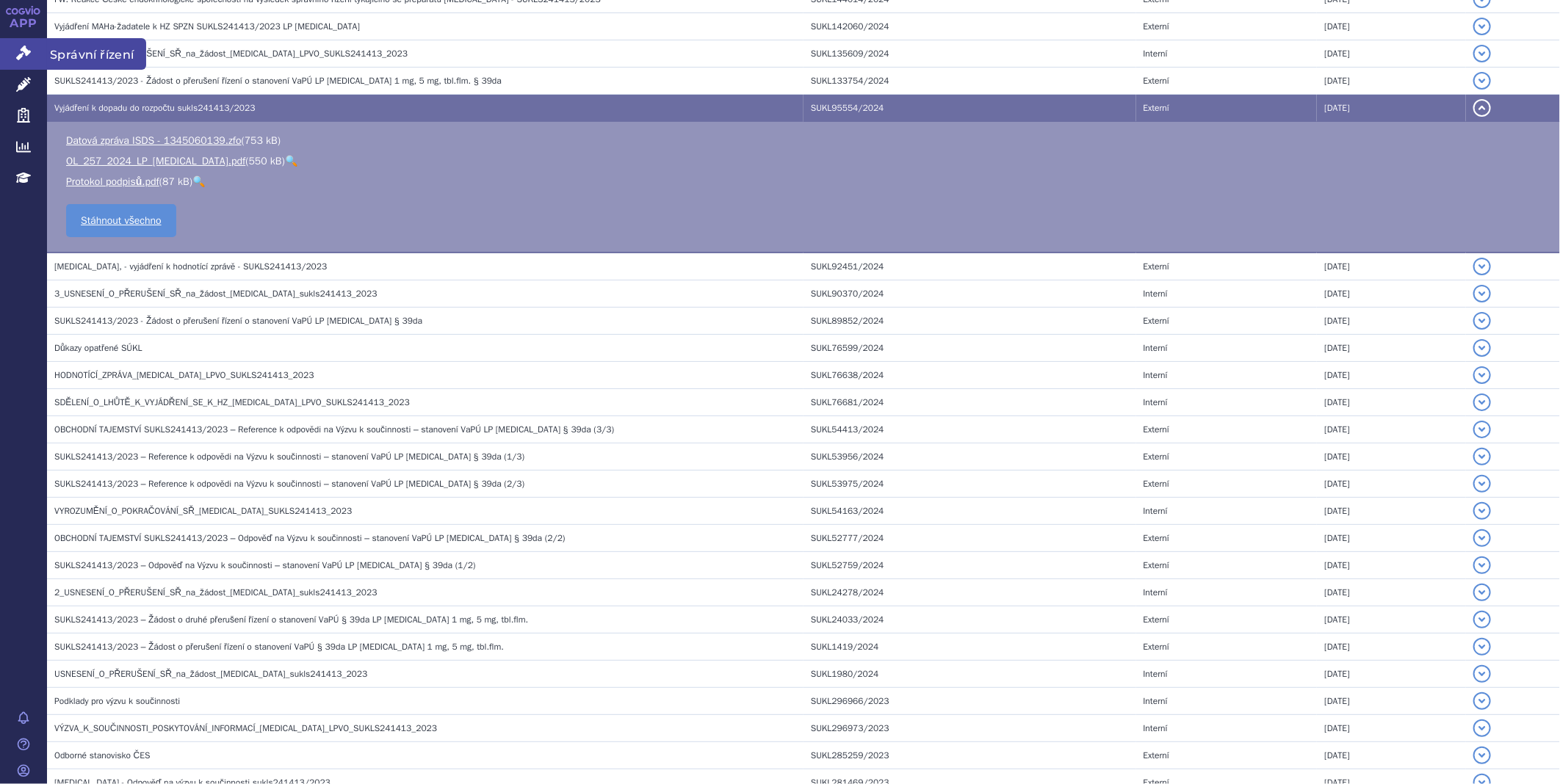 click on "Správní řízení" at bounding box center [24, 54] 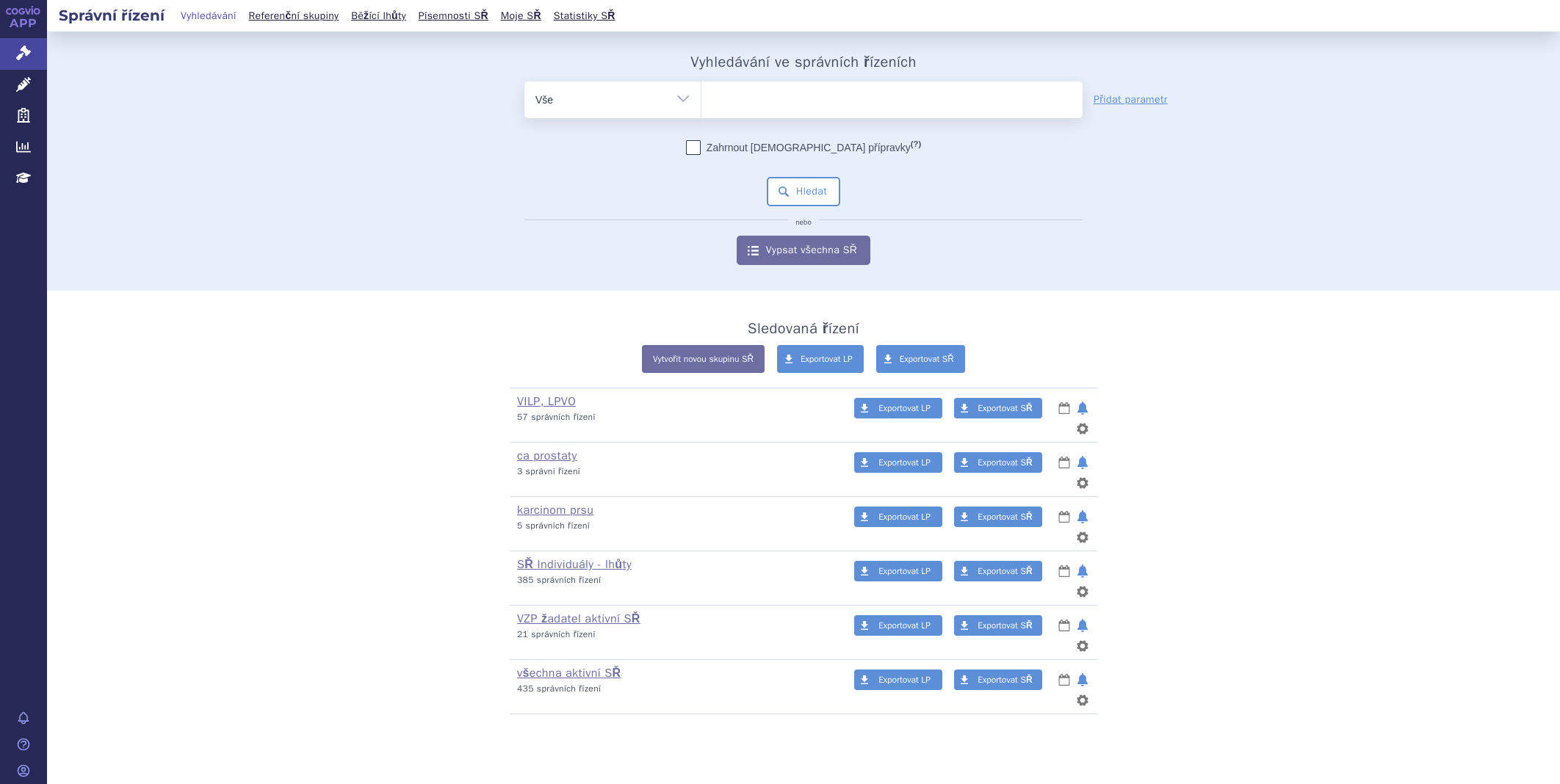 scroll, scrollTop: 0, scrollLeft: 0, axis: both 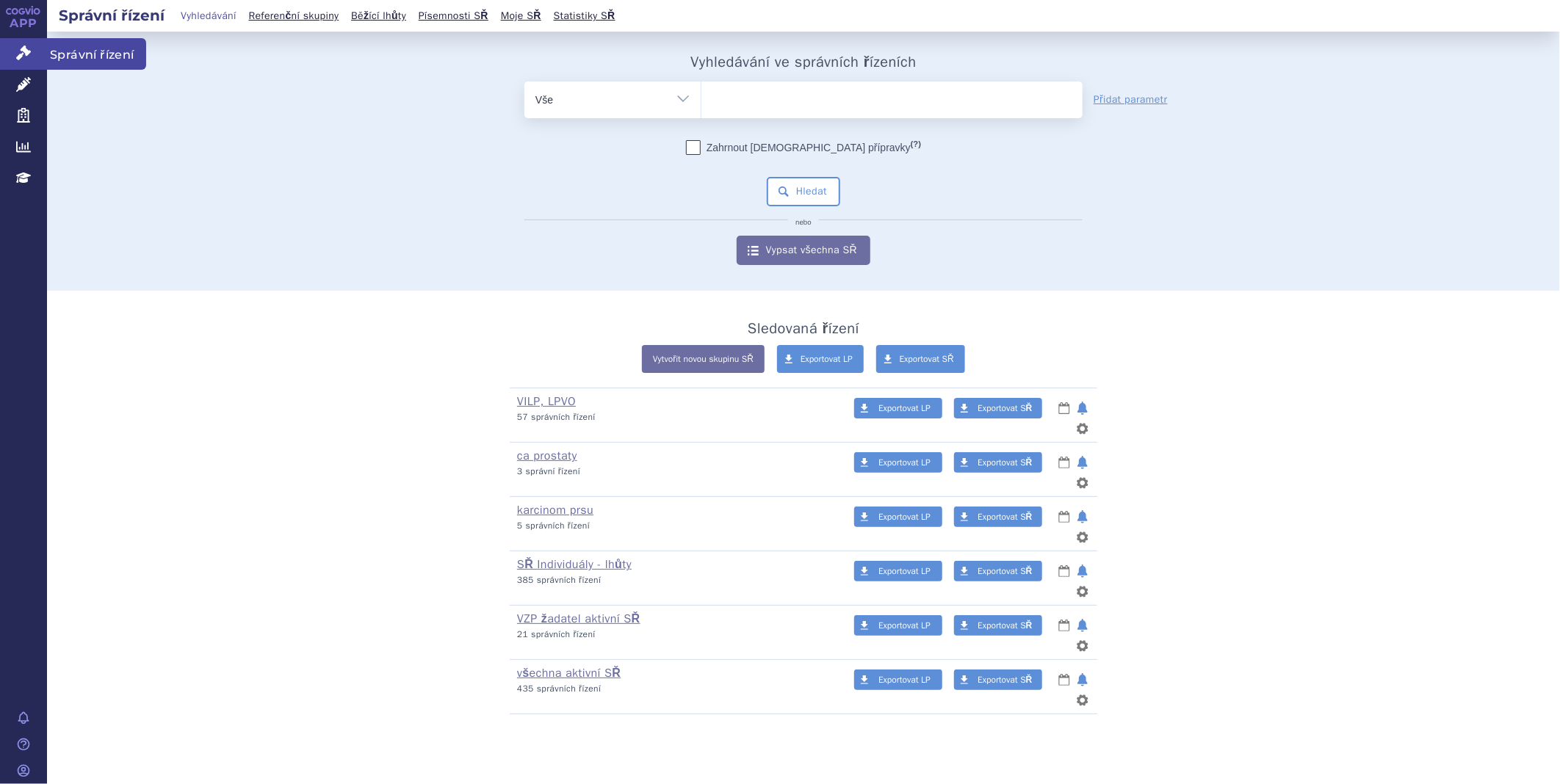click on "Správní řízení" at bounding box center [24, 54] 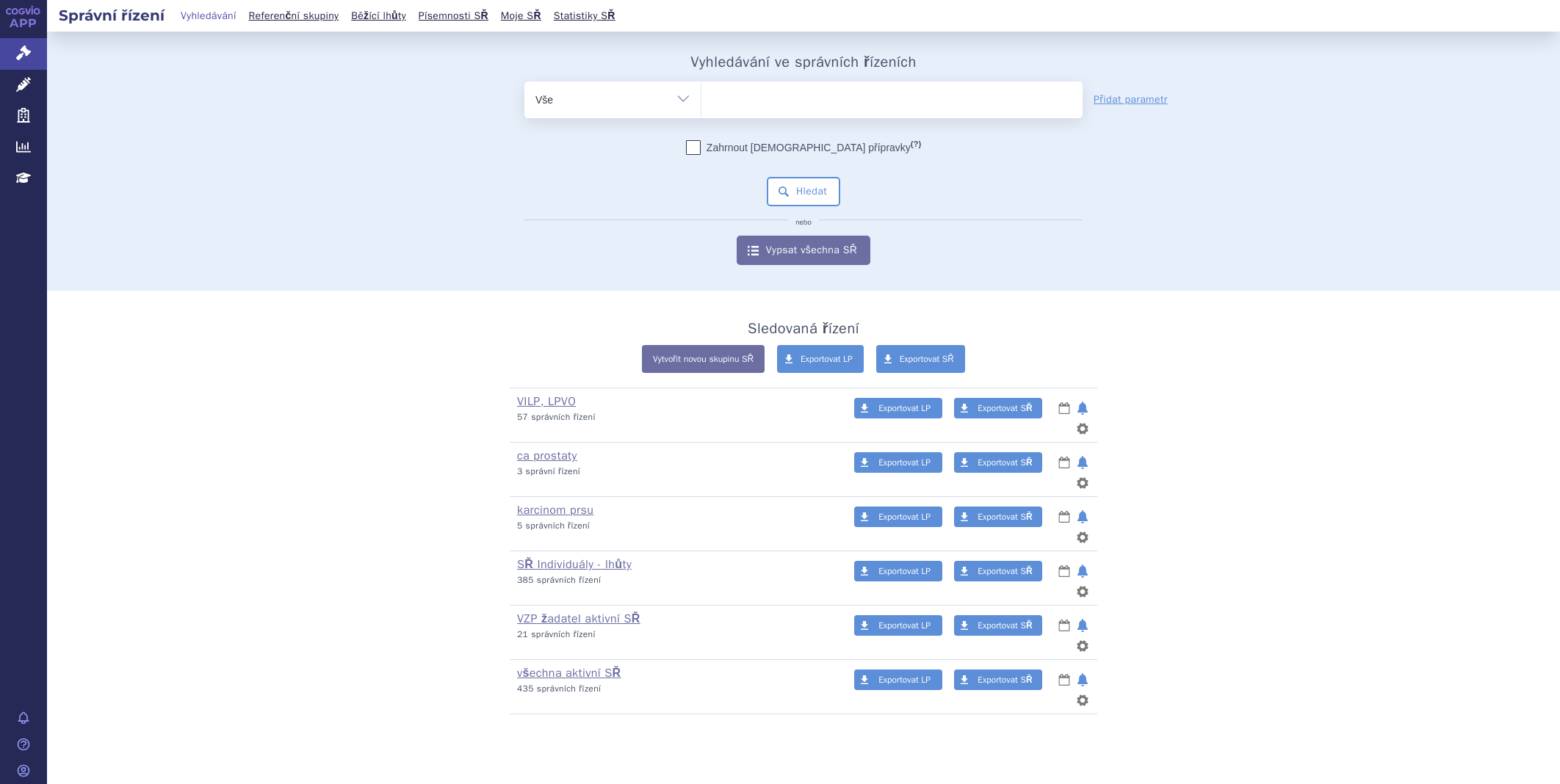 scroll, scrollTop: 0, scrollLeft: 0, axis: both 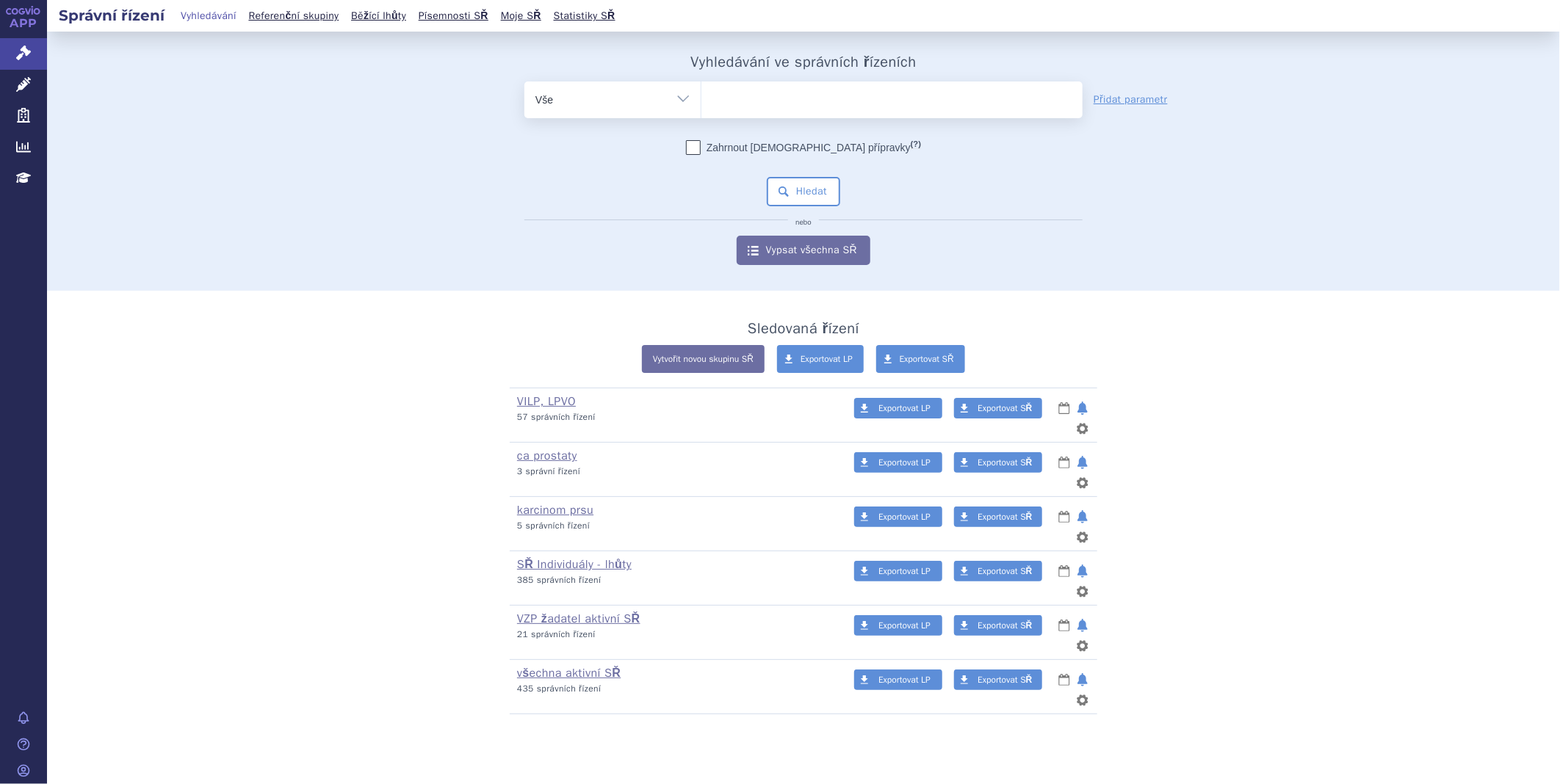 click on "odstranit
Vše
Spisová značka
Typ SŘ
(?) Hledat" at bounding box center [804, 173] 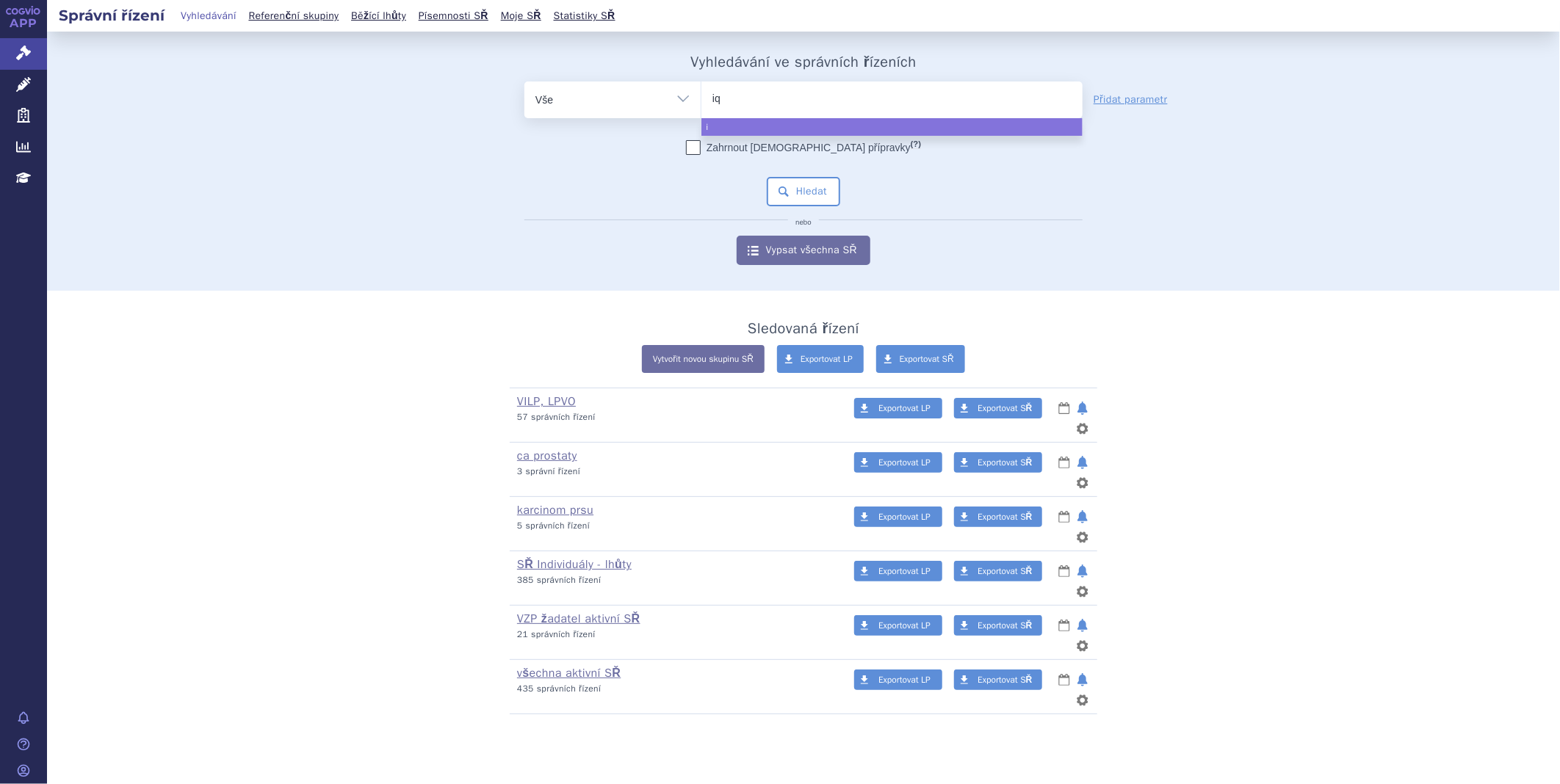 type on "iqi" 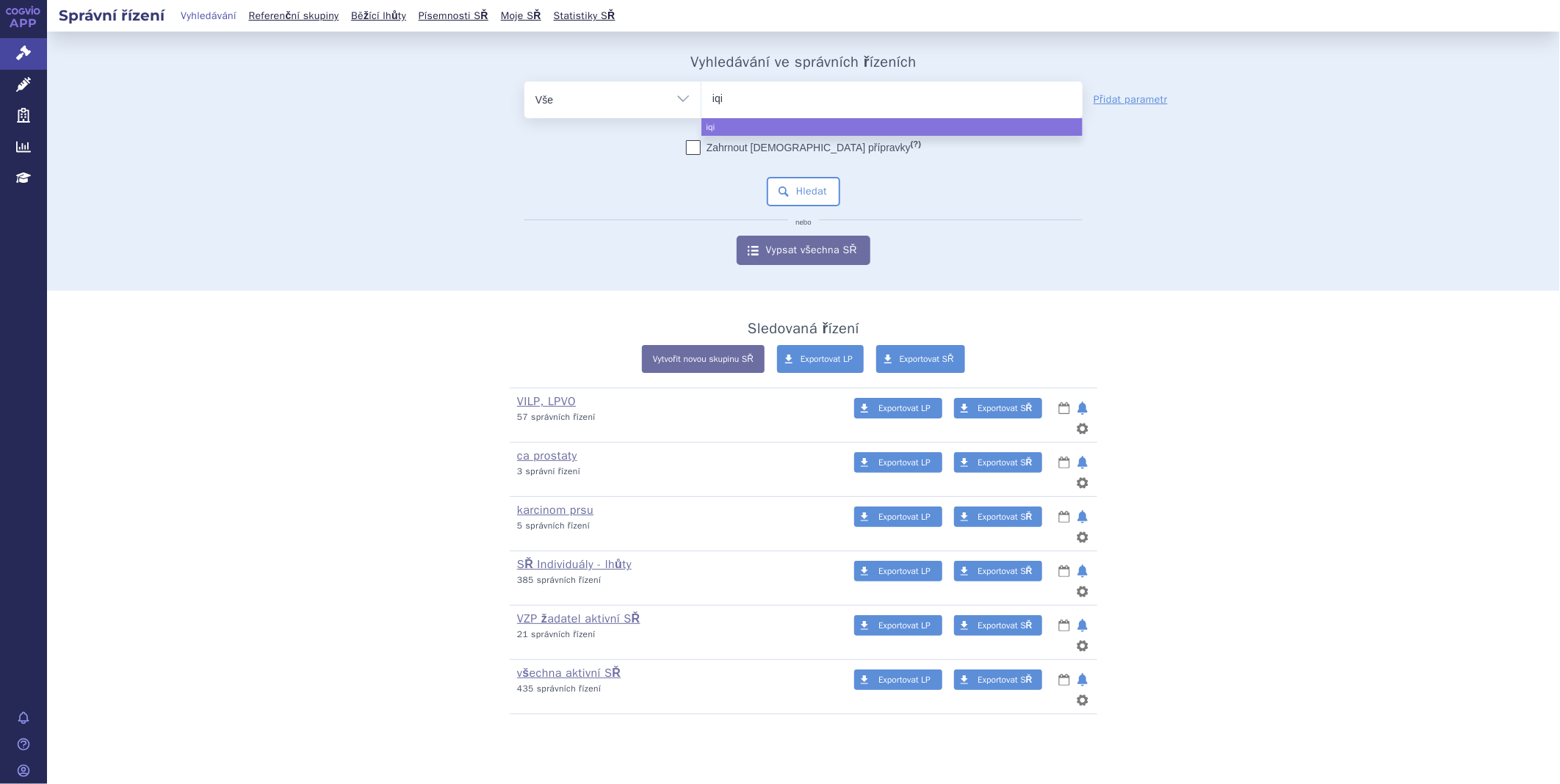 type on "iqir" 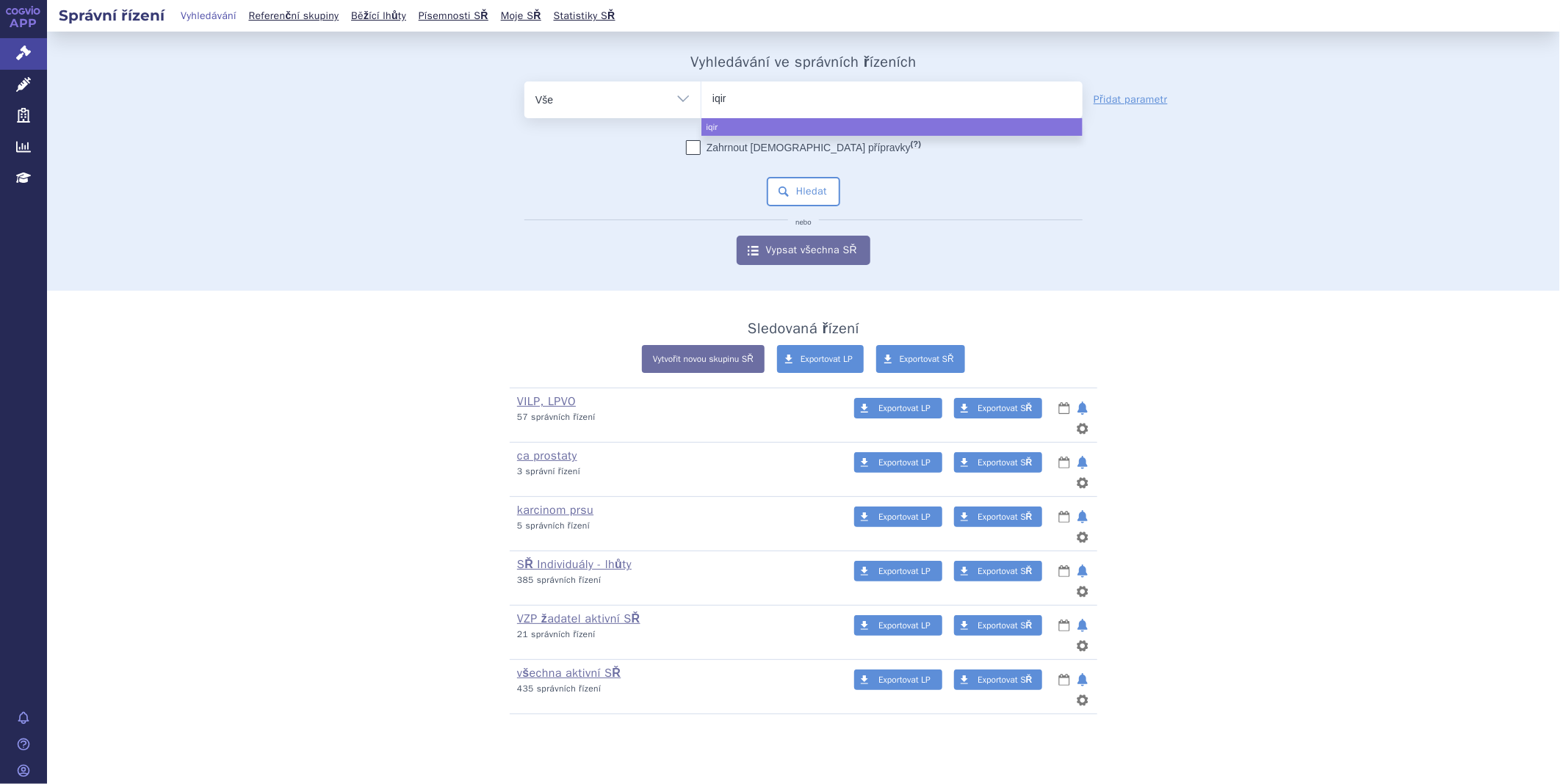 type on "iqirv" 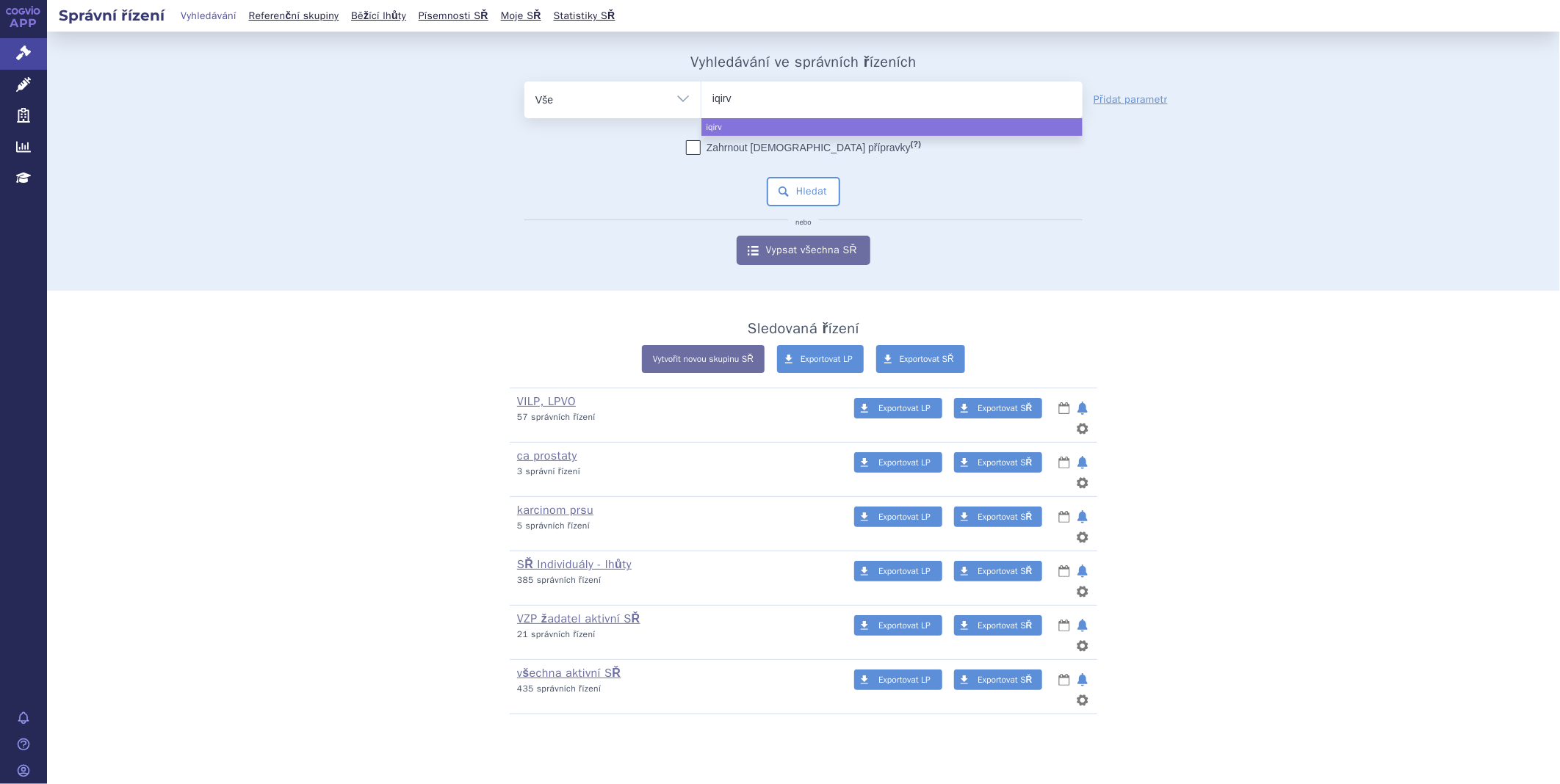 type on "iqirvo" 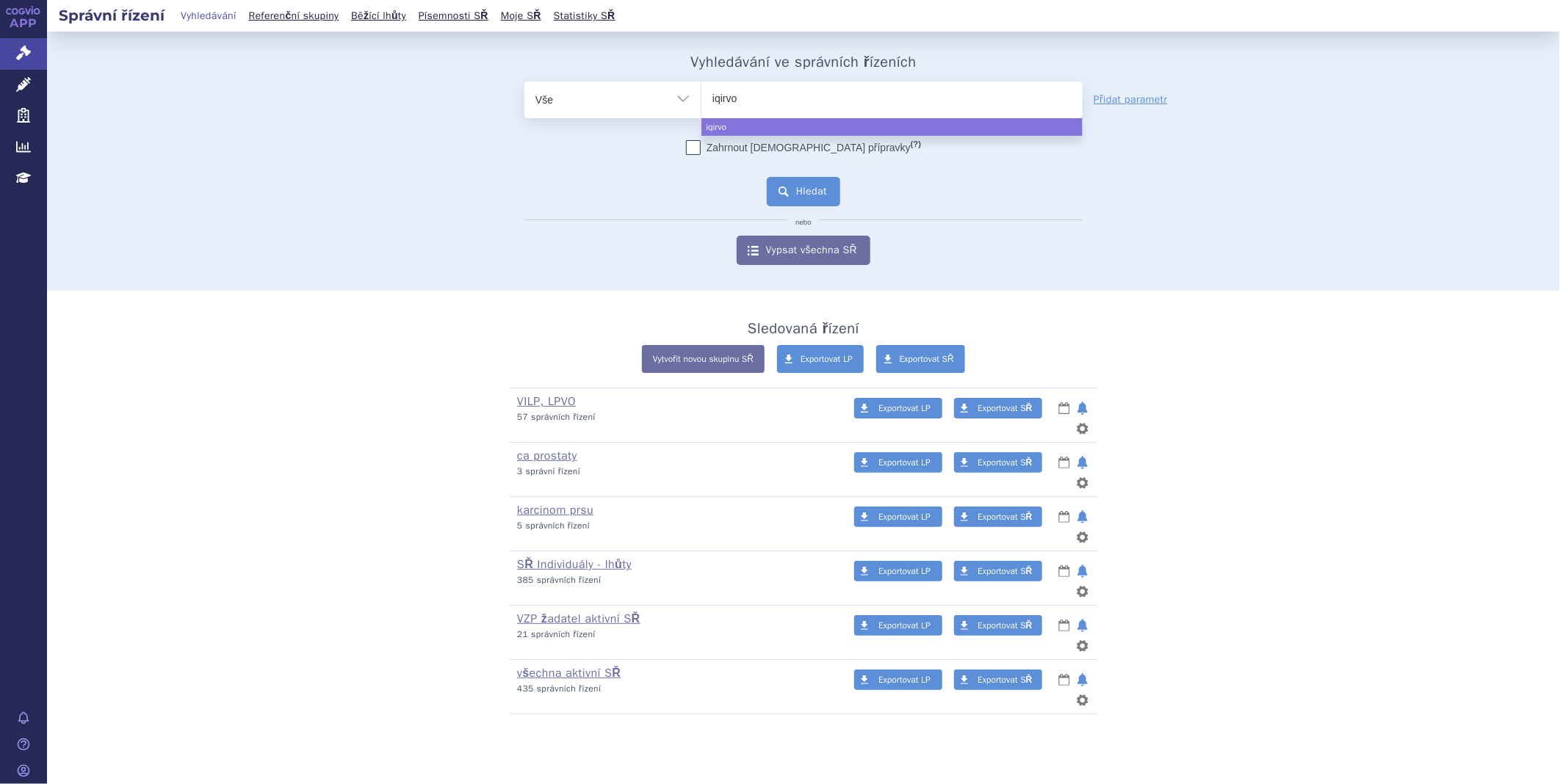 select on "iqirvo" 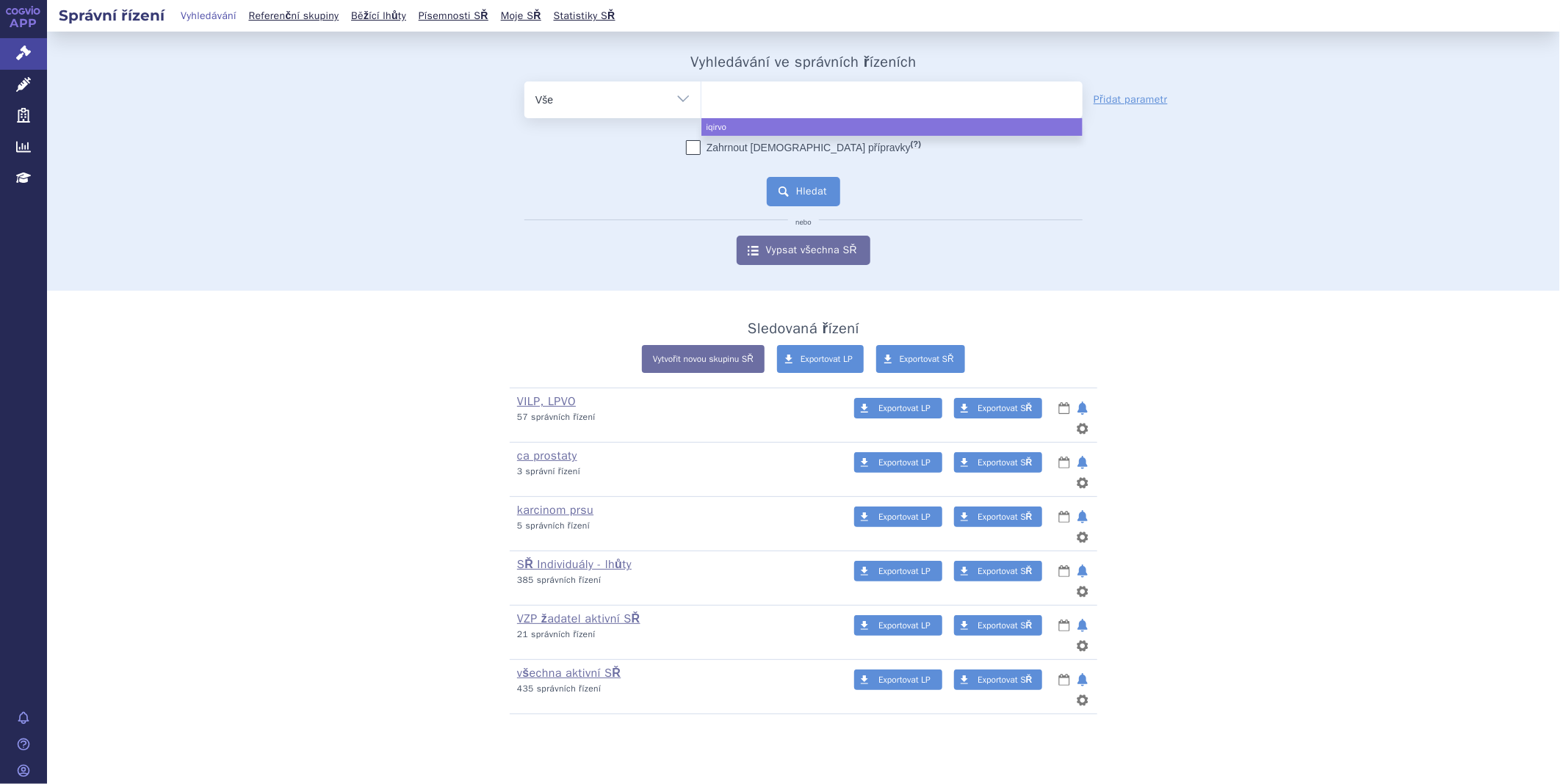click on "Hledat" at bounding box center [804, 192] 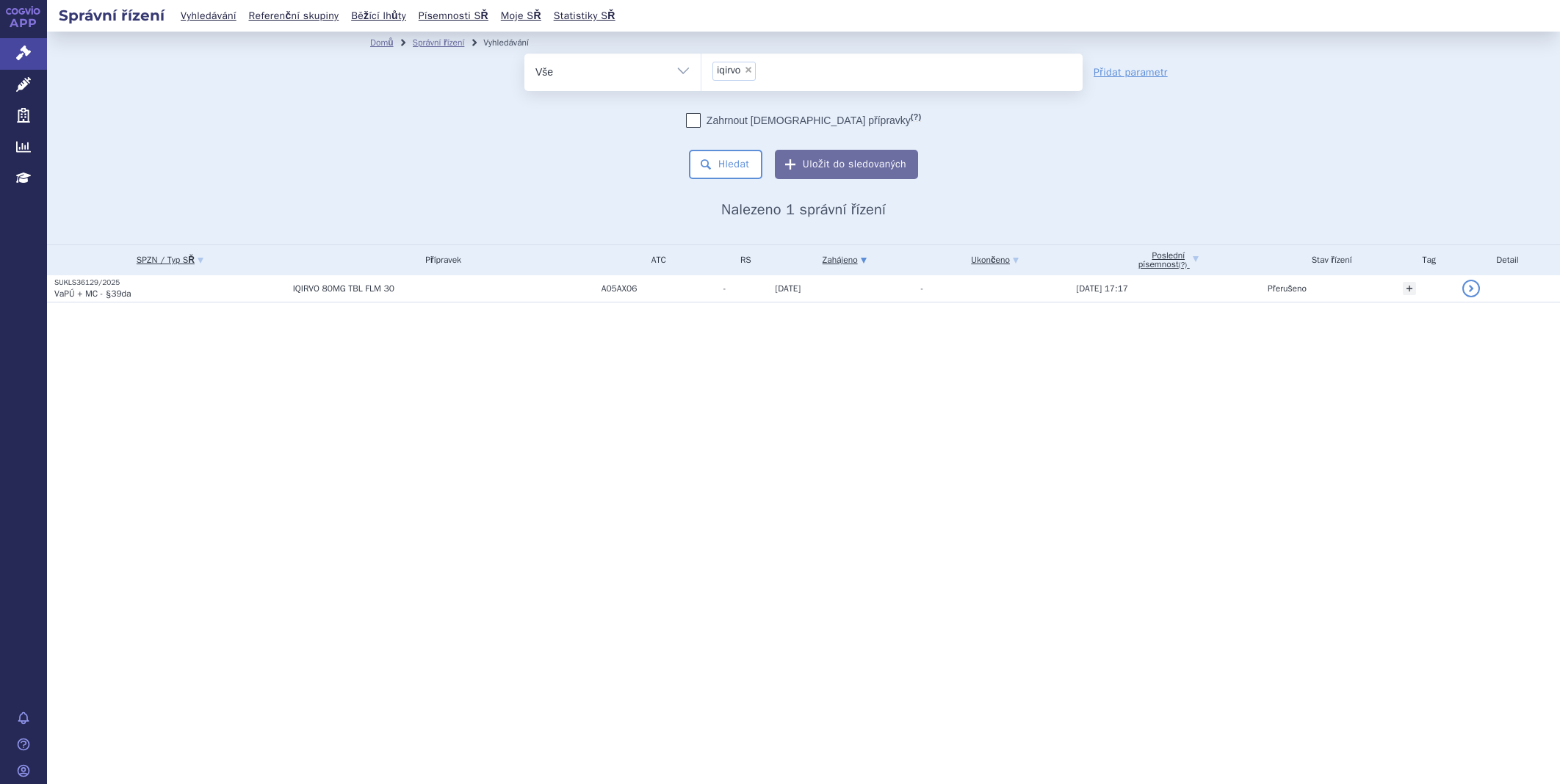scroll, scrollTop: 0, scrollLeft: 0, axis: both 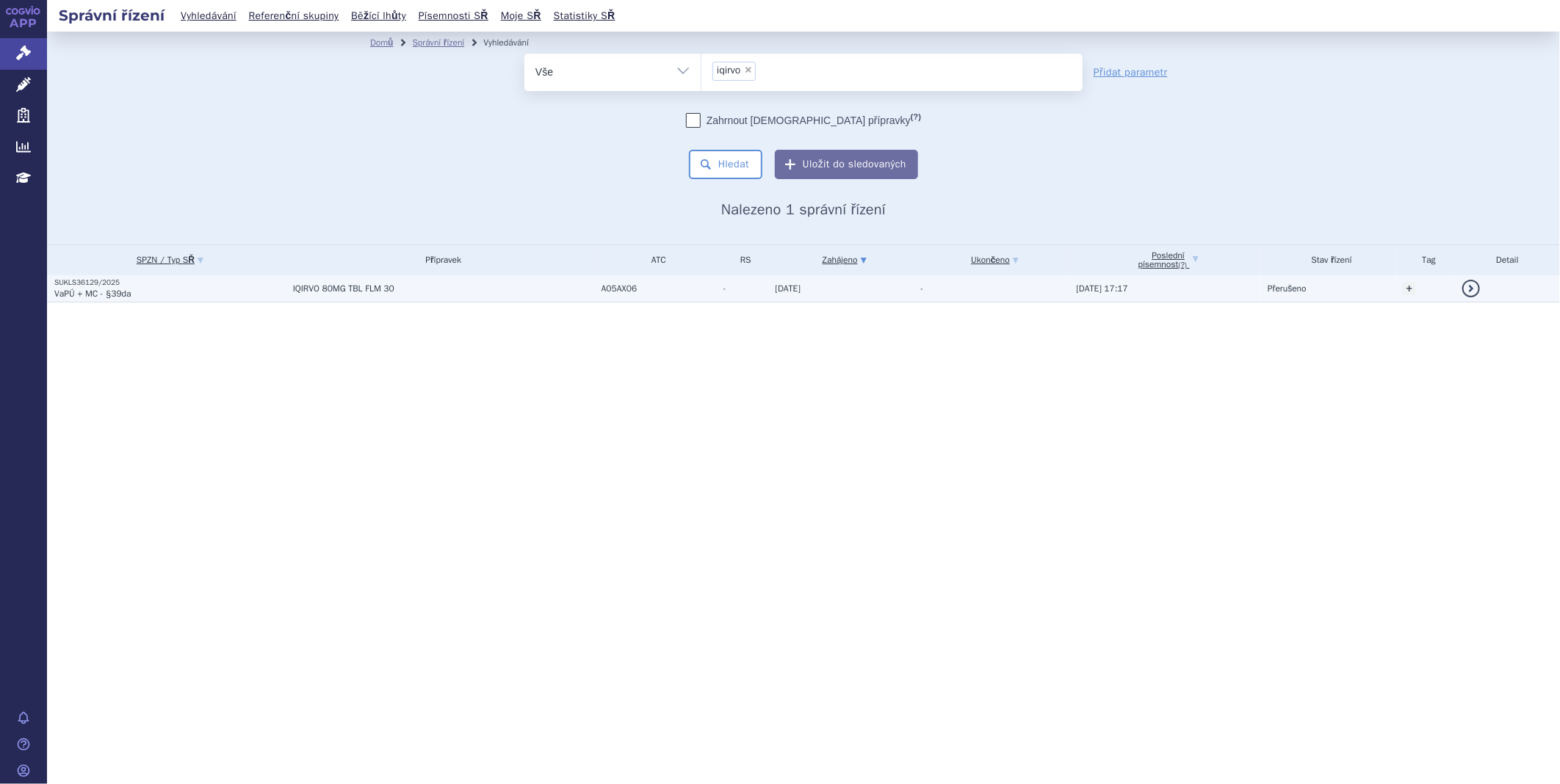 click on "VaPÚ + MC - §39da" at bounding box center (93, 294) 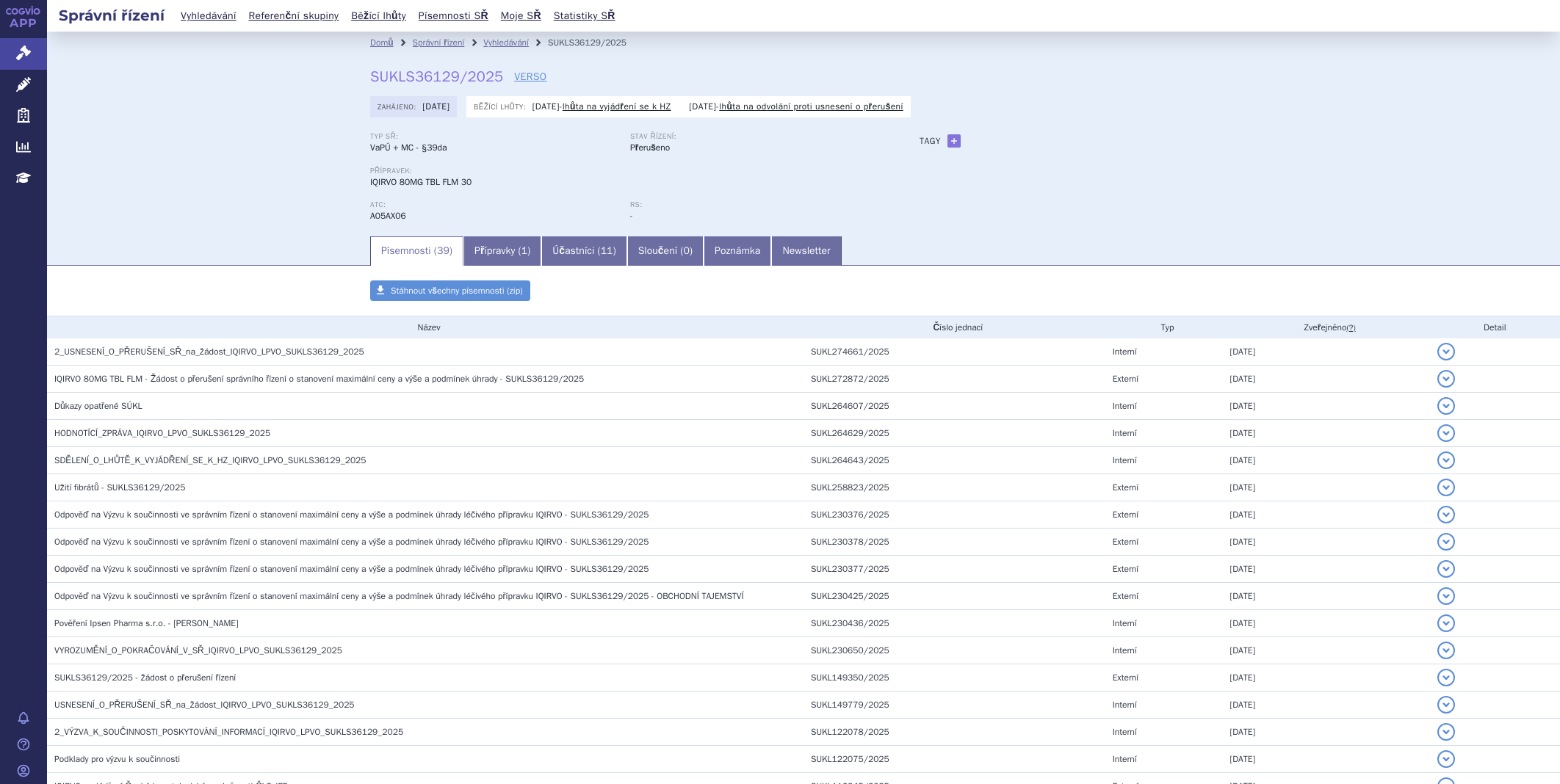 scroll, scrollTop: 0, scrollLeft: 0, axis: both 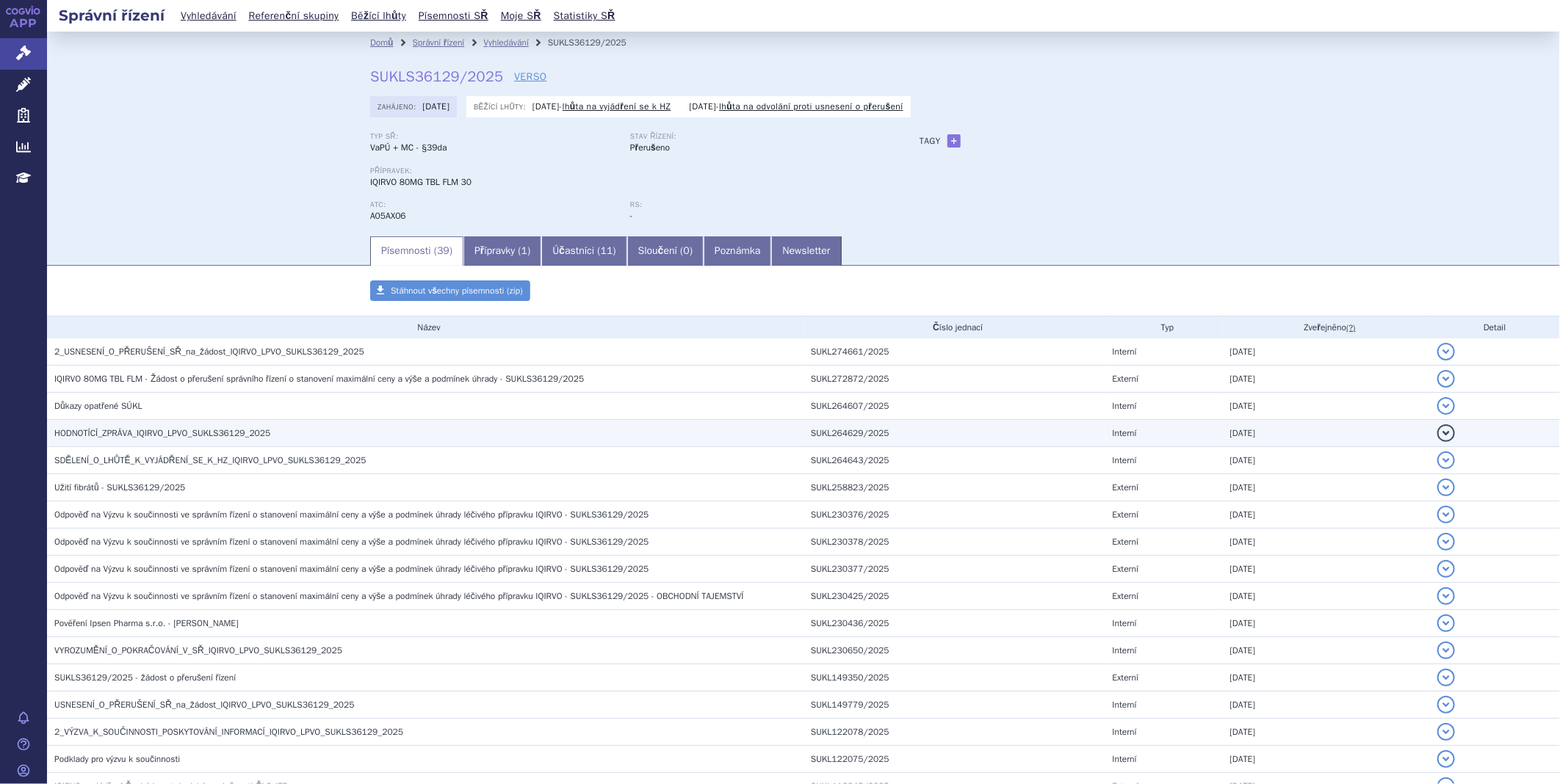 click on "HODNOTÍCÍ_ZPRÁVA_IQIRVO_LPVO_SUKLS36129_2025" at bounding box center (162, 433) 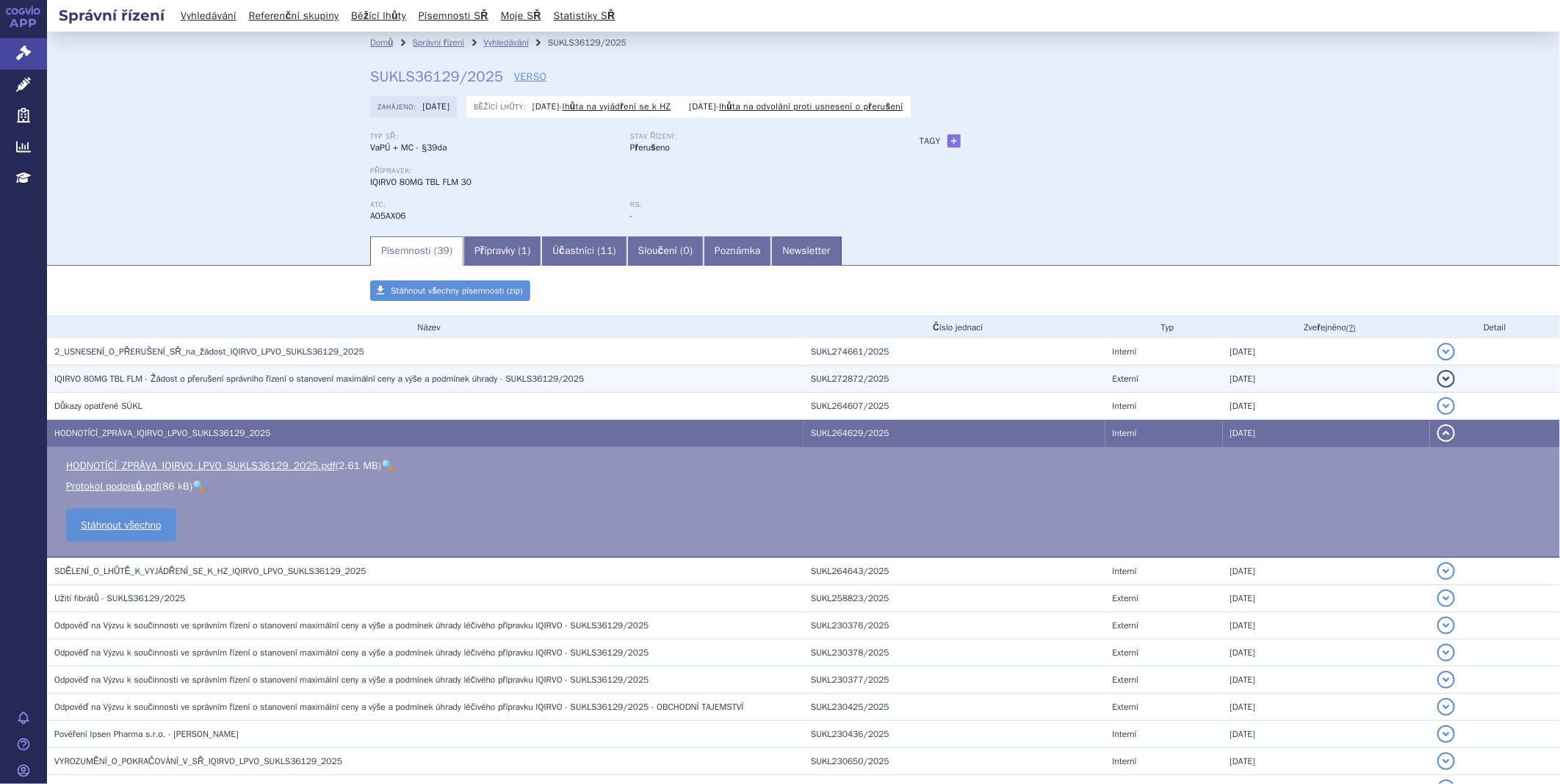 click on "IQIRVO 80MG TBL FLM - Žádost o přerušení správního řízení o stanovení maximální ceny a výše a podmínek úhrady - SUKLS36129/2025" at bounding box center (319, 379) 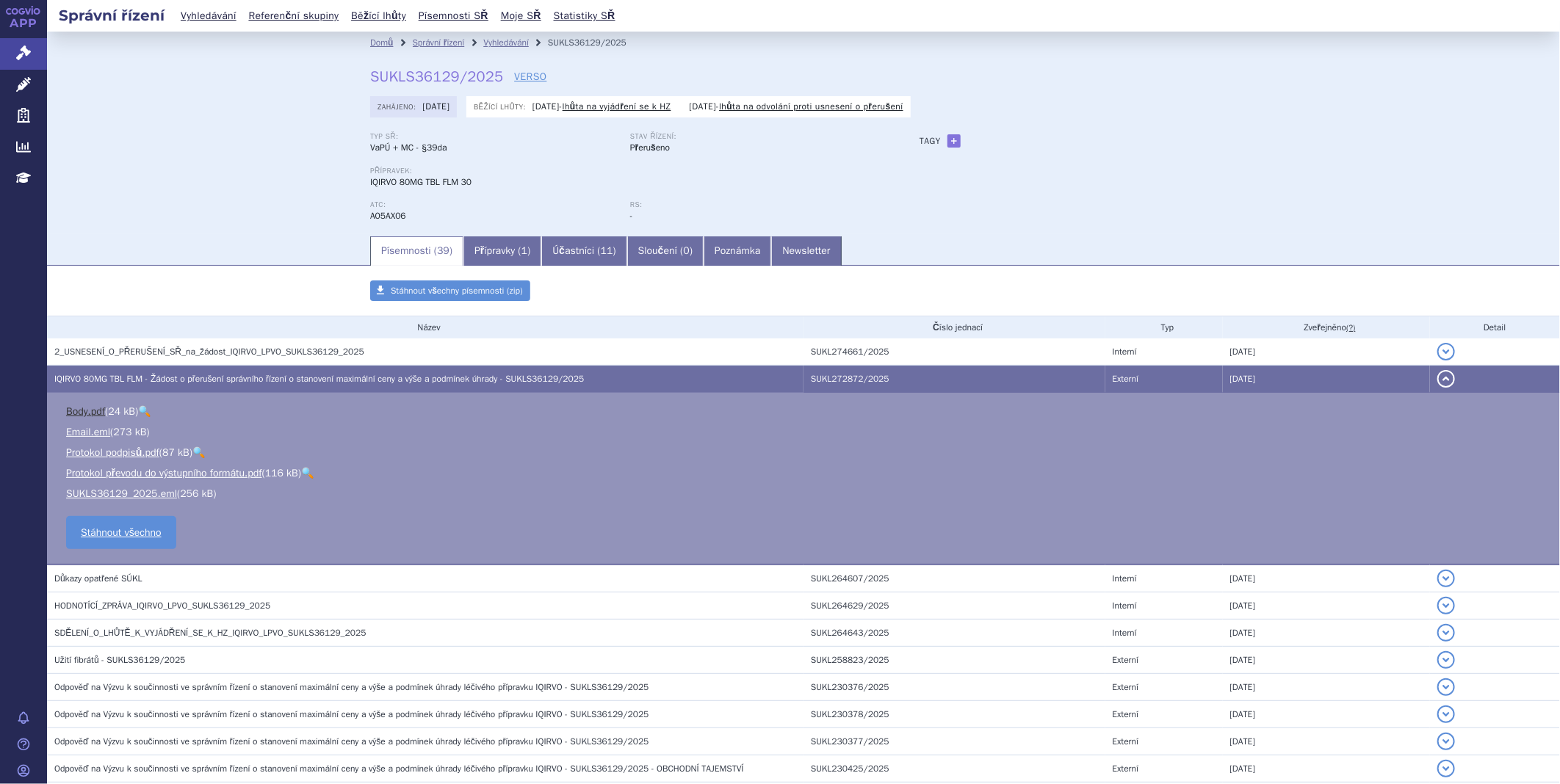 click on "Body.pdf" at bounding box center [85, 411] 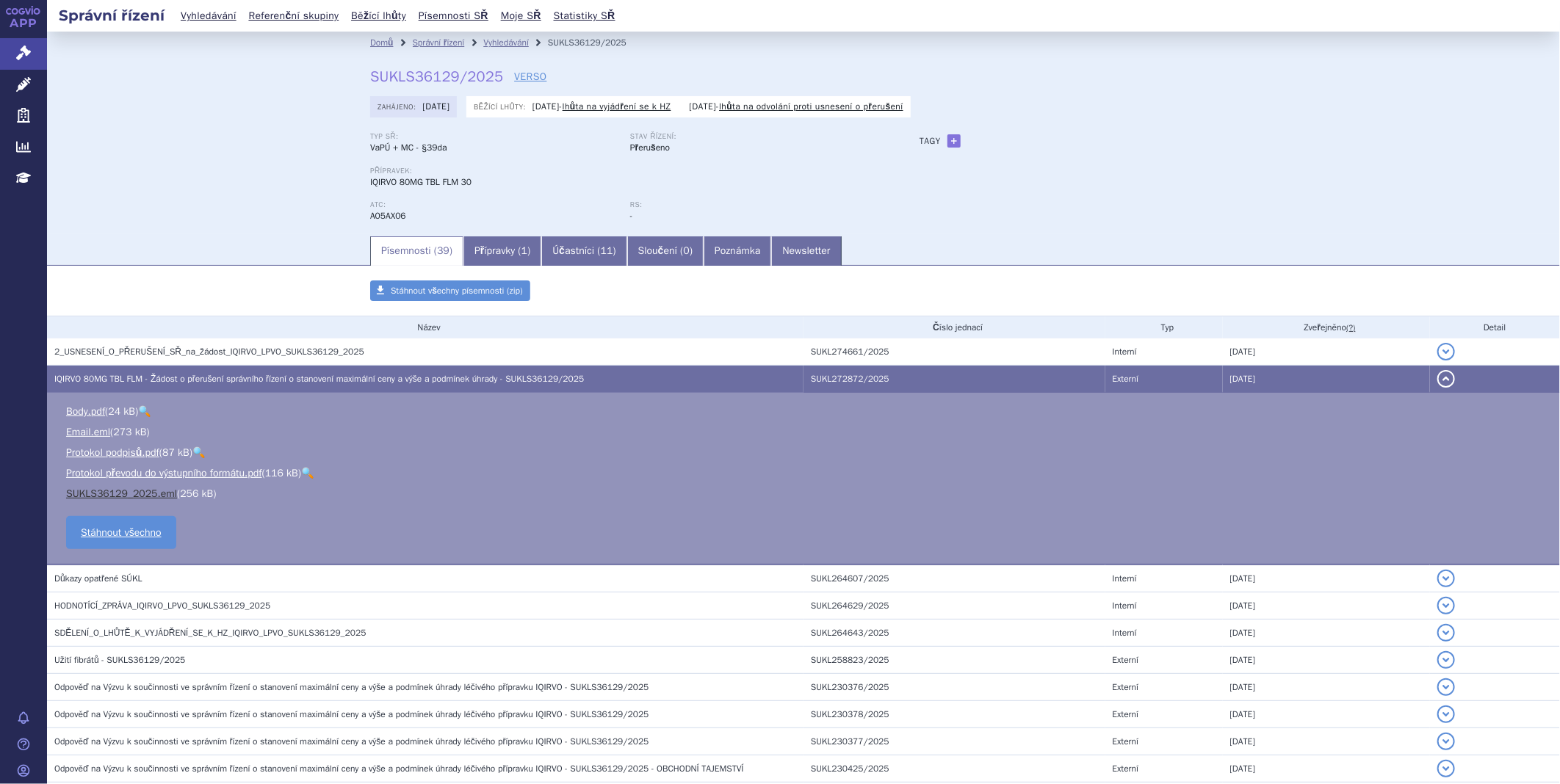 click on "SUKLS36129_2025.eml" at bounding box center [121, 493] 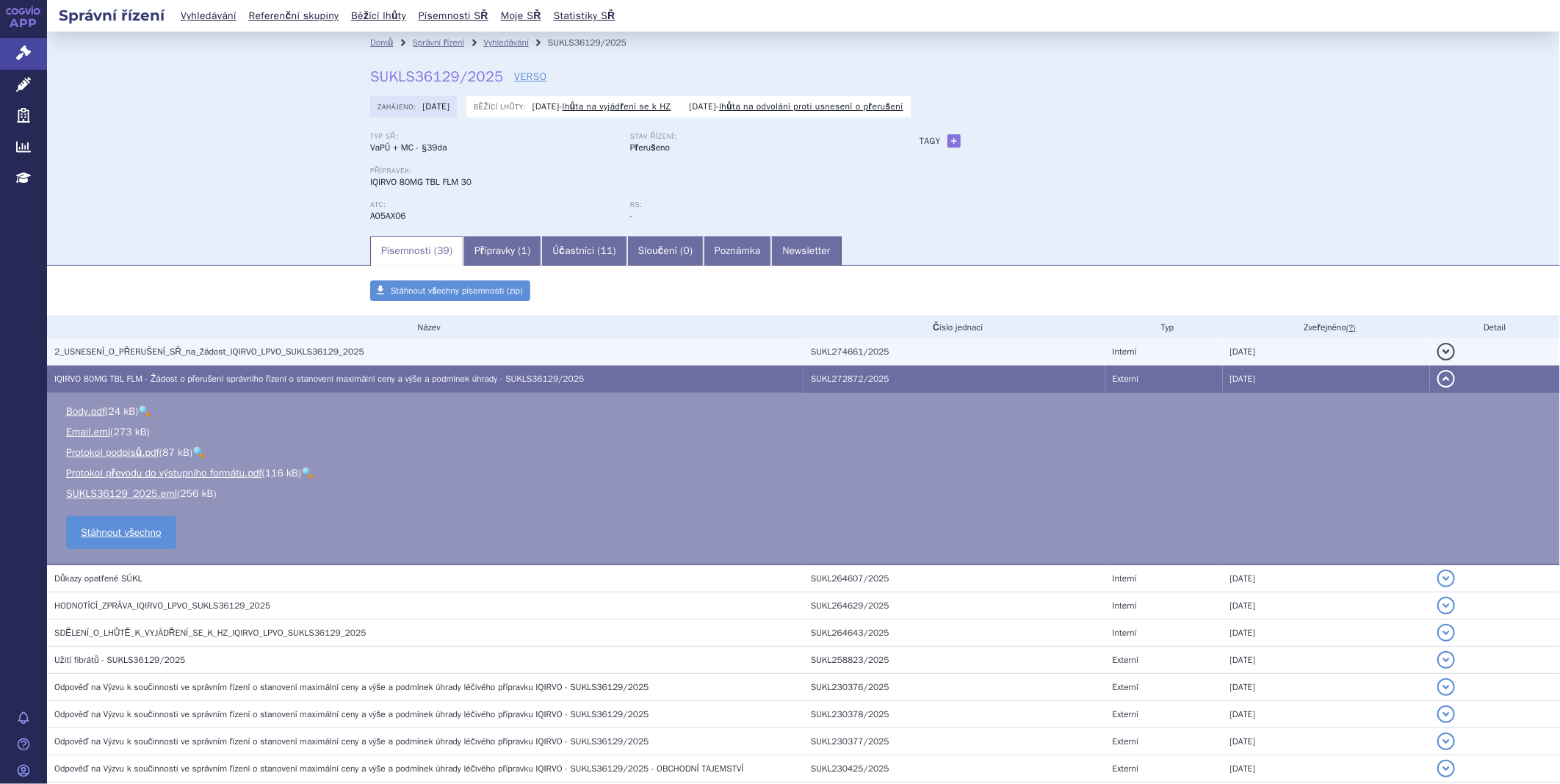 click on "2_USNESENÍ_O_PŘERUŠENÍ_SŘ_na_žádost_IQIRVO_LPVO_SUKLS36129_2025" at bounding box center (425, 352) 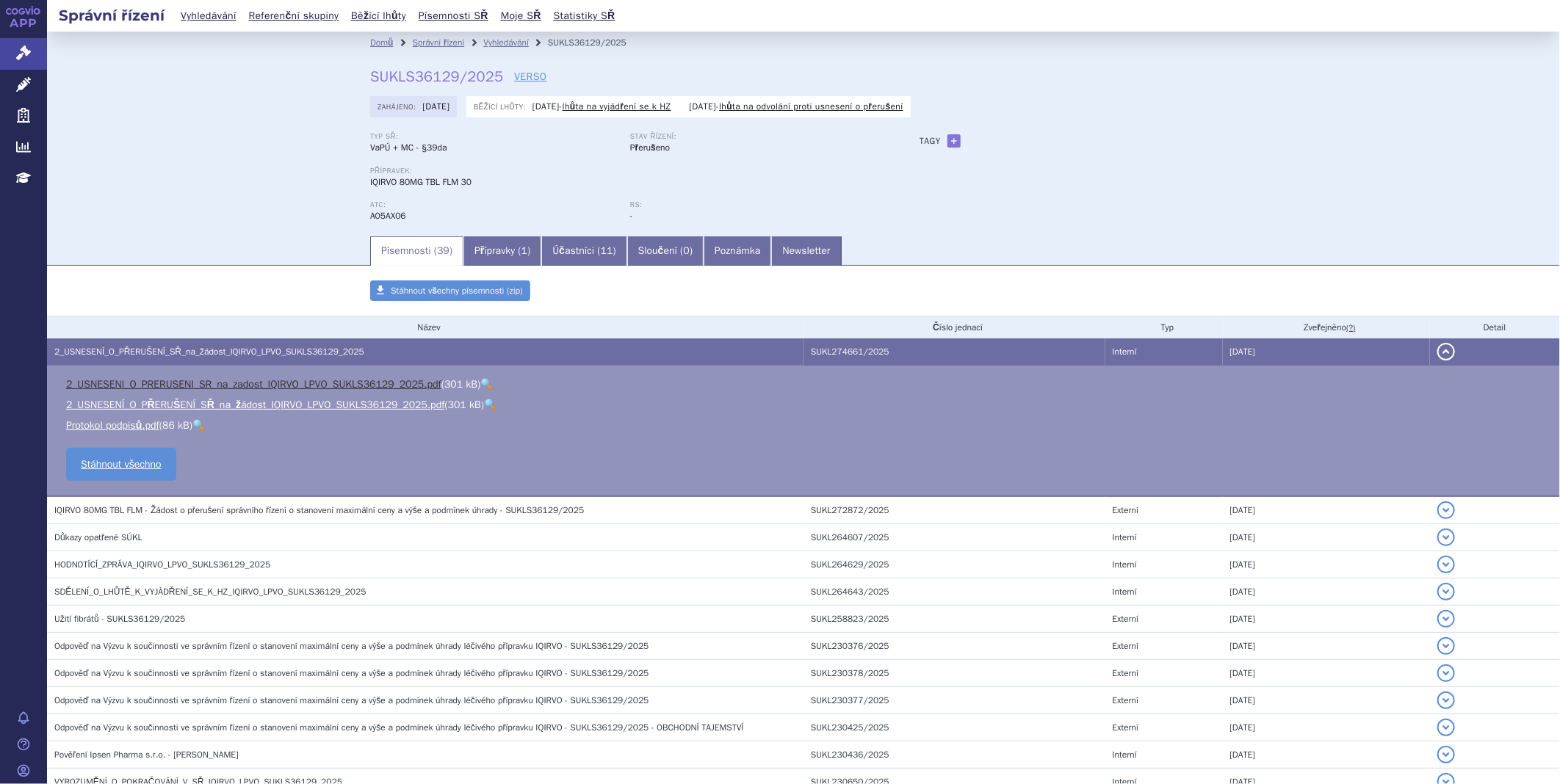 click on "2_USNESENI_O_PRERUSENI_SR_na_zadost_IQIRVO_LPVO_SUKLS36129_2025.pdf" at bounding box center [253, 384] 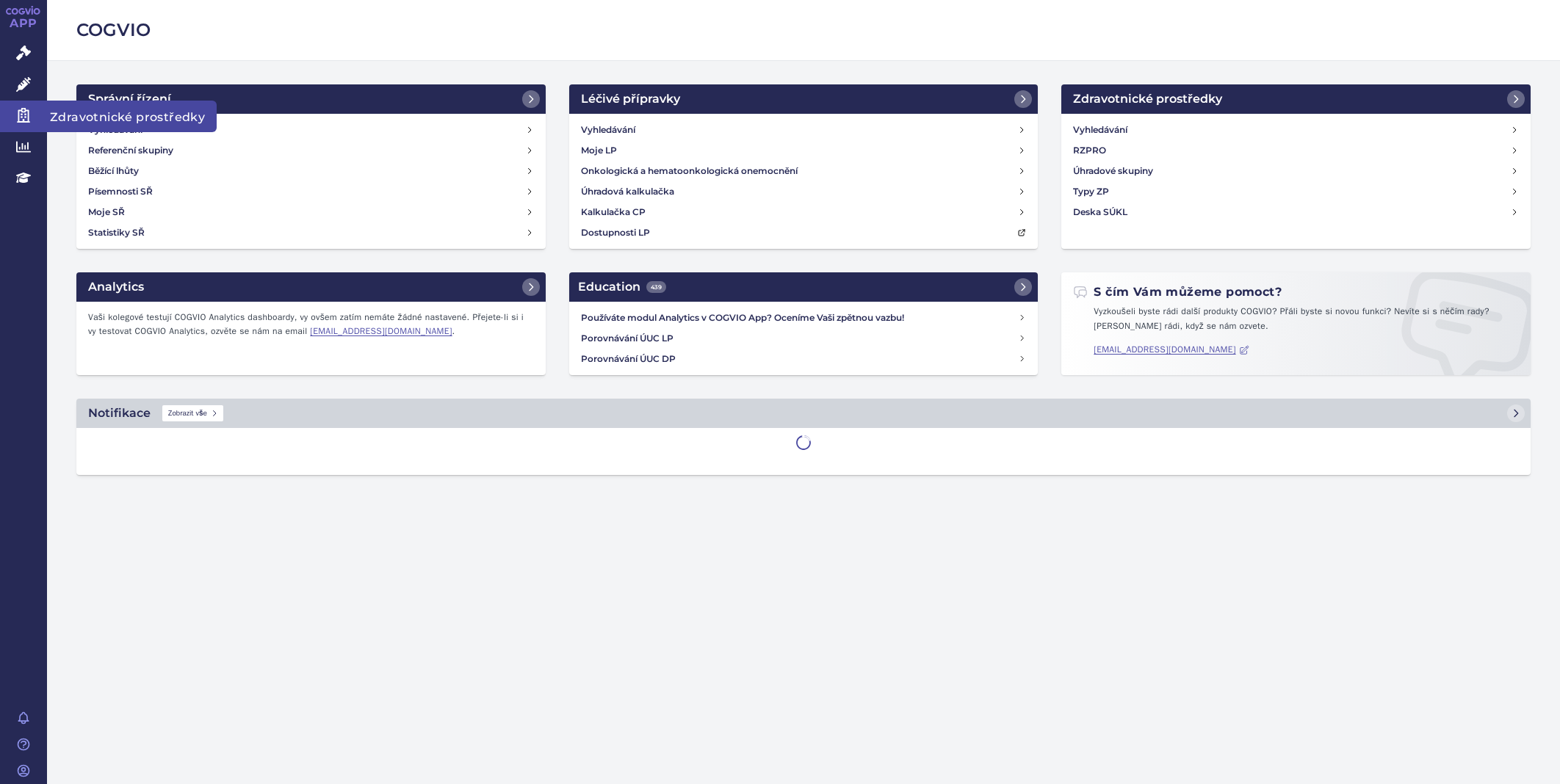scroll, scrollTop: 0, scrollLeft: 0, axis: both 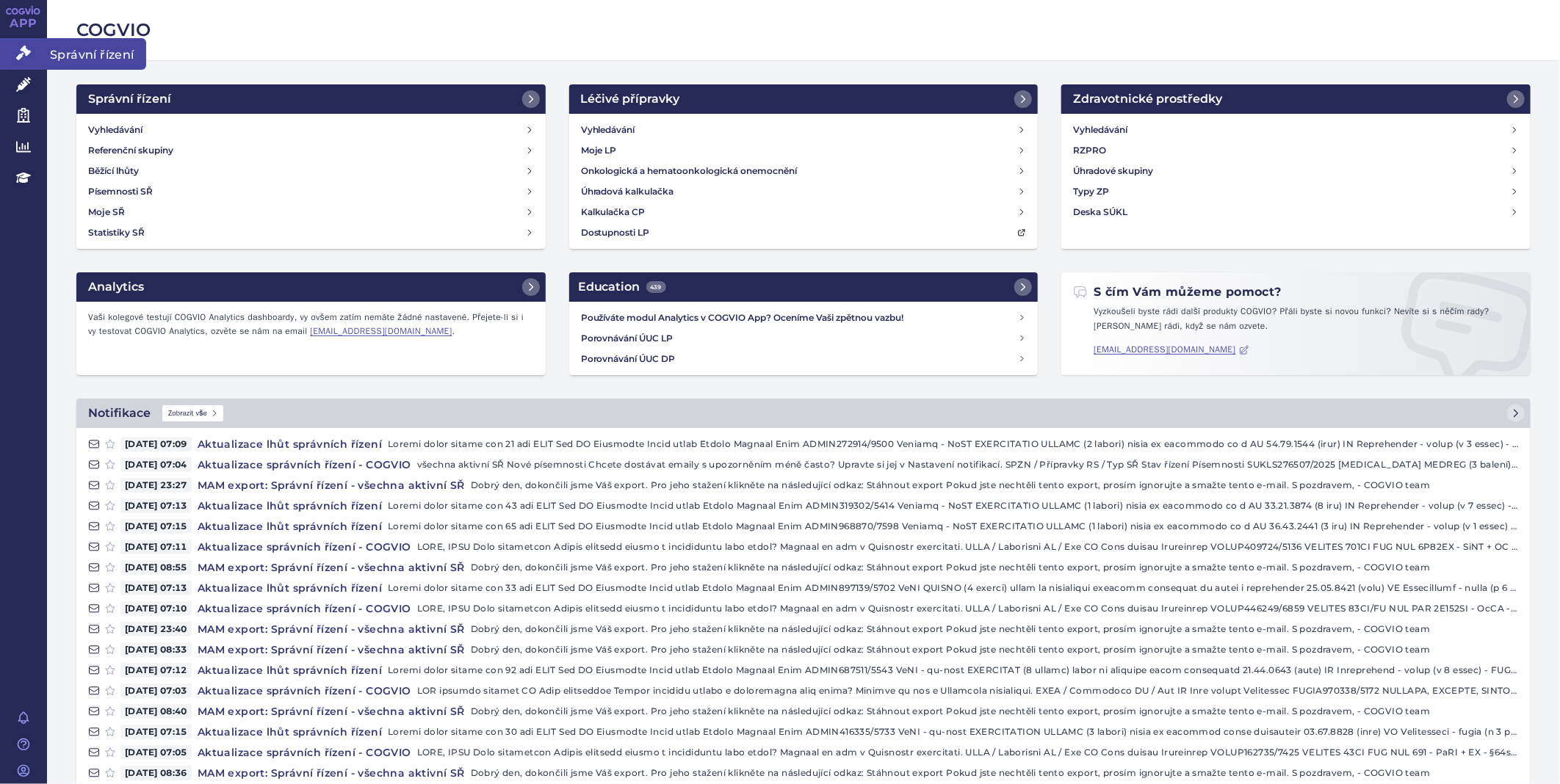 click 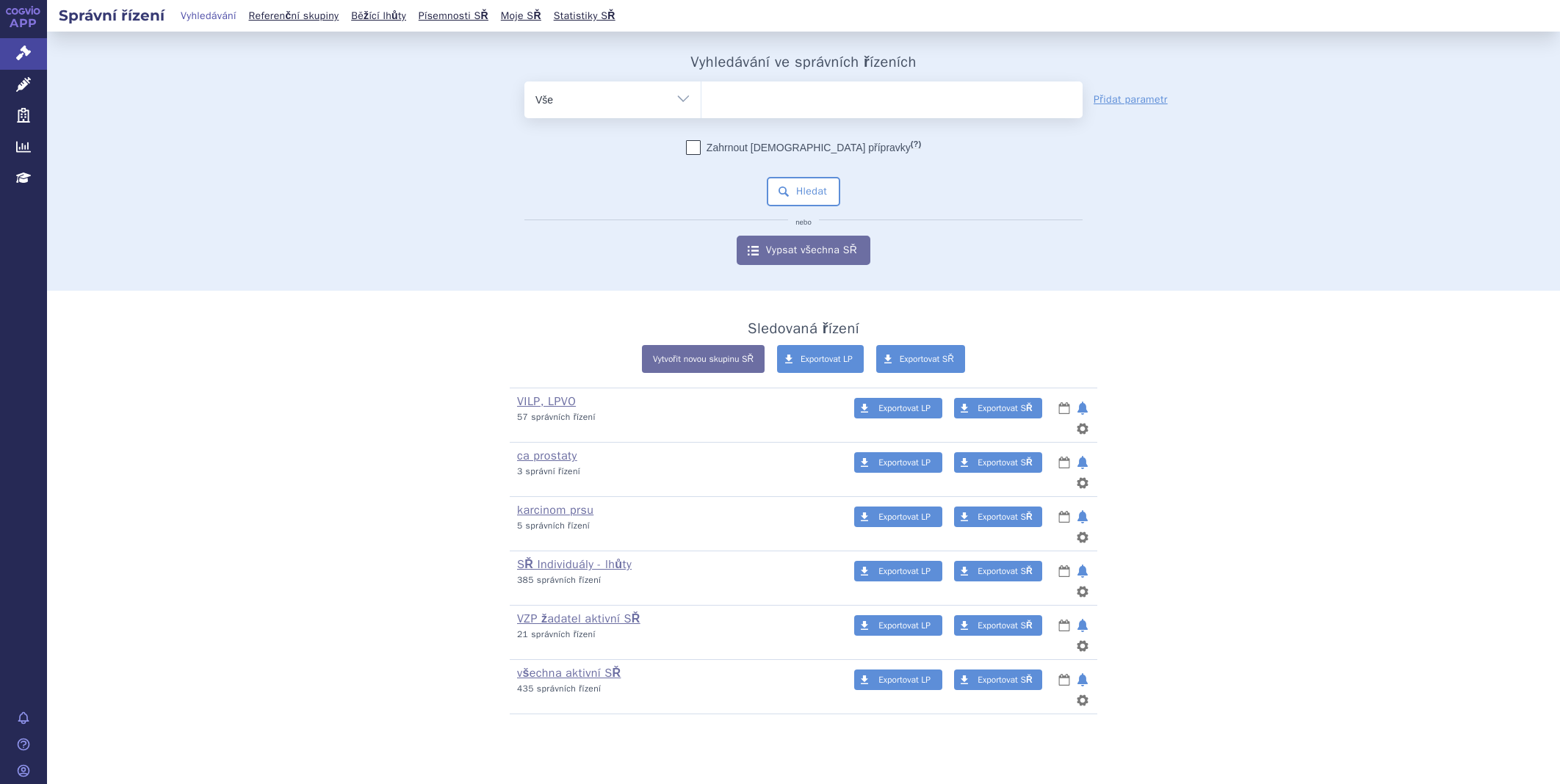 scroll, scrollTop: 0, scrollLeft: 0, axis: both 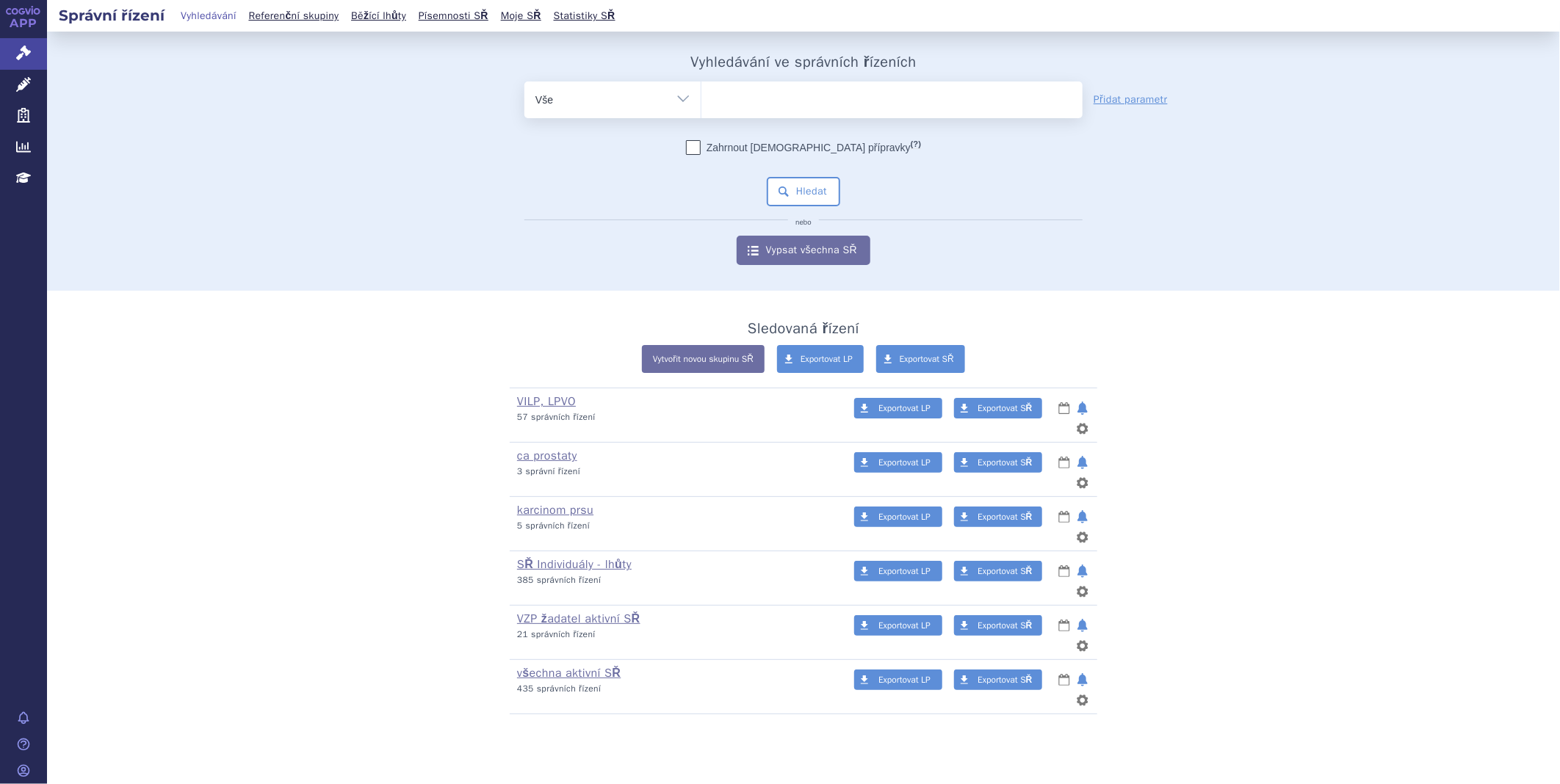 click at bounding box center (892, 97) 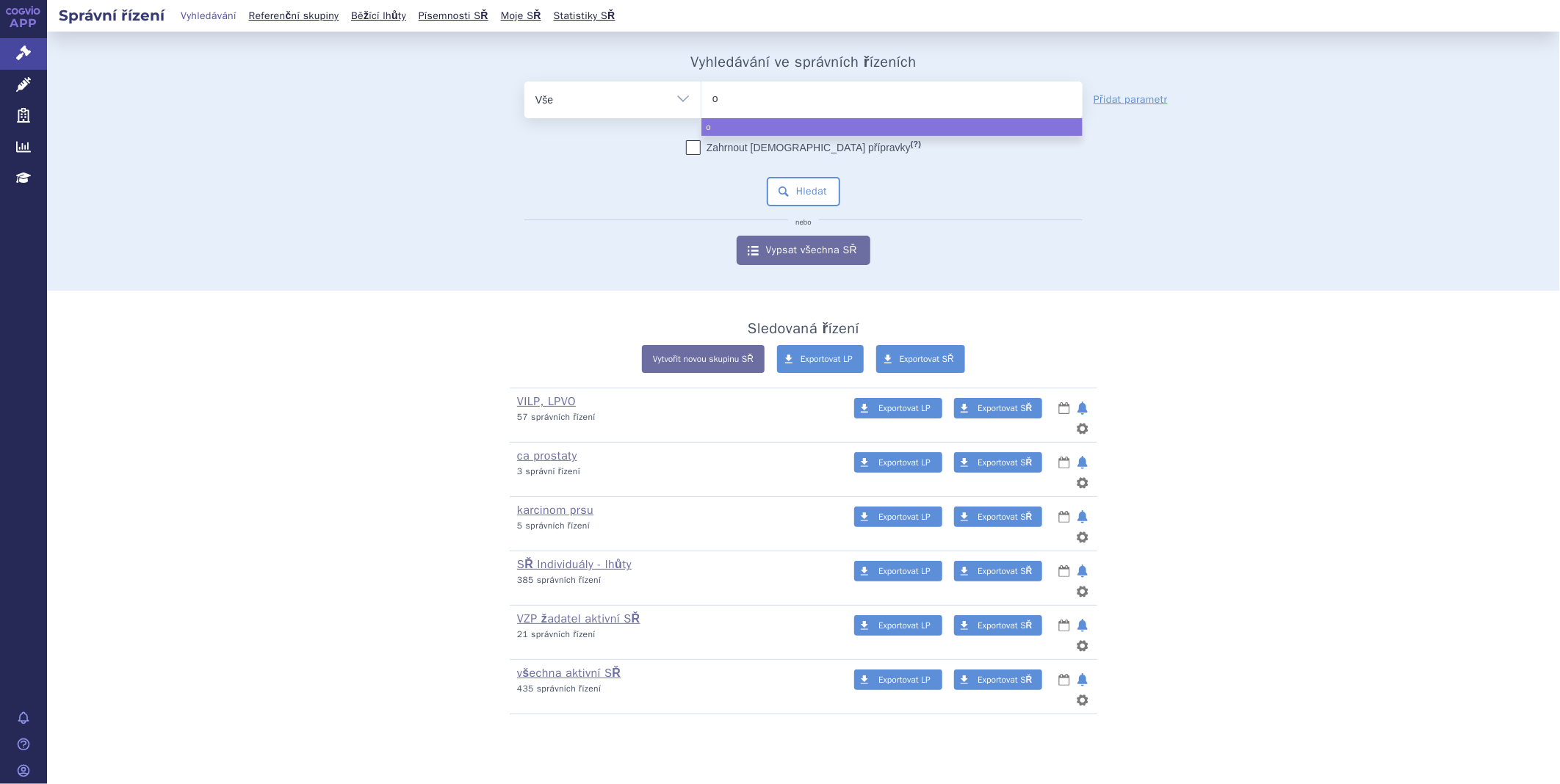 type on "oc" 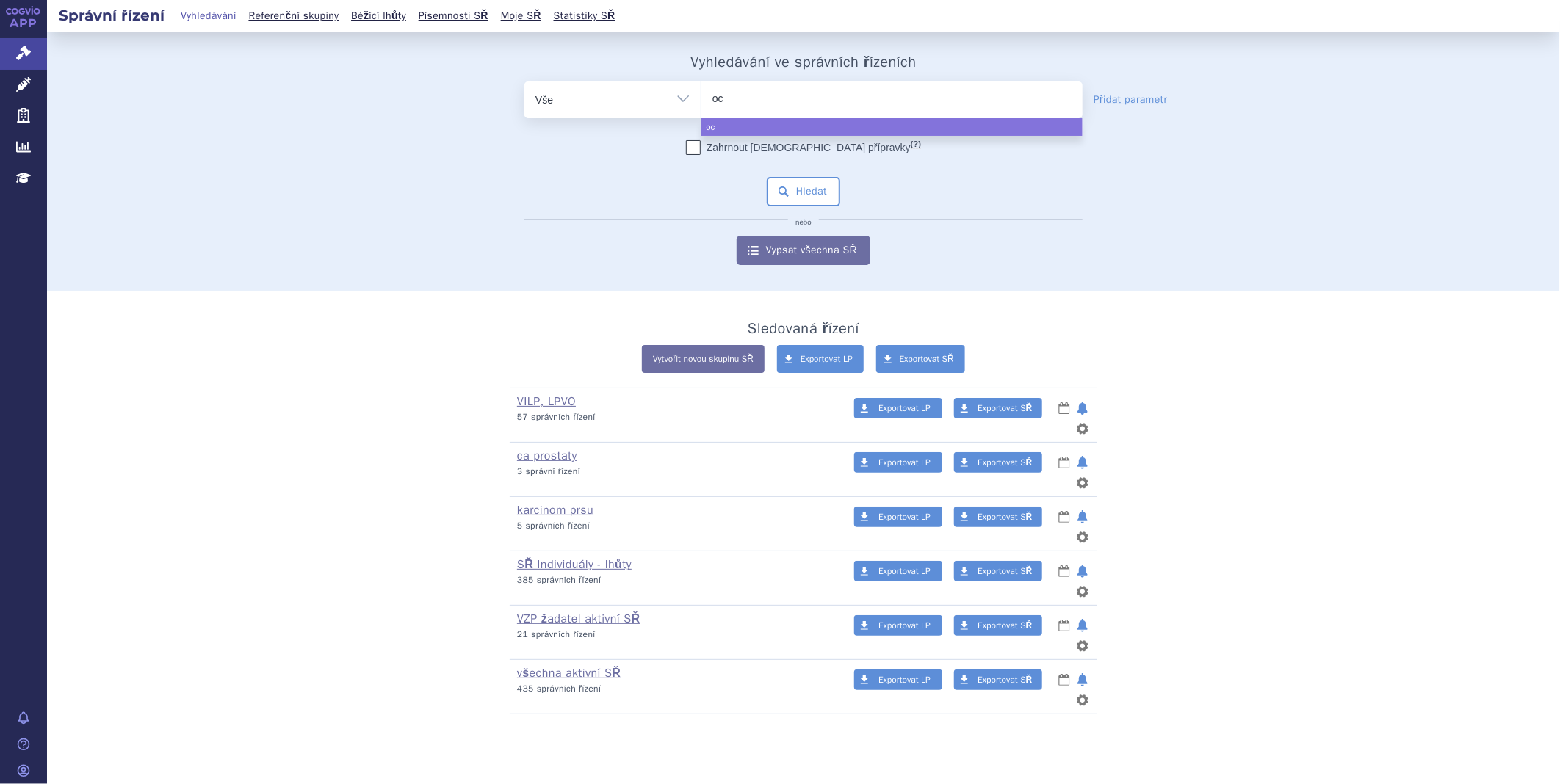 type on "oca" 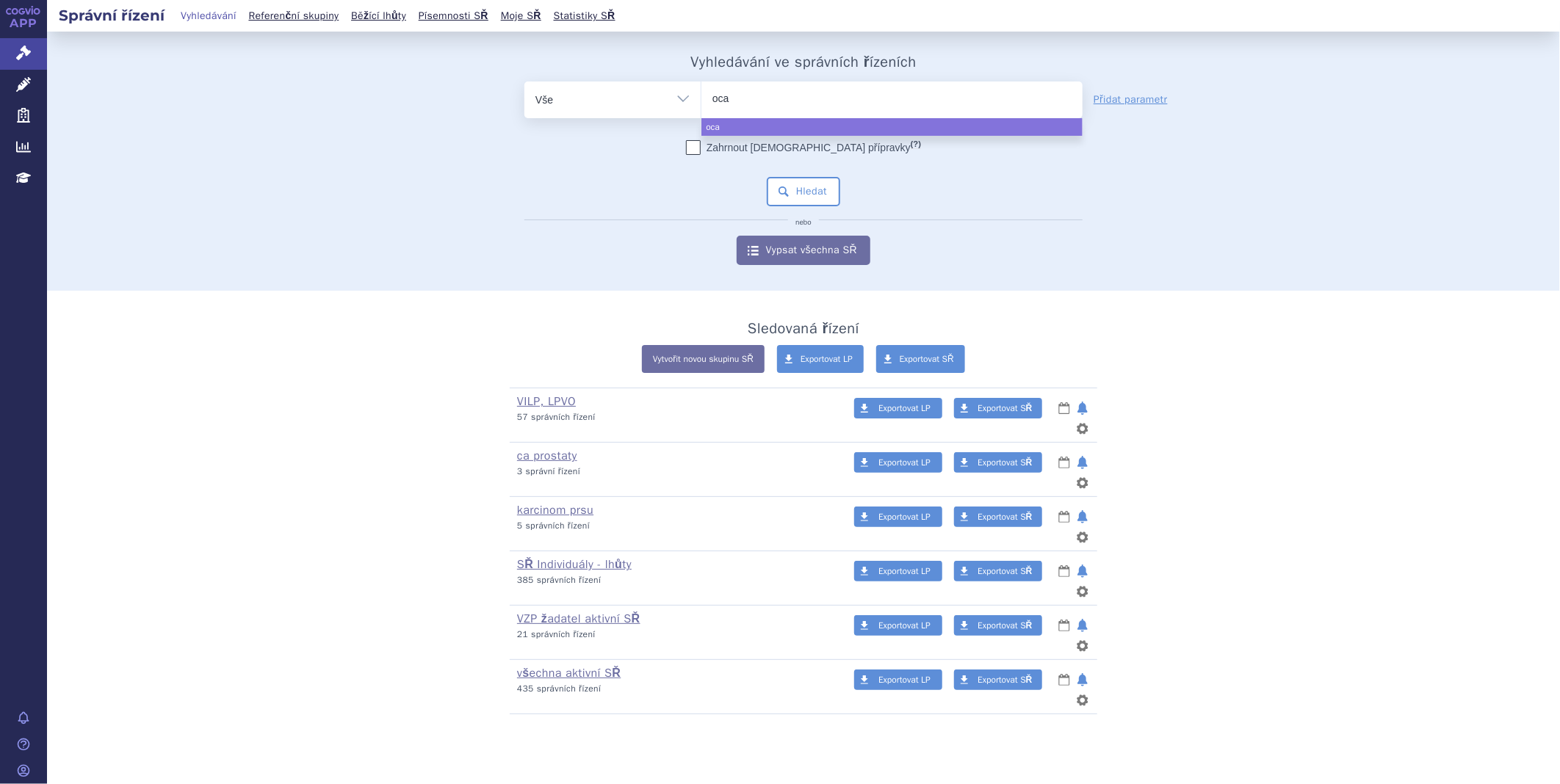 type on "ocal" 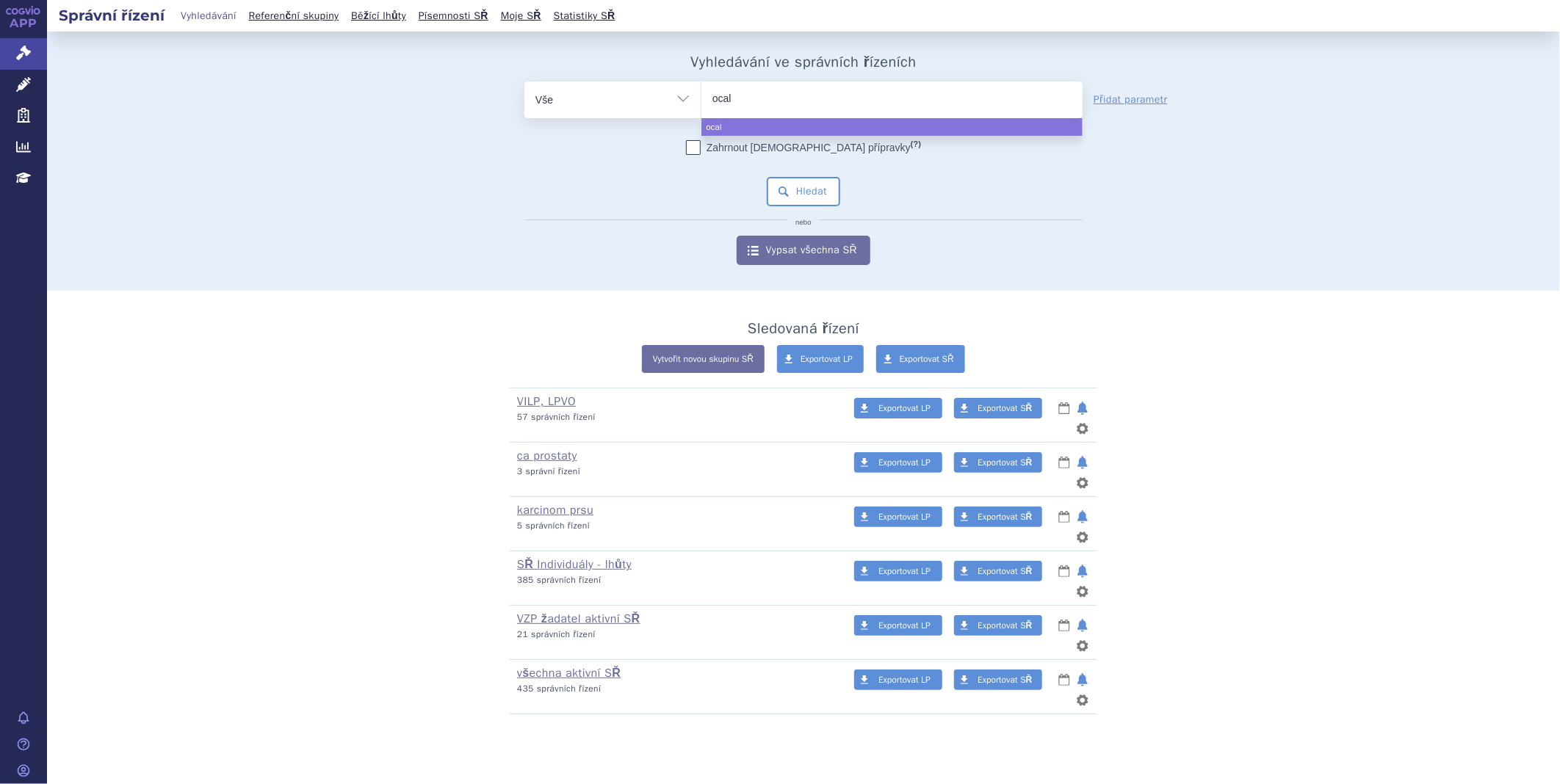 type on "ocali" 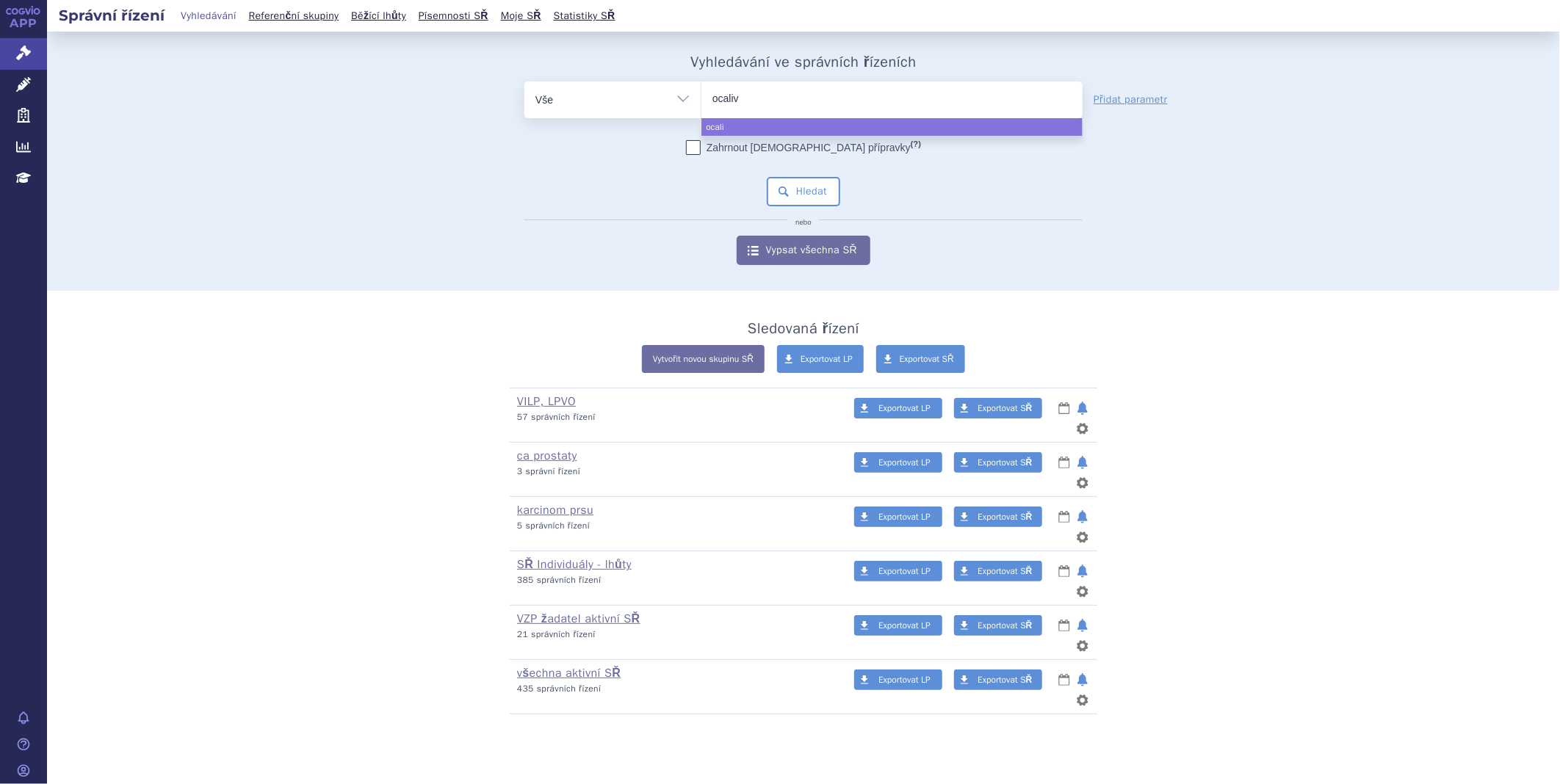 type on "[MEDICAL_DATA]" 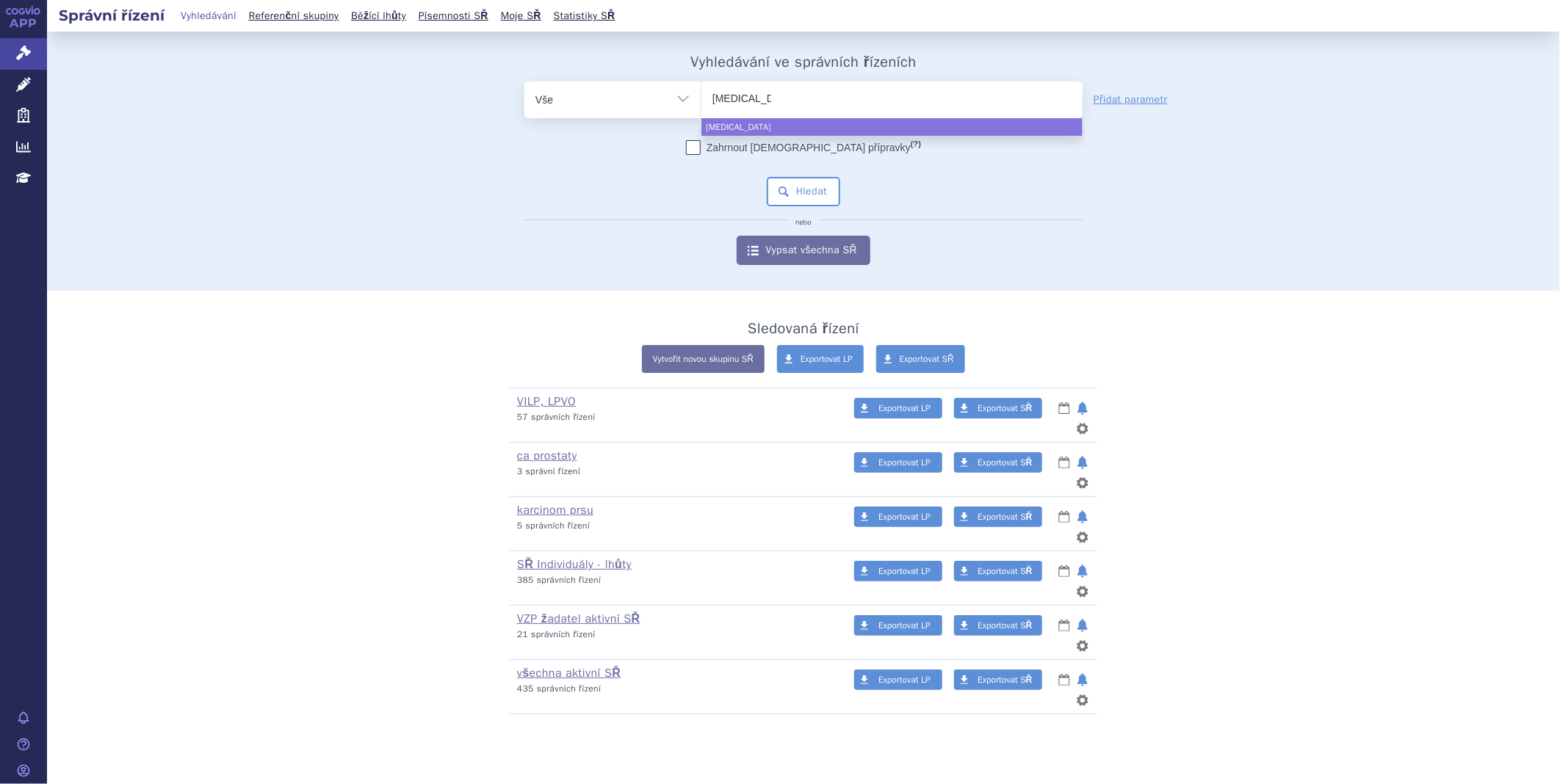 select on "ocaliva" 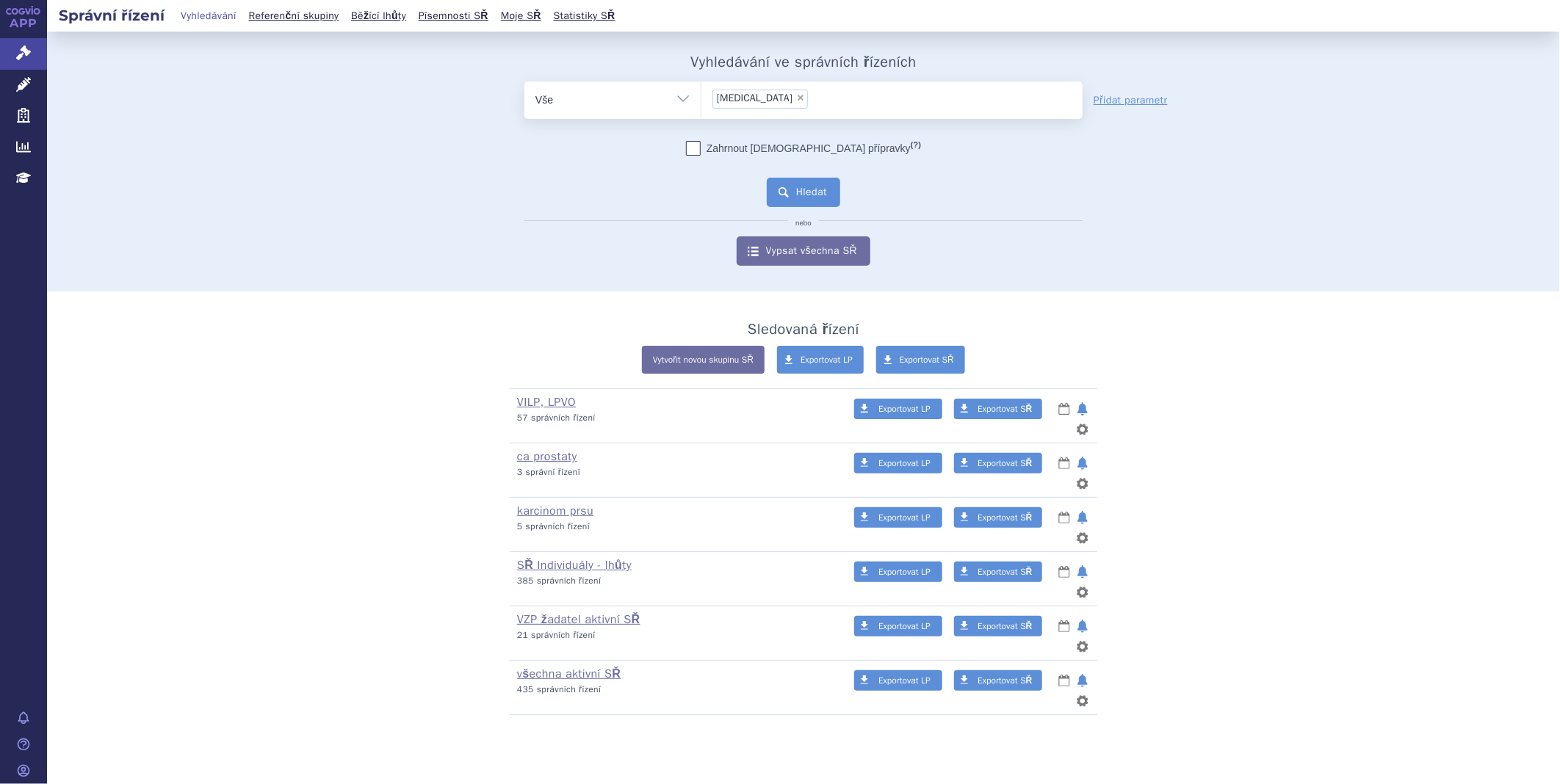 click on "Hledat" at bounding box center [804, 192] 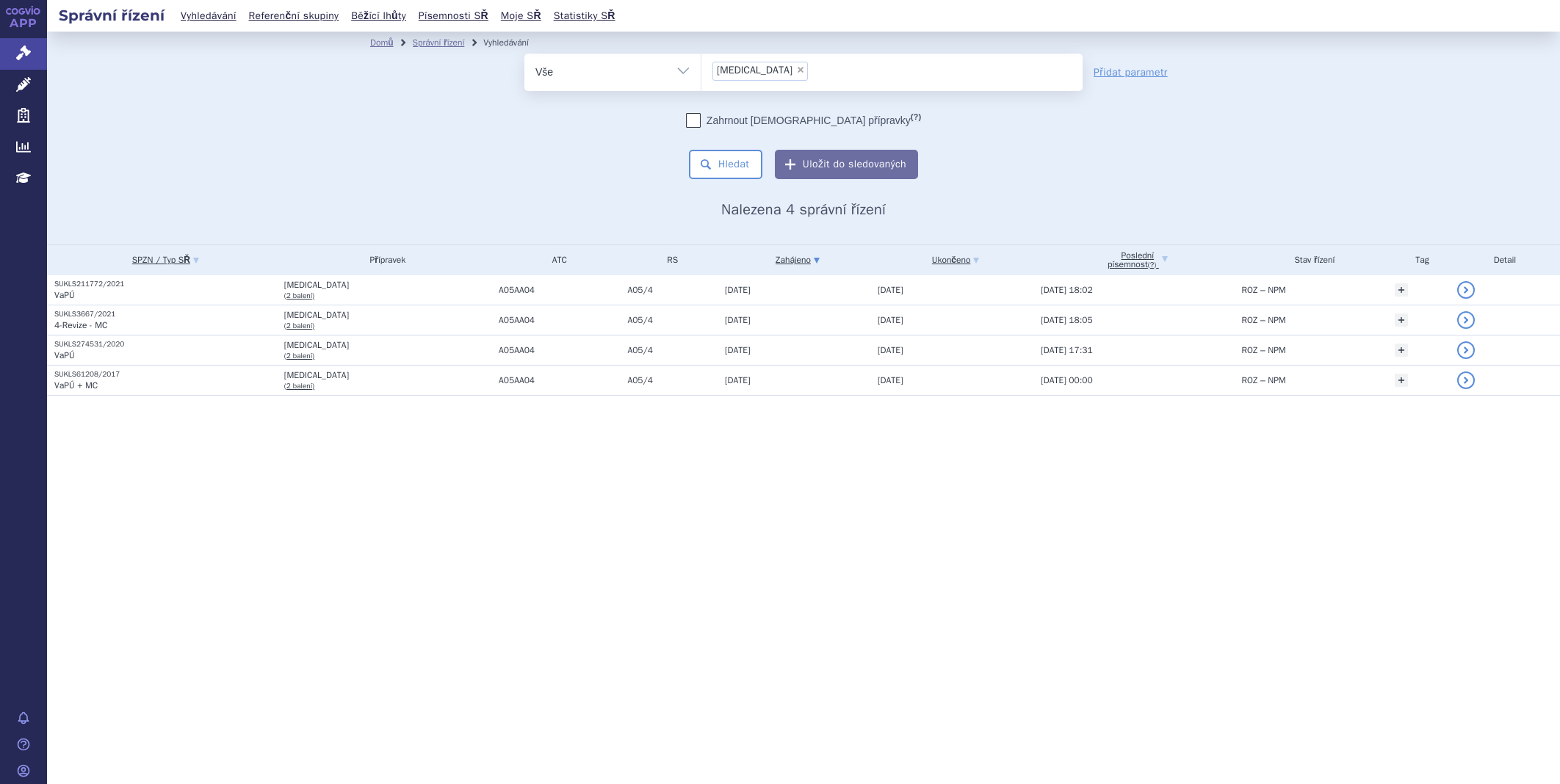 scroll, scrollTop: 0, scrollLeft: 0, axis: both 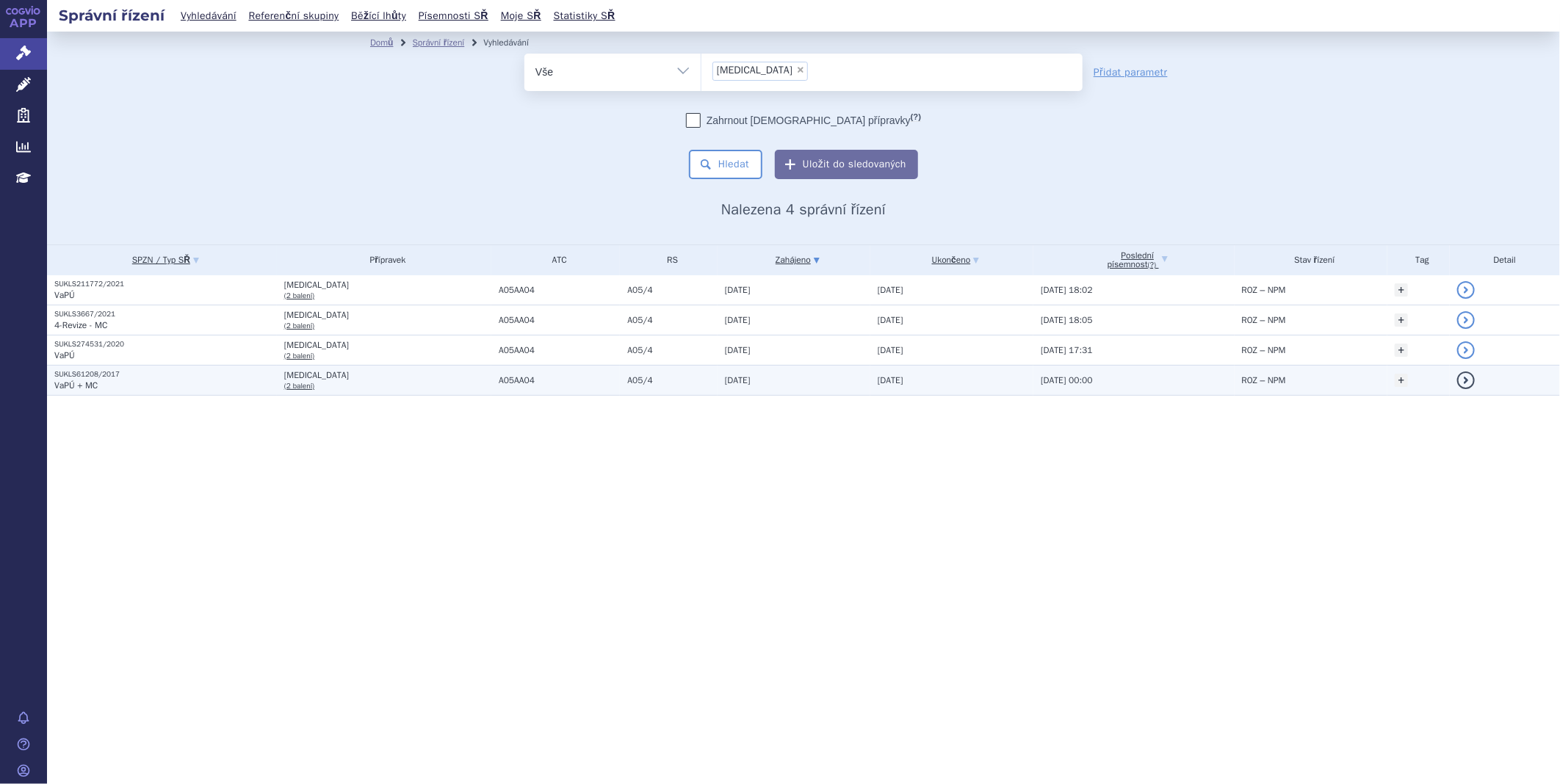 click on "SUKLS61208/2017" at bounding box center [165, 374] 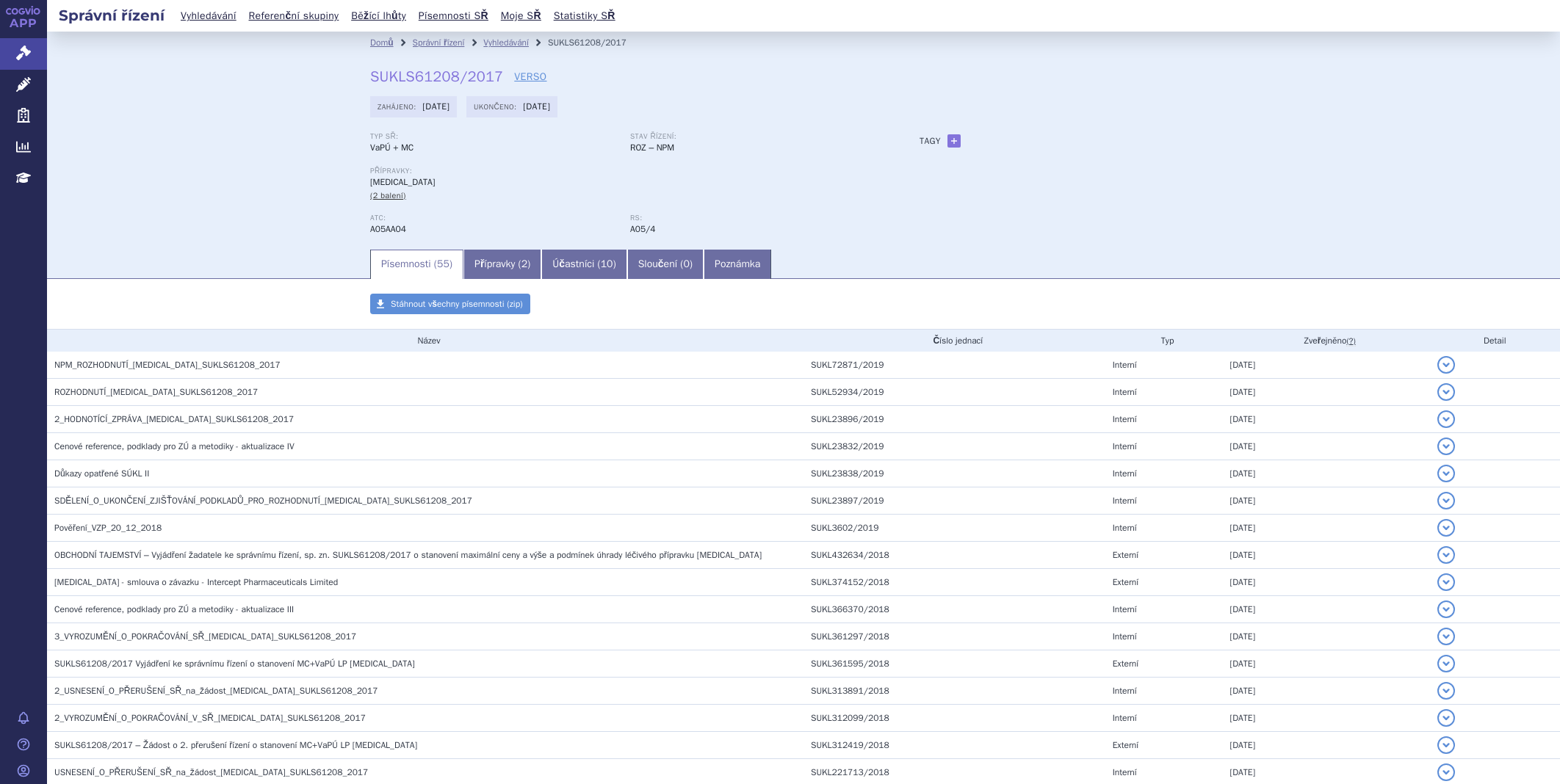 scroll, scrollTop: 0, scrollLeft: 0, axis: both 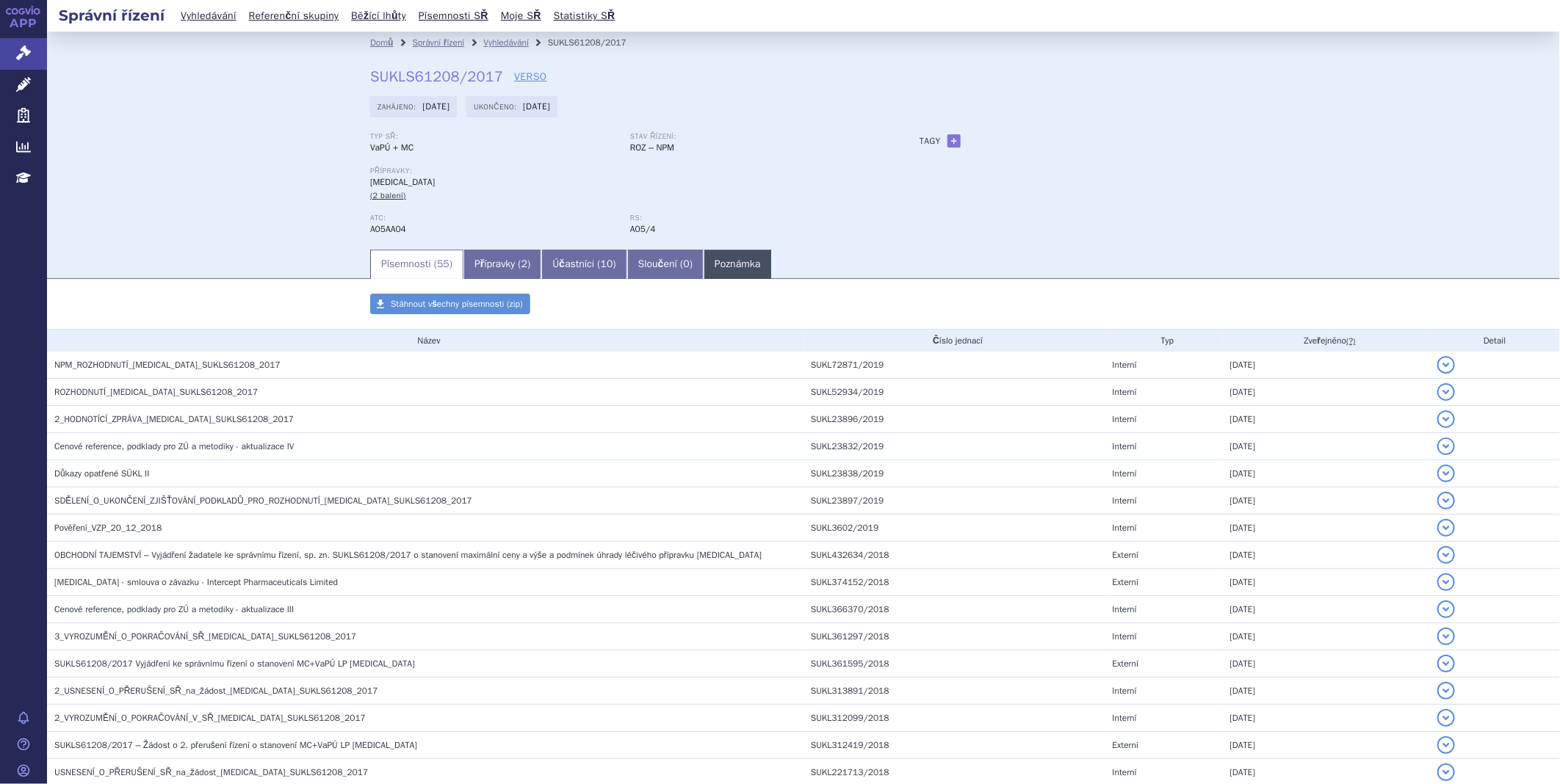 click on "Poznámka" at bounding box center [737, 264] 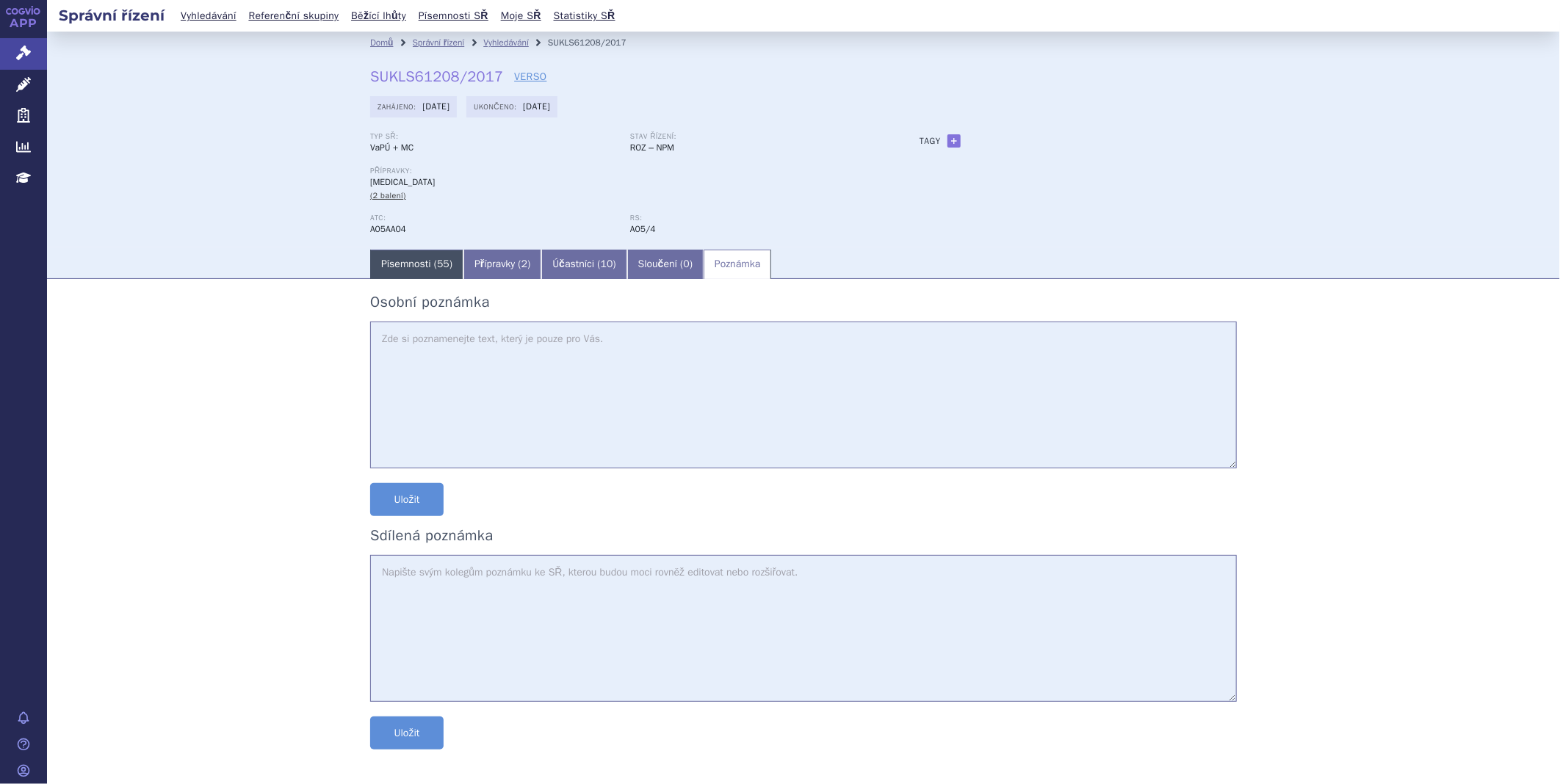 click on "Písemnosti ( 55 )" at bounding box center [416, 264] 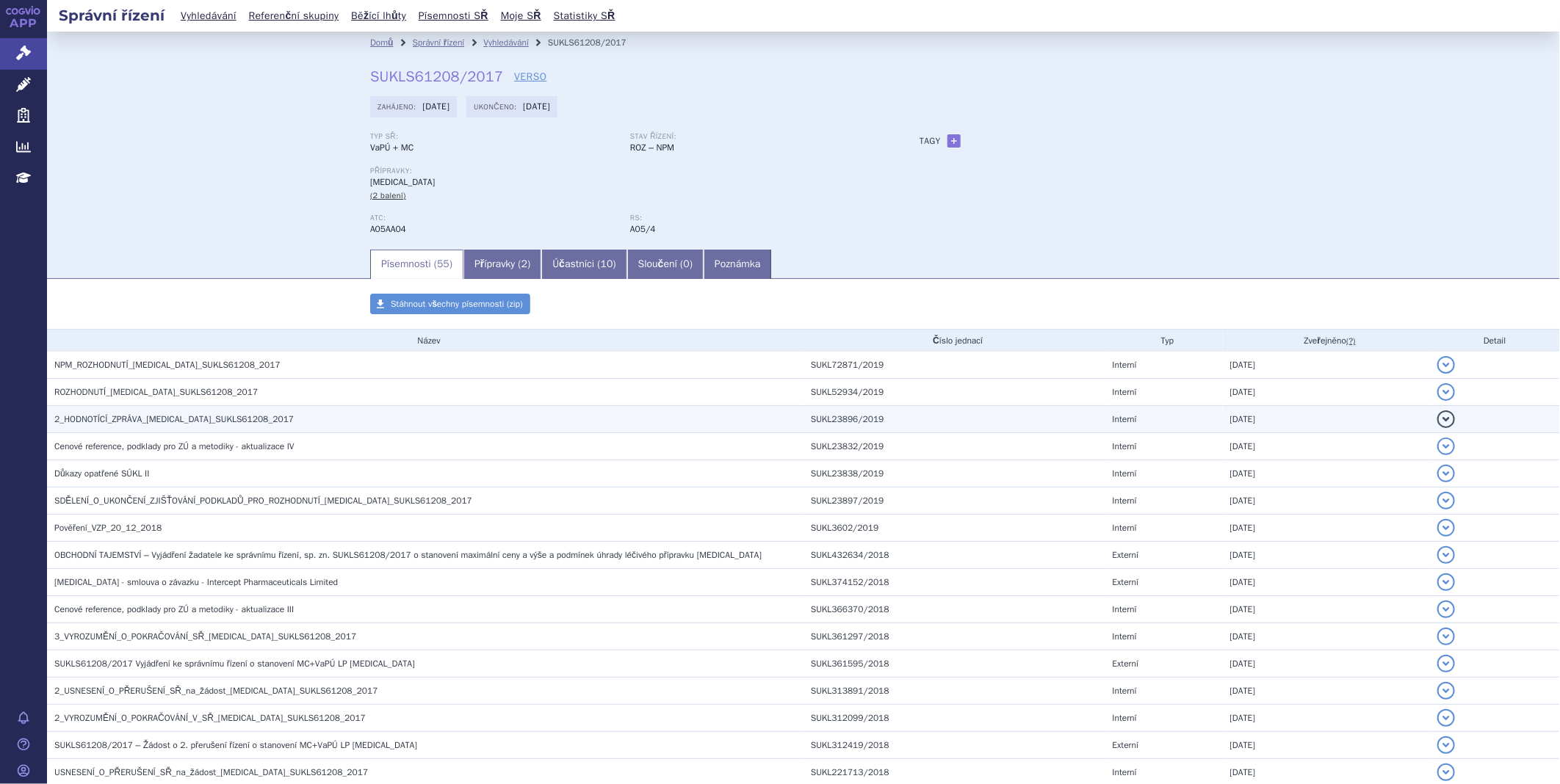 click on "2_HODNOTÍCÍ_ZPRÁVA_OCALIVA_SUKLS61208_2017" at bounding box center (174, 419) 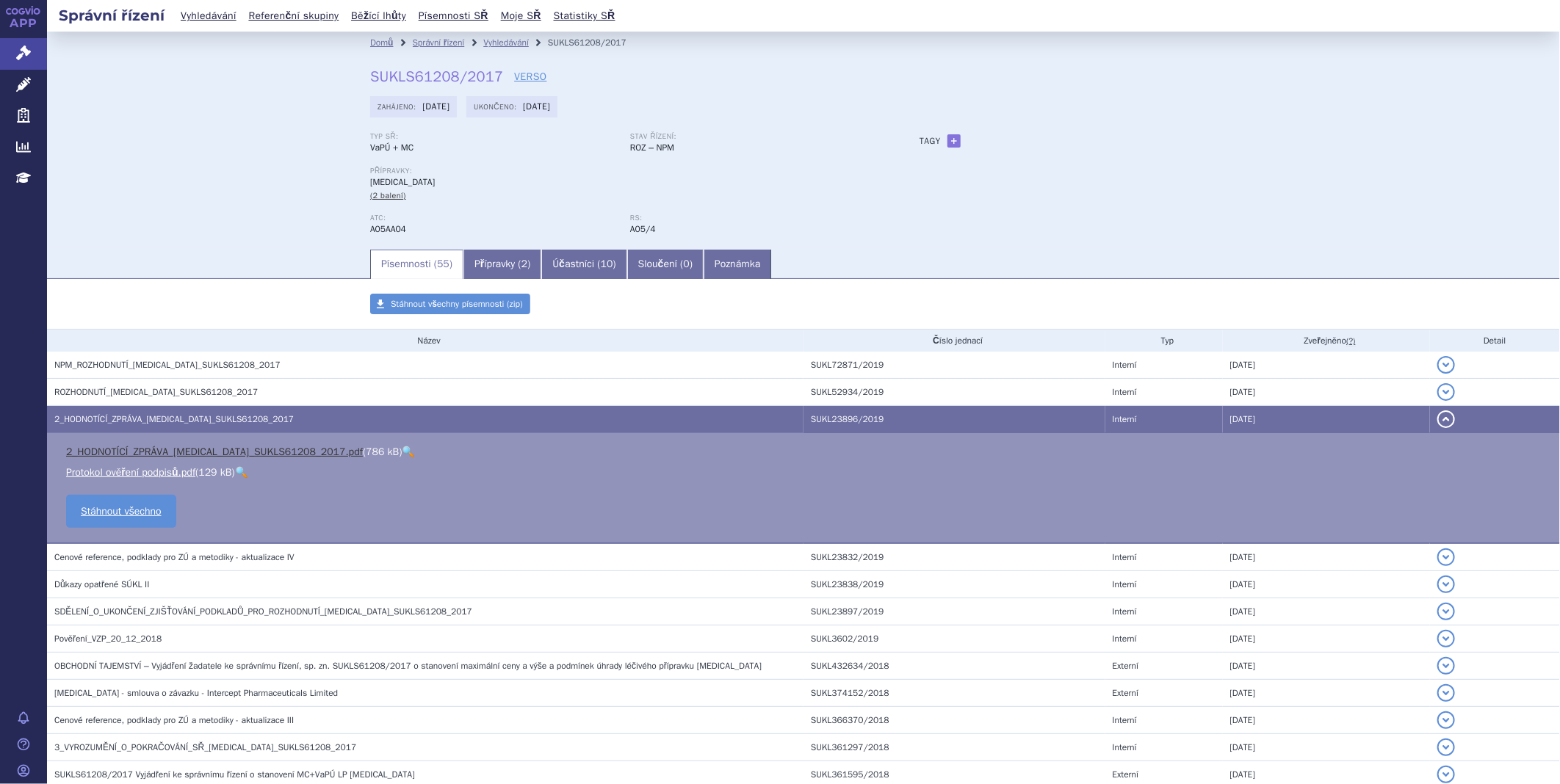 click on "2_HODNOTÍCÍ_ZPRÁVA_OCALIVA_SUKLS61208_2017.pdf" at bounding box center [214, 451] 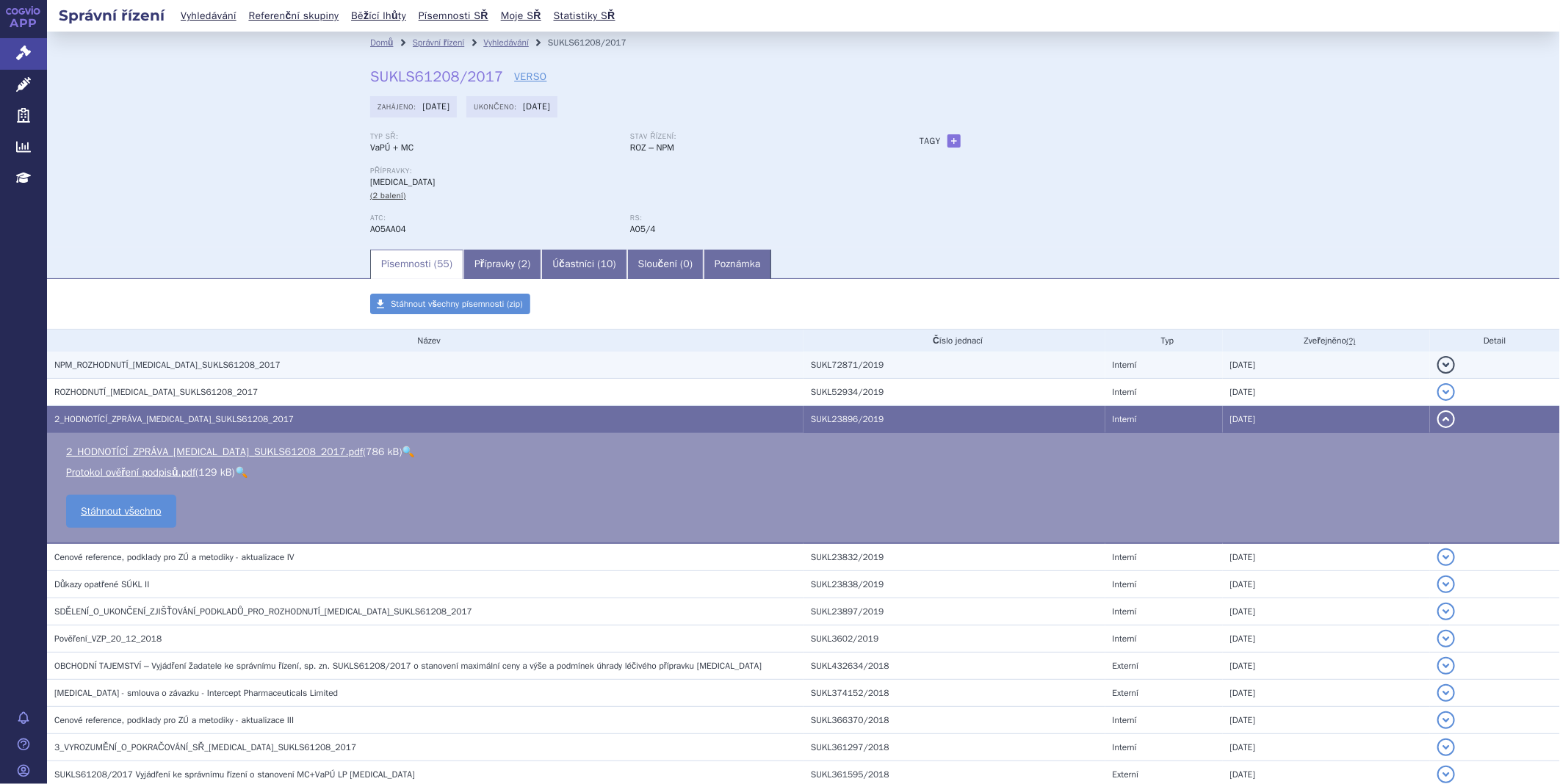 click on "NPM_ROZHODNUTÍ_OCALIVA_SUKLS61208_2017" at bounding box center (167, 365) 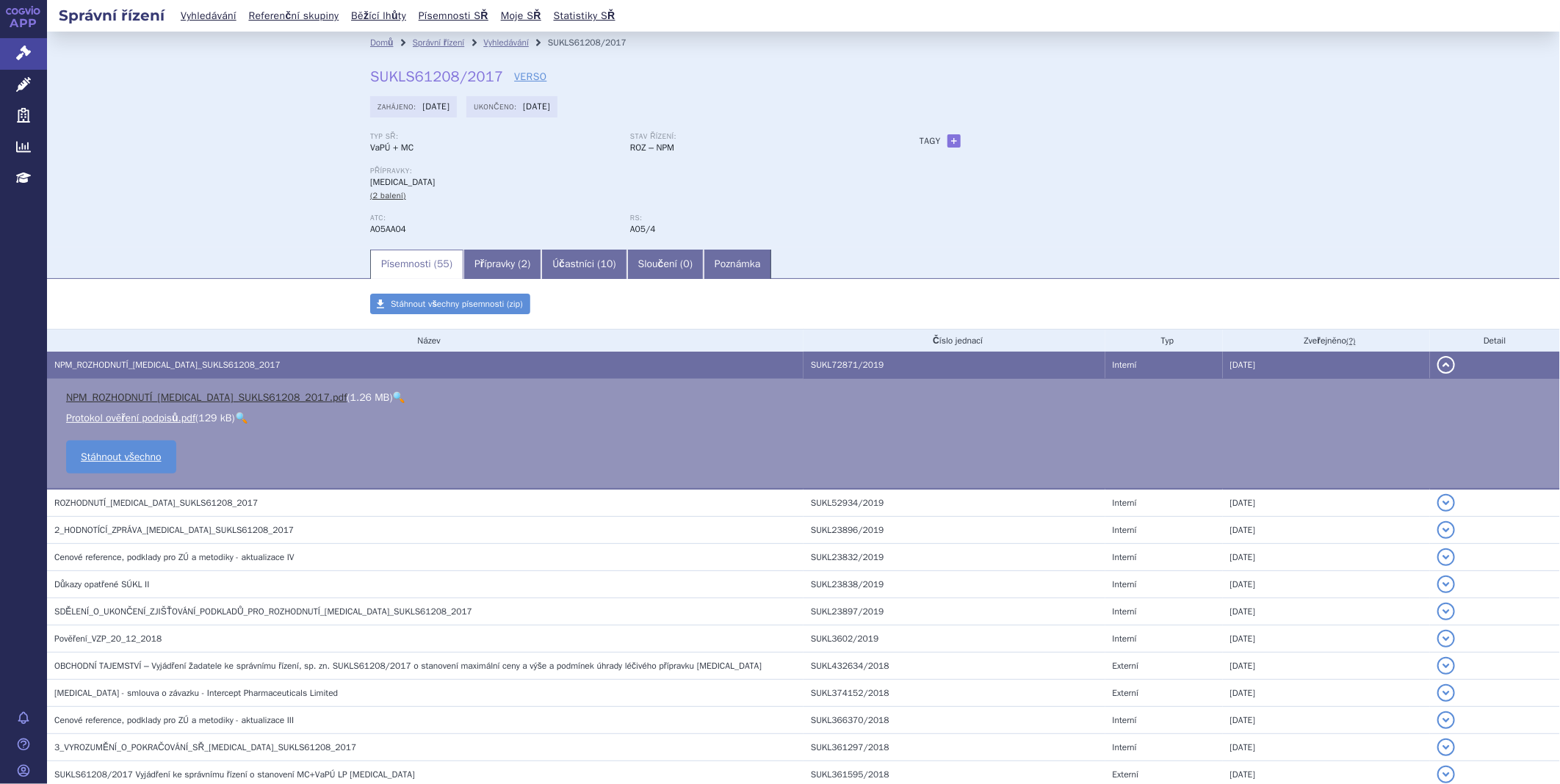 click on "NPM_ROZHODNUTÍ_OCALIVA_SUKLS61208_2017.pdf" at bounding box center [206, 397] 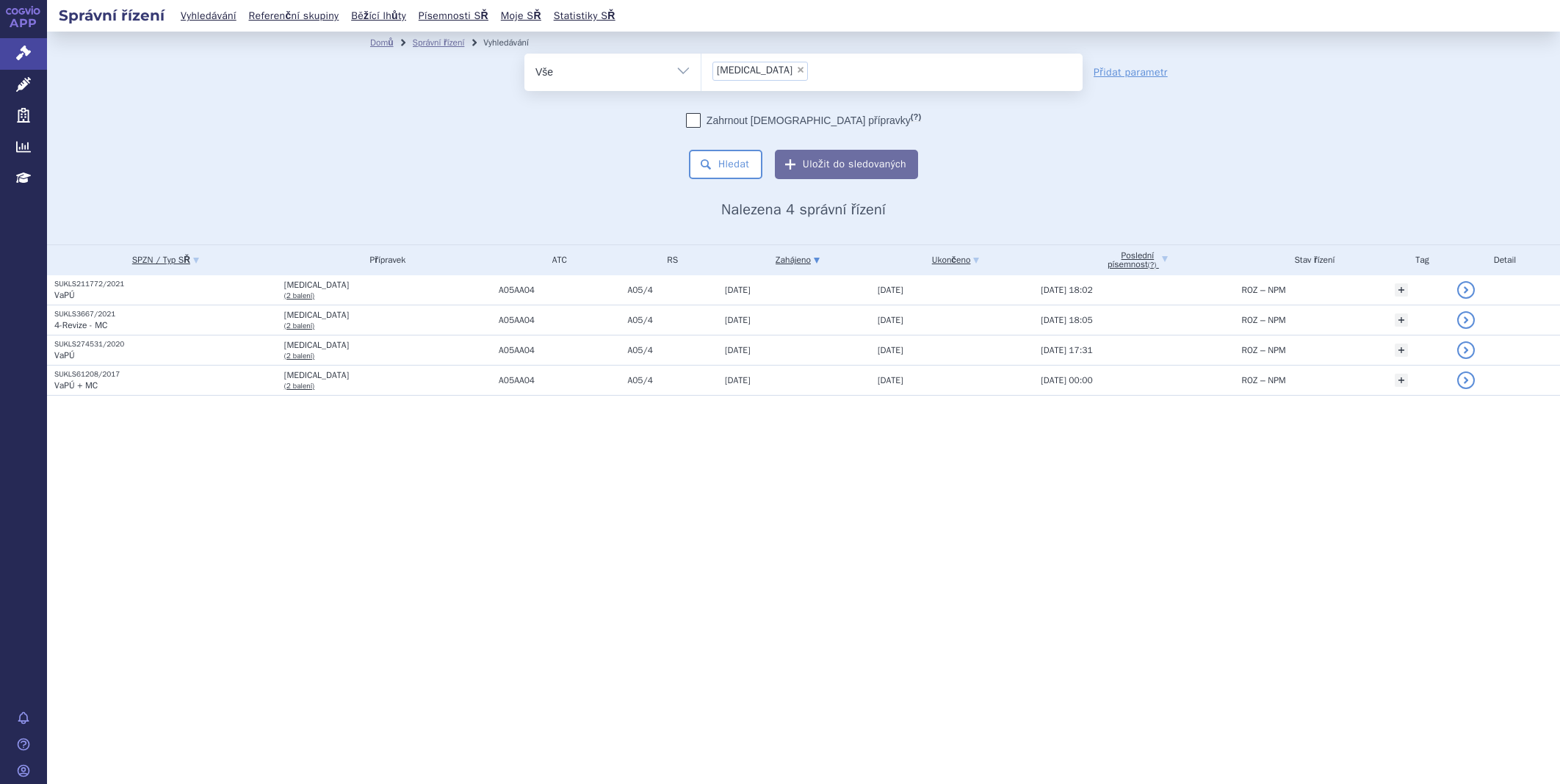scroll, scrollTop: 0, scrollLeft: 0, axis: both 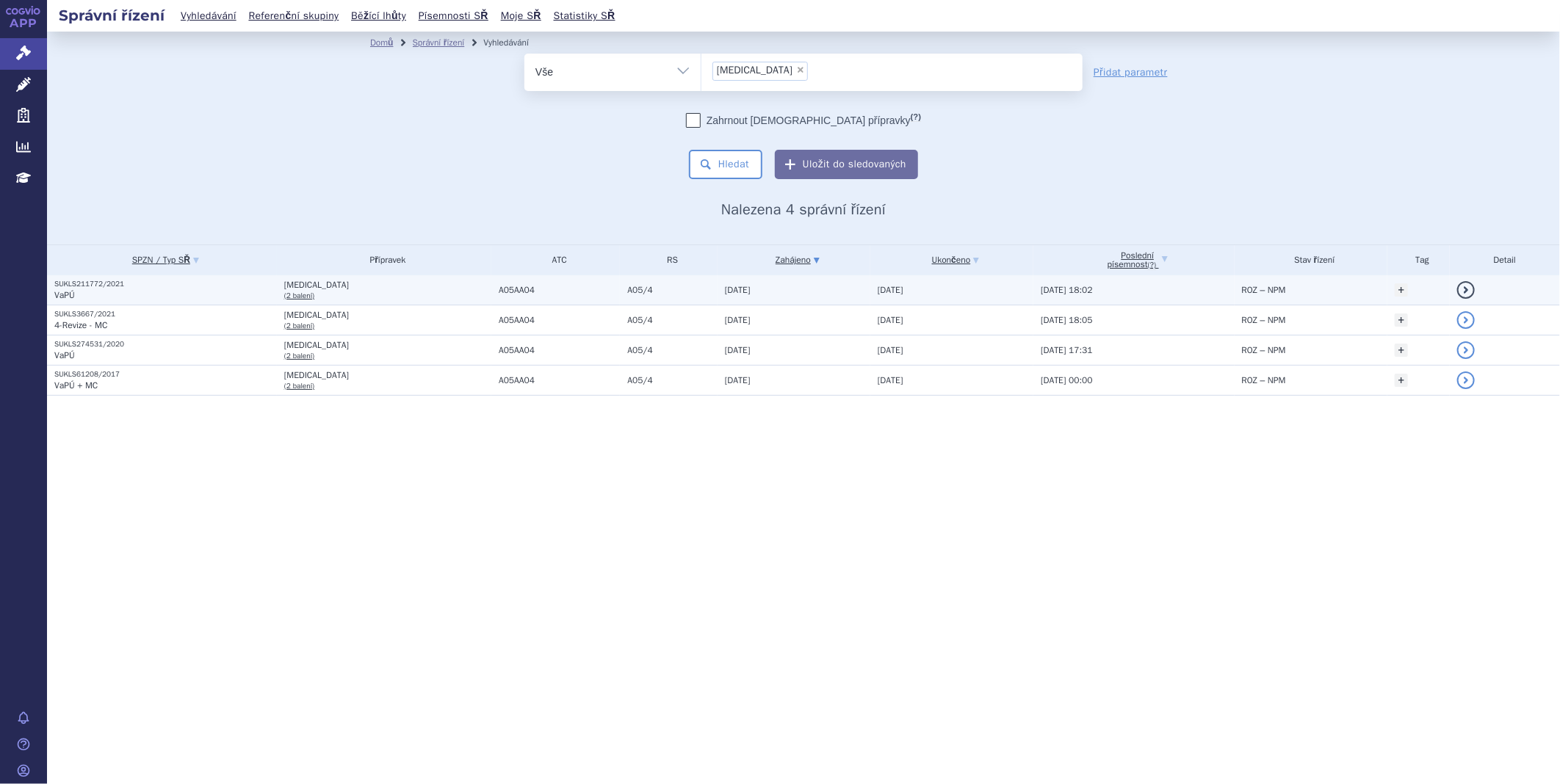 click on "SUKLS211772/2021" at bounding box center (165, 284) 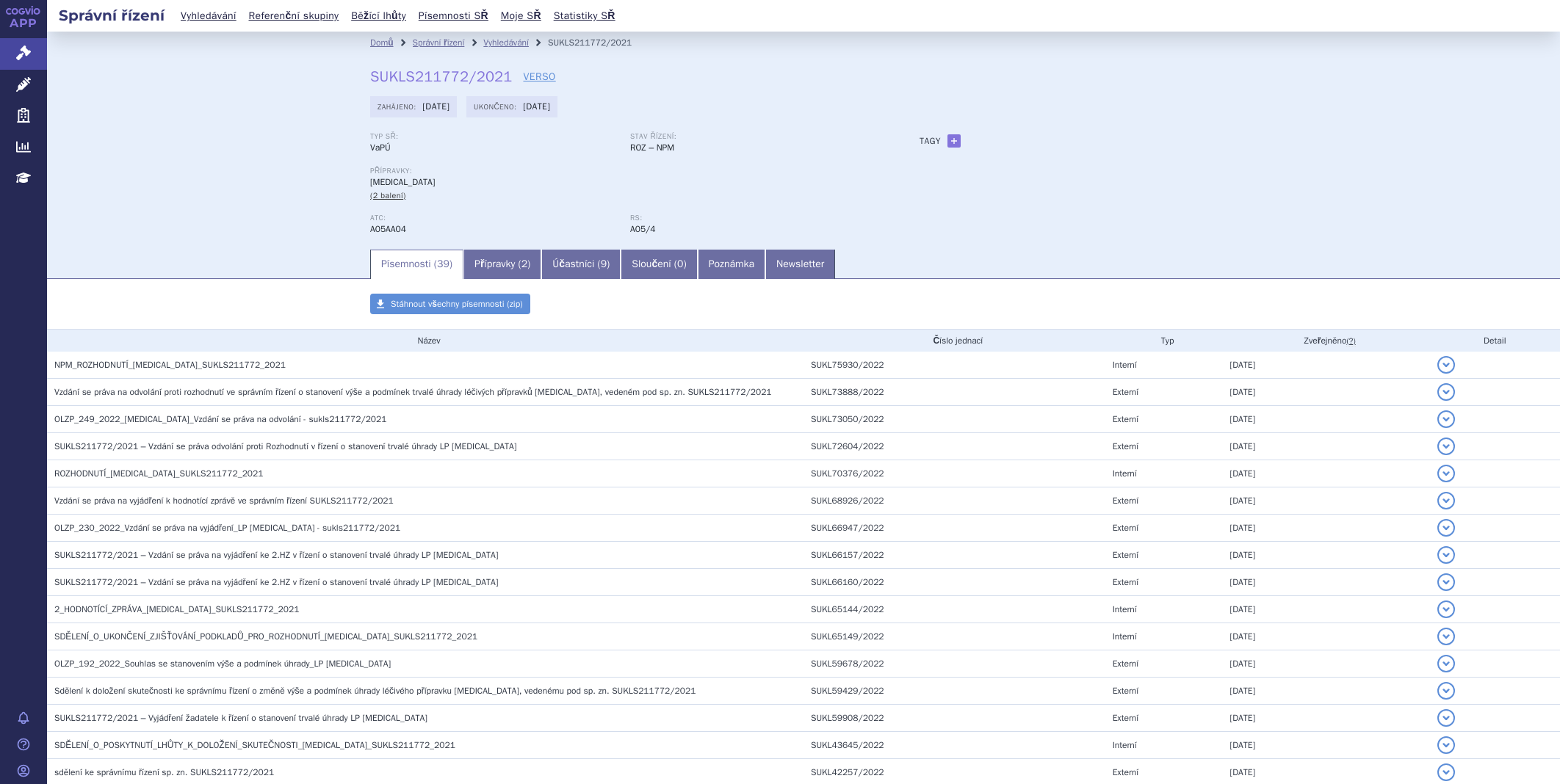 scroll, scrollTop: 0, scrollLeft: 0, axis: both 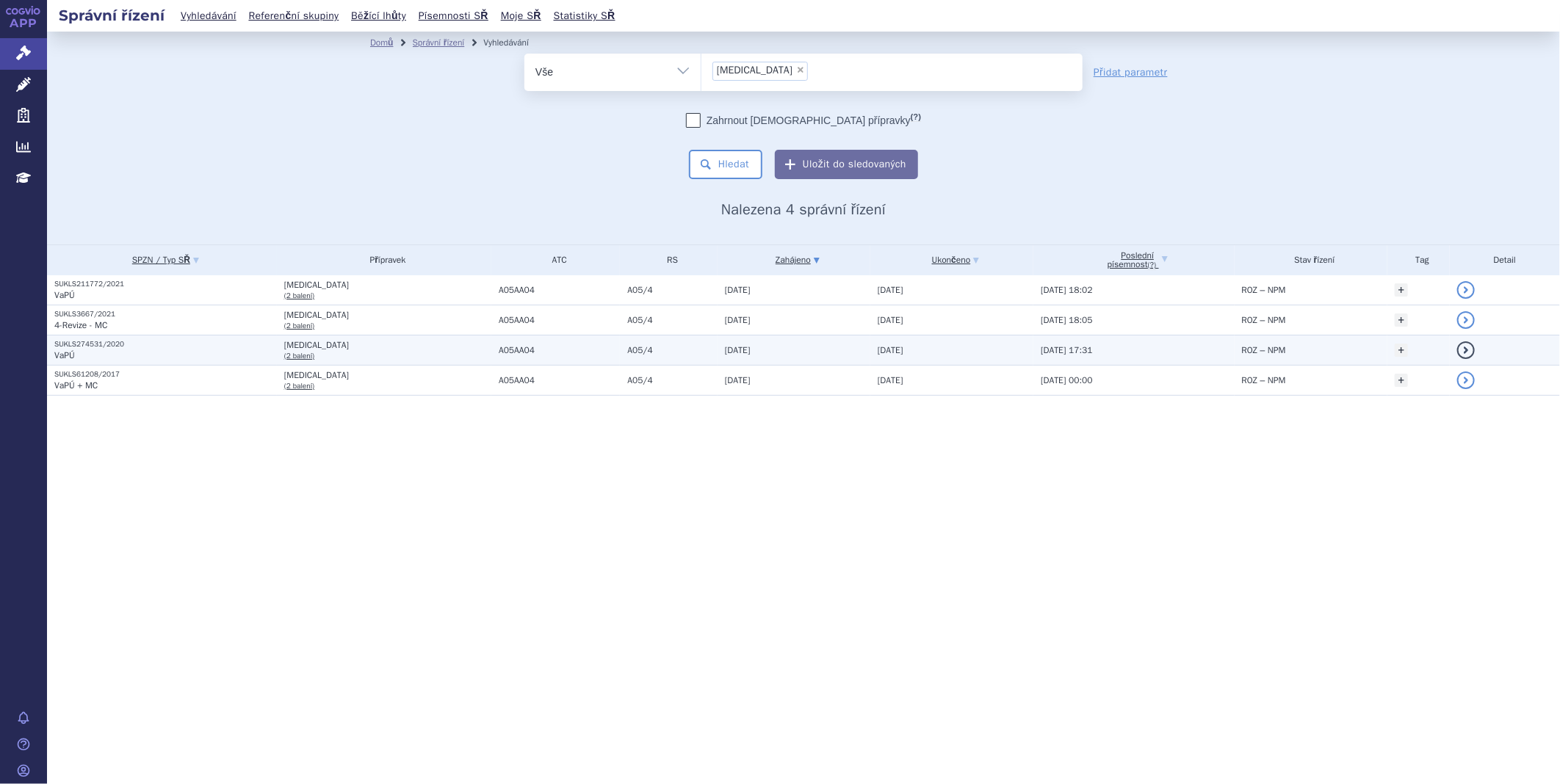 drag, startPoint x: 160, startPoint y: 347, endPoint x: 96, endPoint y: 346, distance: 64.00781 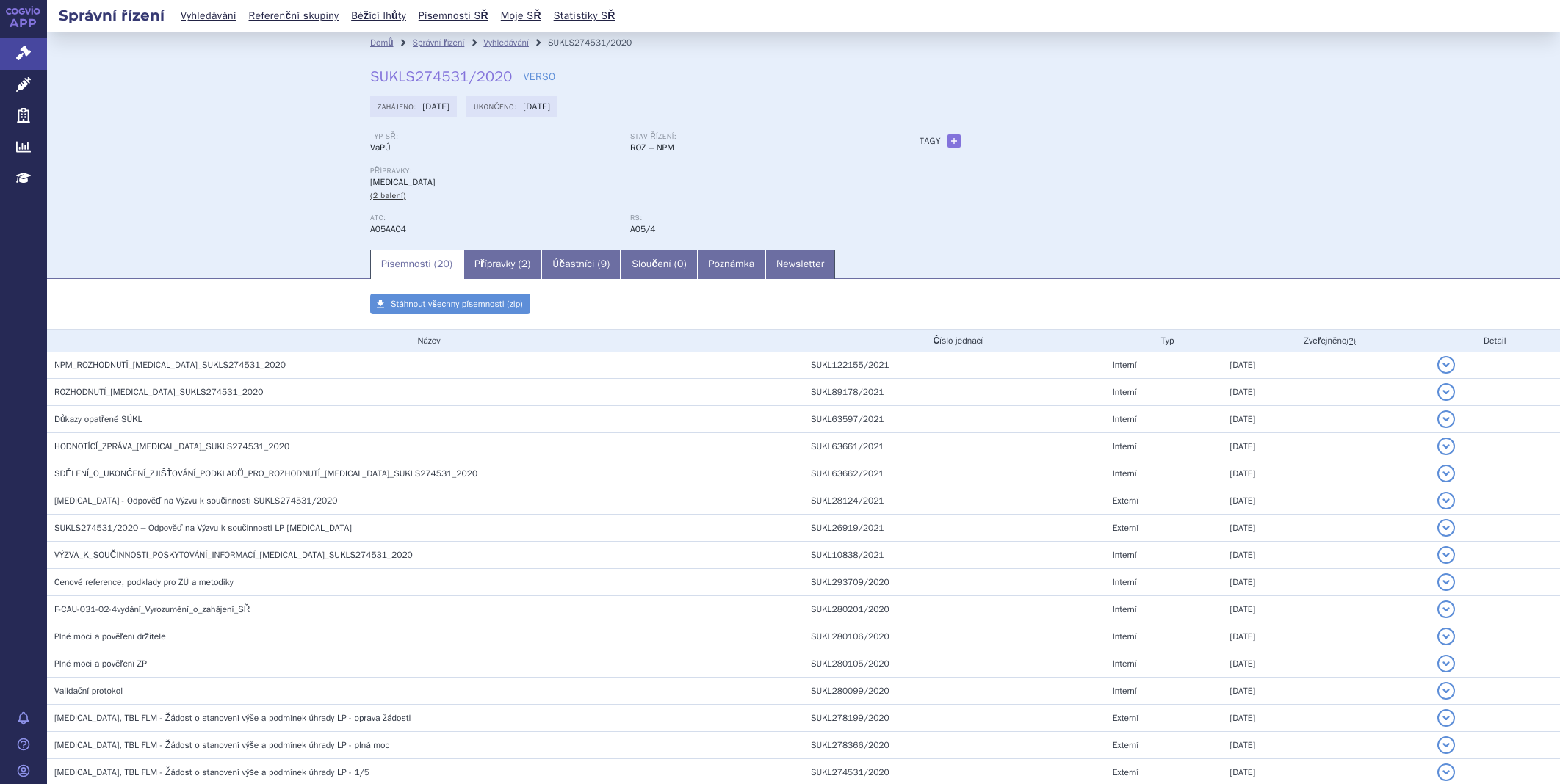 scroll, scrollTop: 0, scrollLeft: 0, axis: both 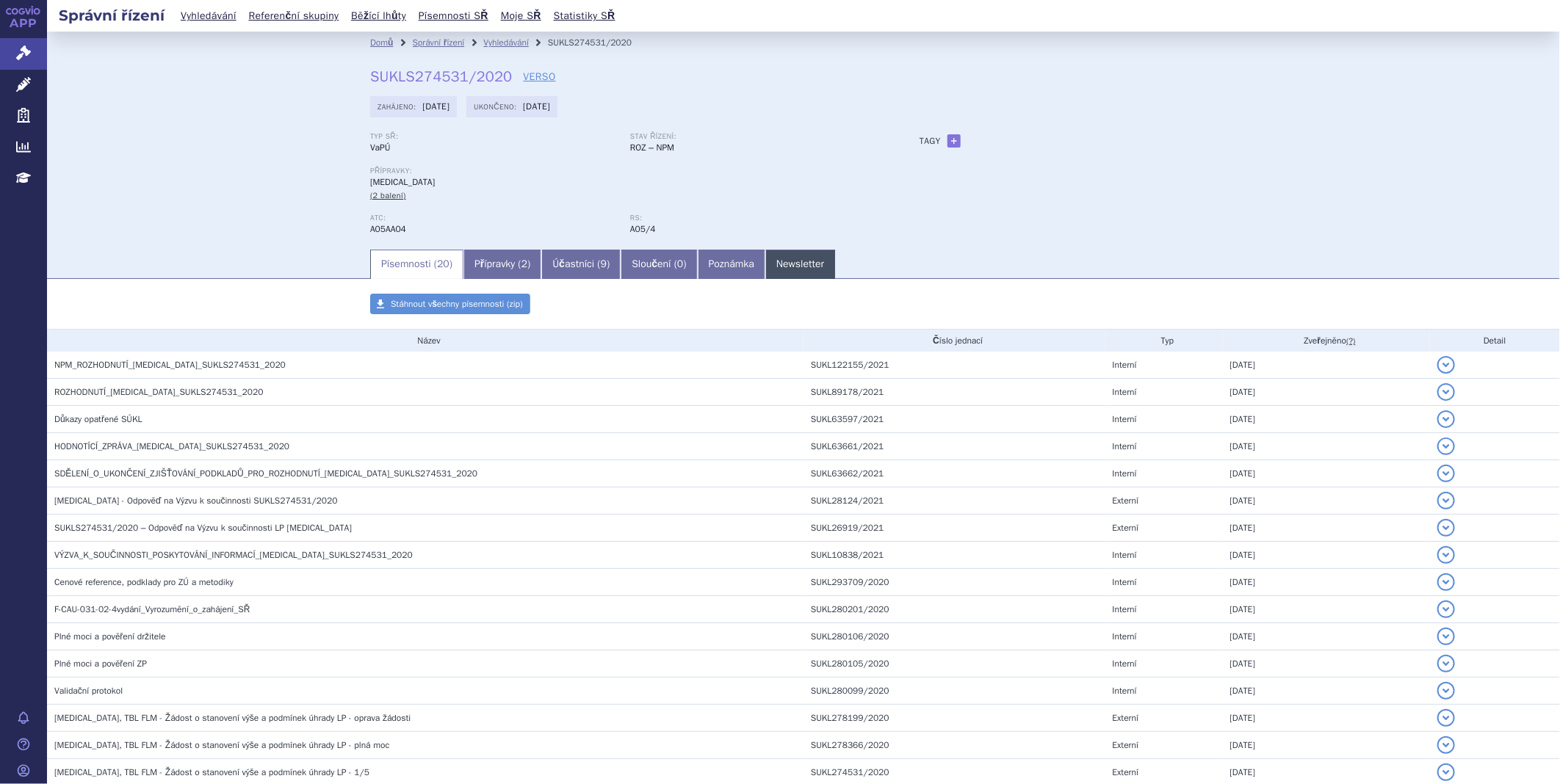 click on "Newsletter" at bounding box center (800, 264) 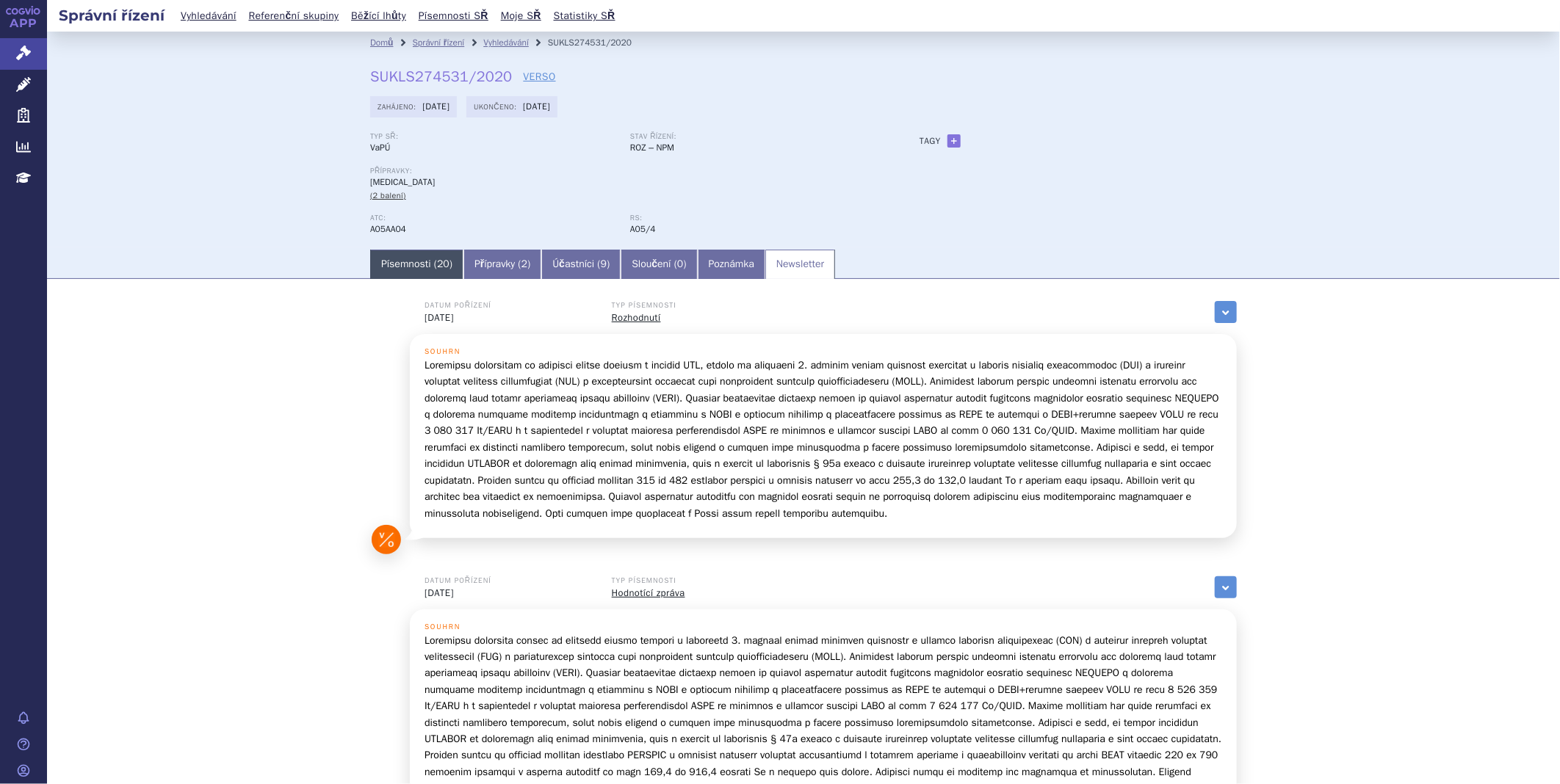 click on "Písemnosti ( 20 )" at bounding box center [416, 264] 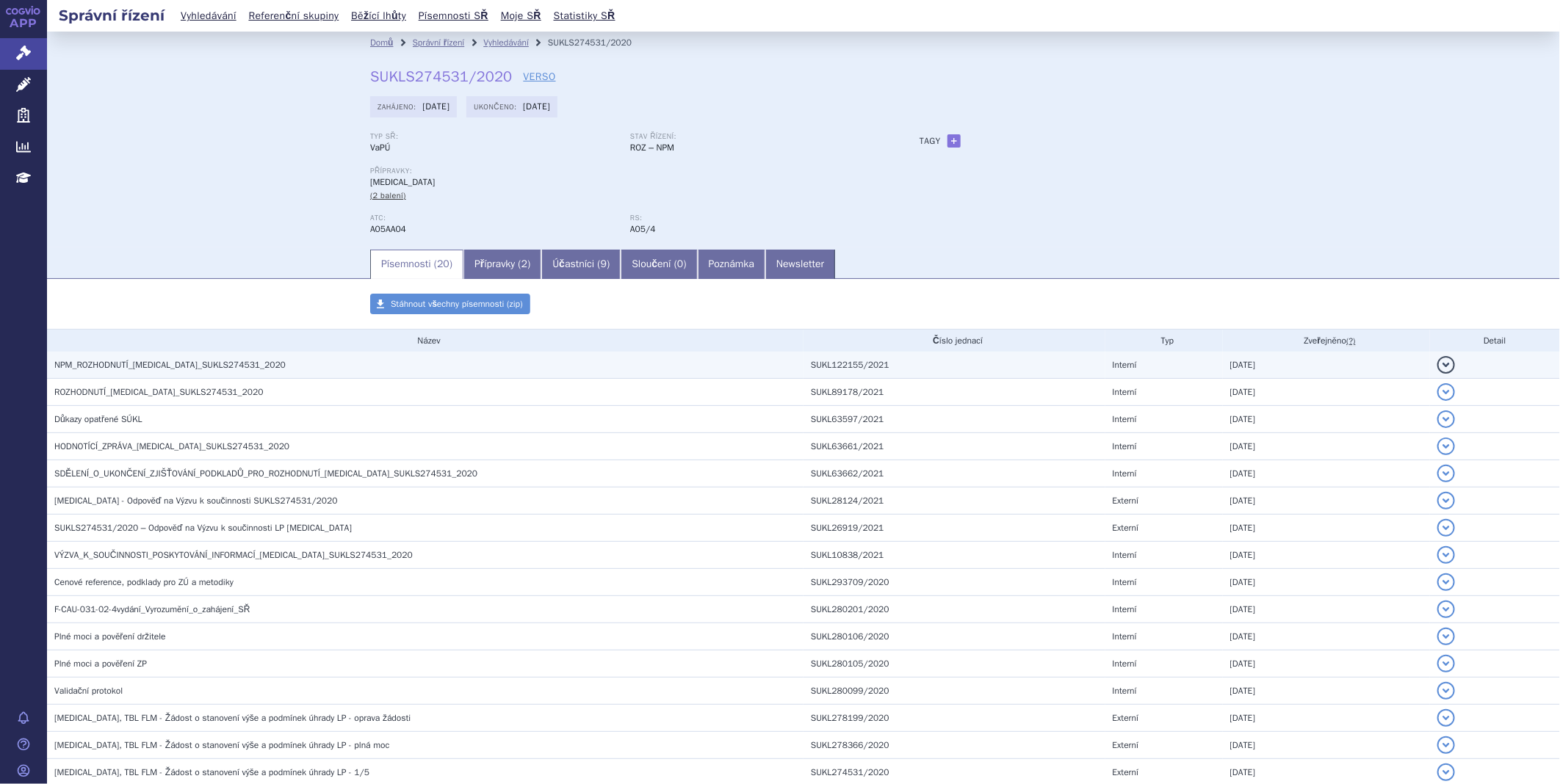 click on "NPM_ROZHODNUTÍ_[MEDICAL_DATA]_SUKLS274531_2020" at bounding box center [170, 365] 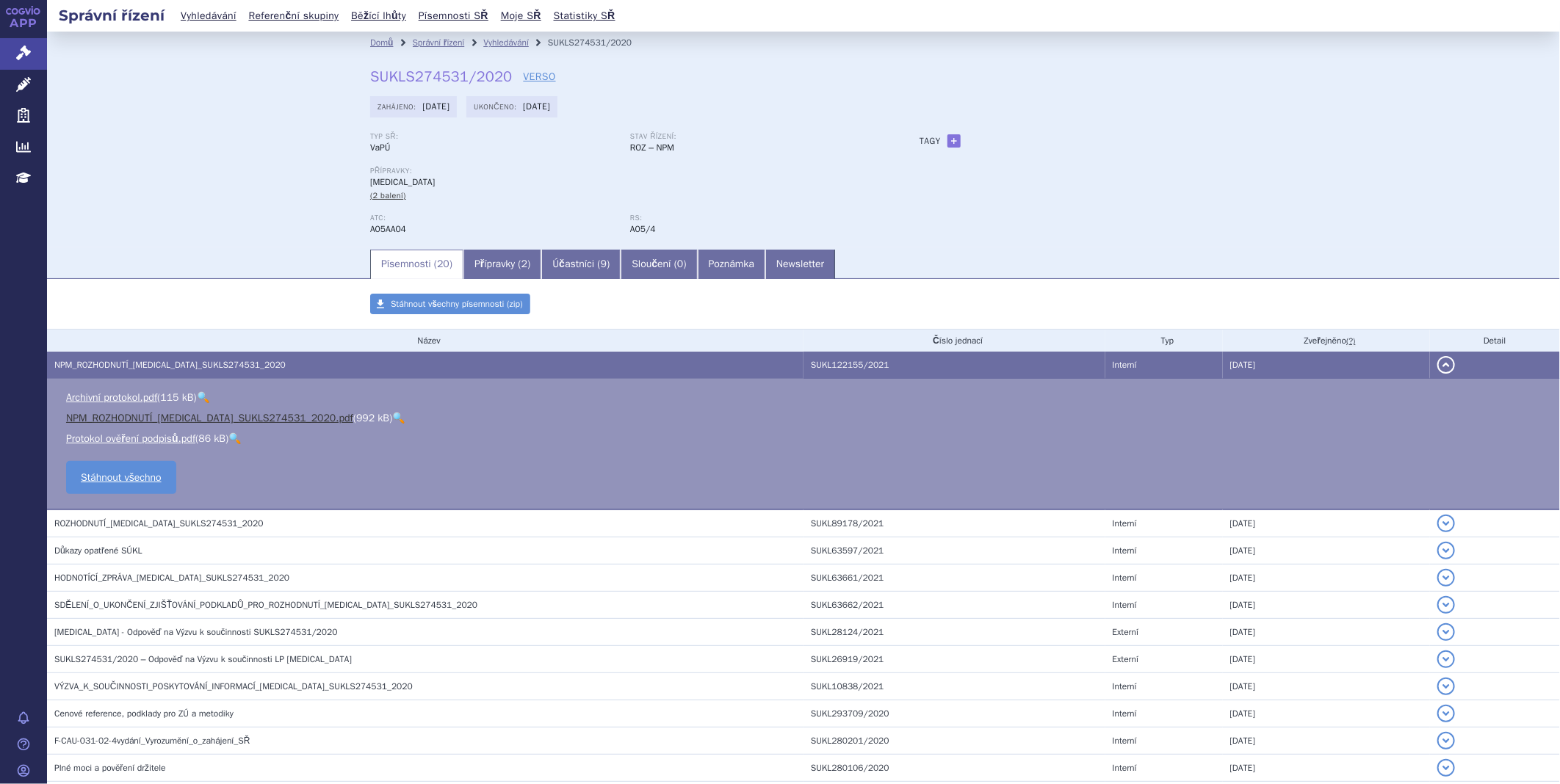 click on "NPM_ROZHODNUTÍ_[MEDICAL_DATA]_SUKLS274531_2020.pdf" at bounding box center (209, 418) 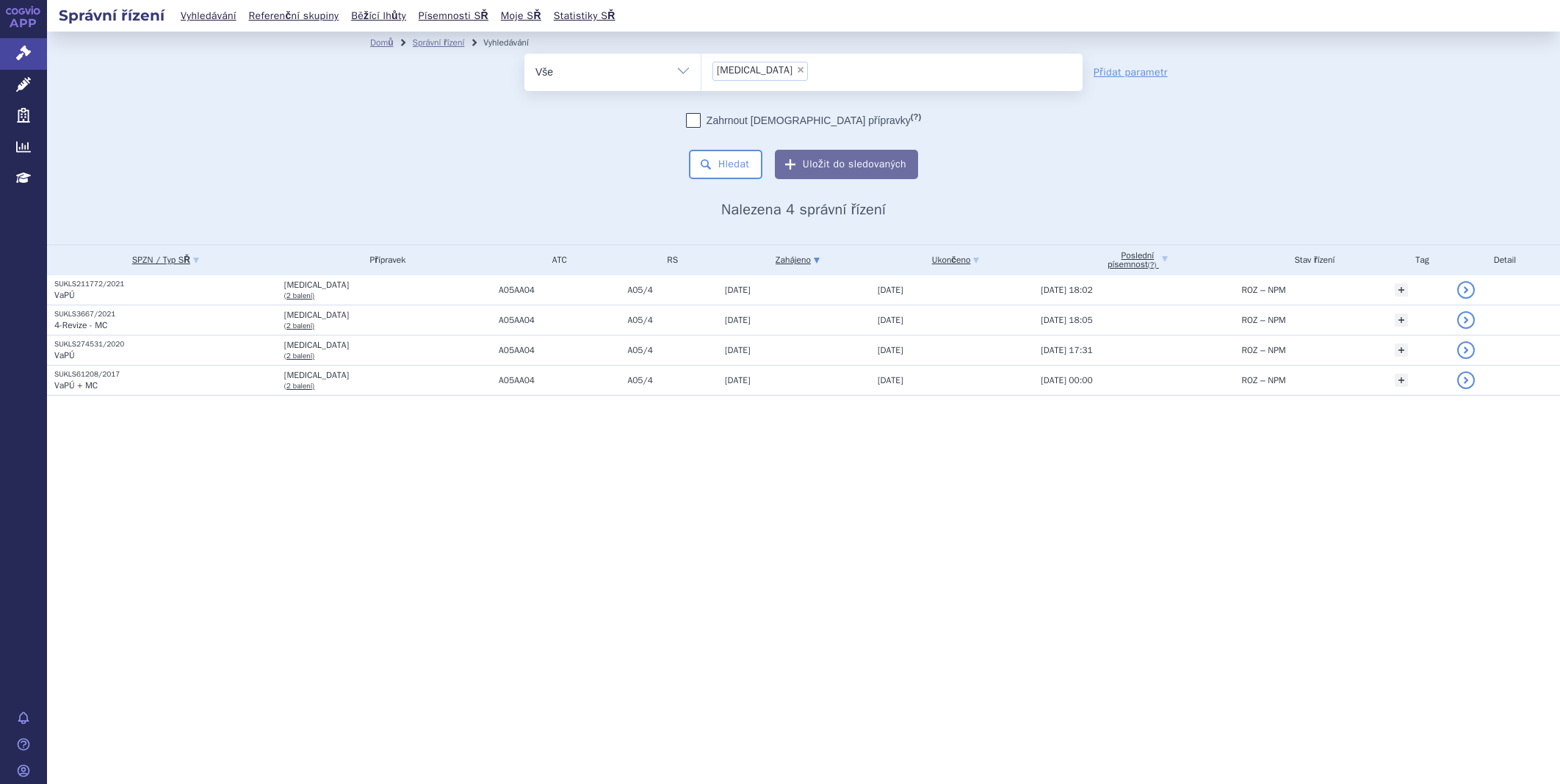 scroll, scrollTop: 0, scrollLeft: 0, axis: both 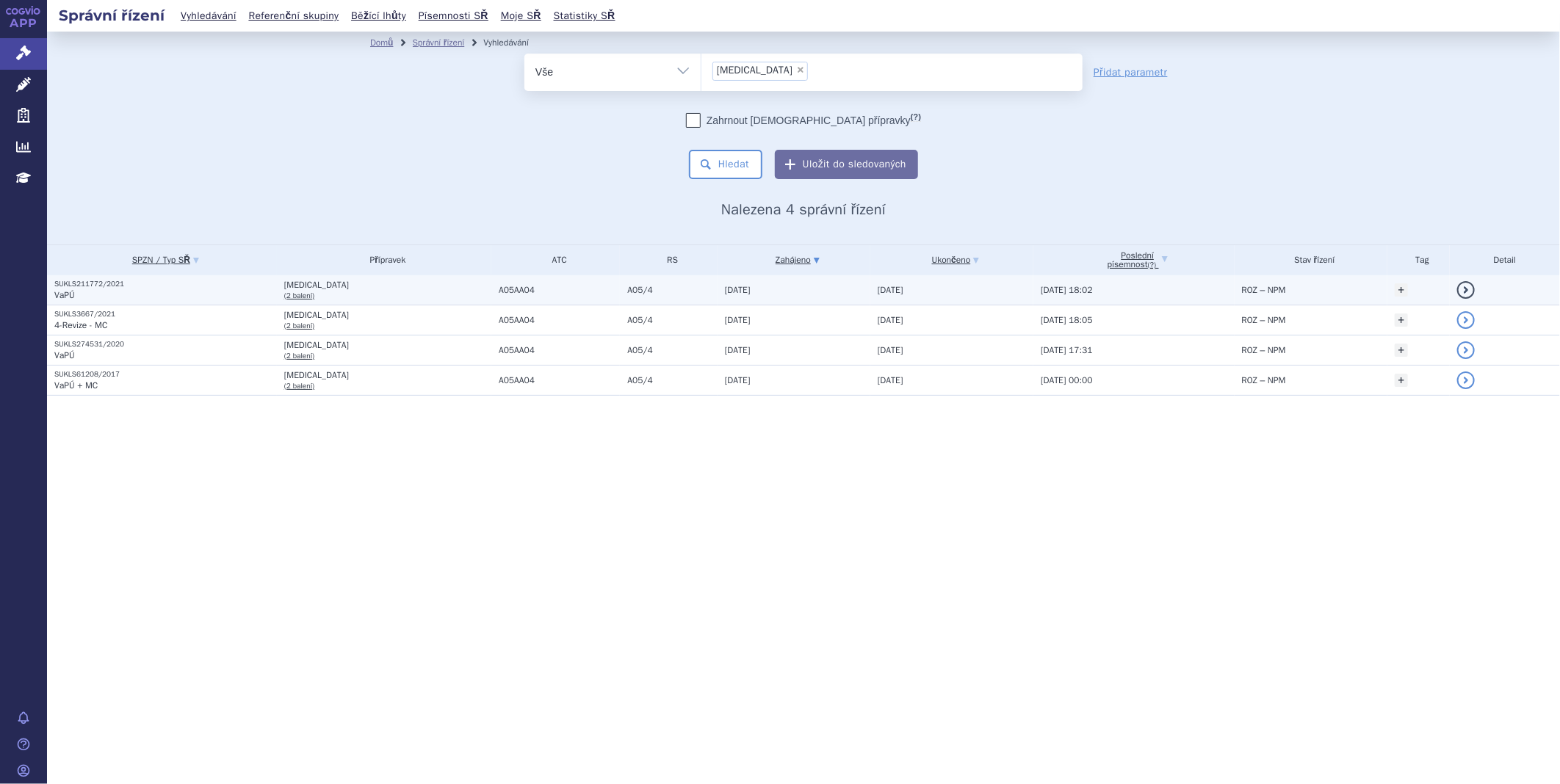 click on "VaPÚ" at bounding box center [165, 295] 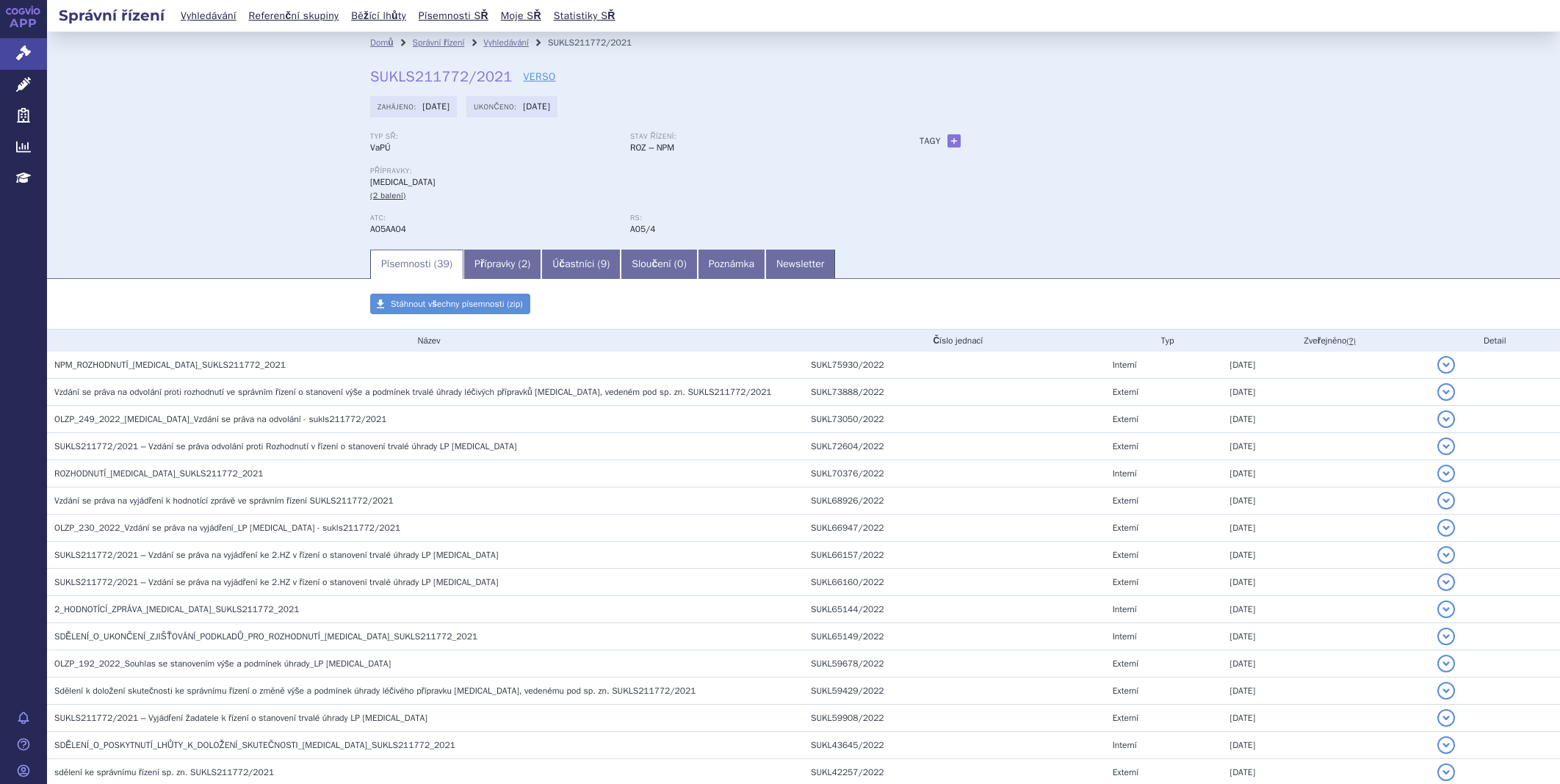 scroll, scrollTop: 0, scrollLeft: 0, axis: both 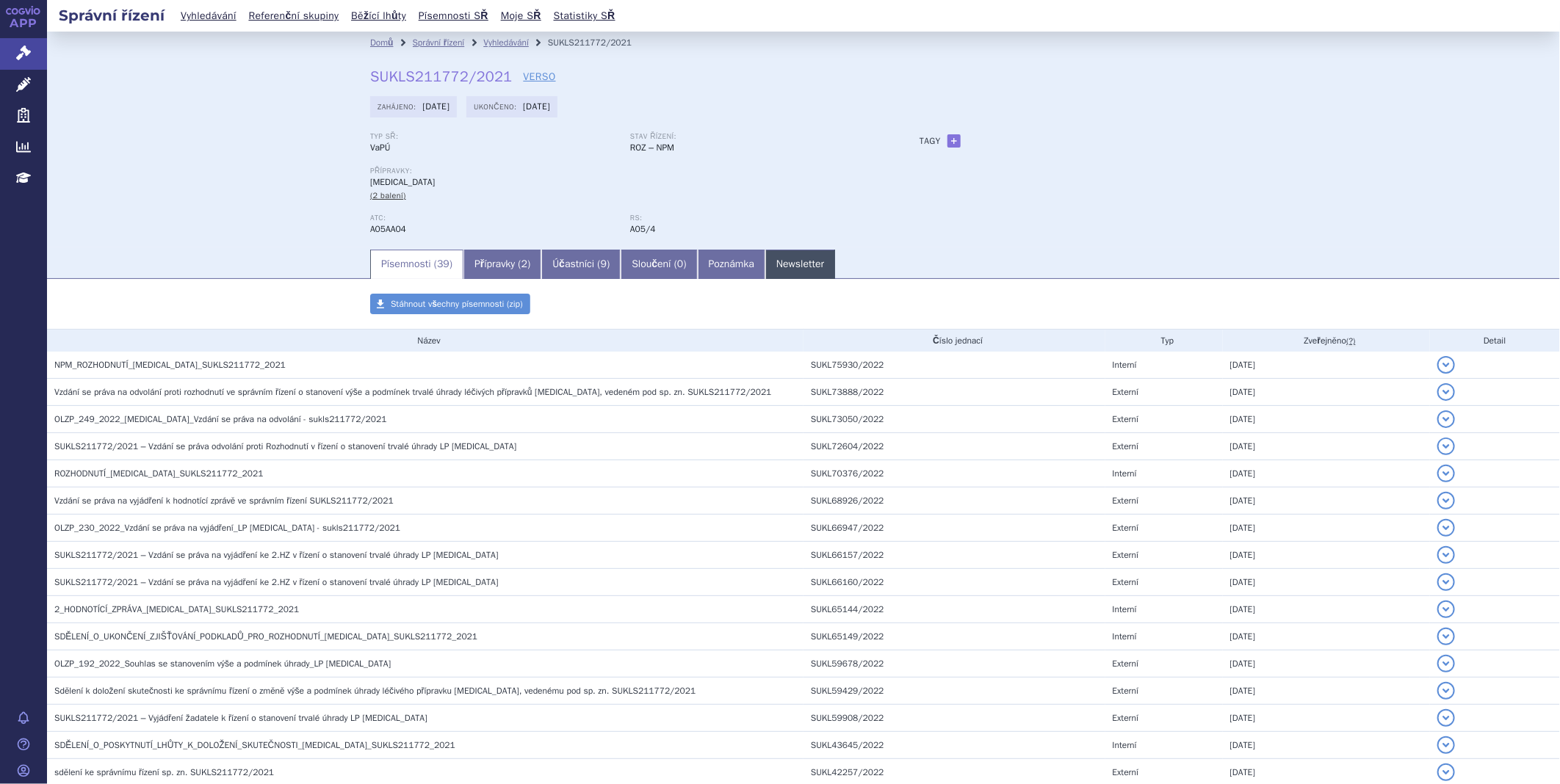 click on "Newsletter" at bounding box center [800, 264] 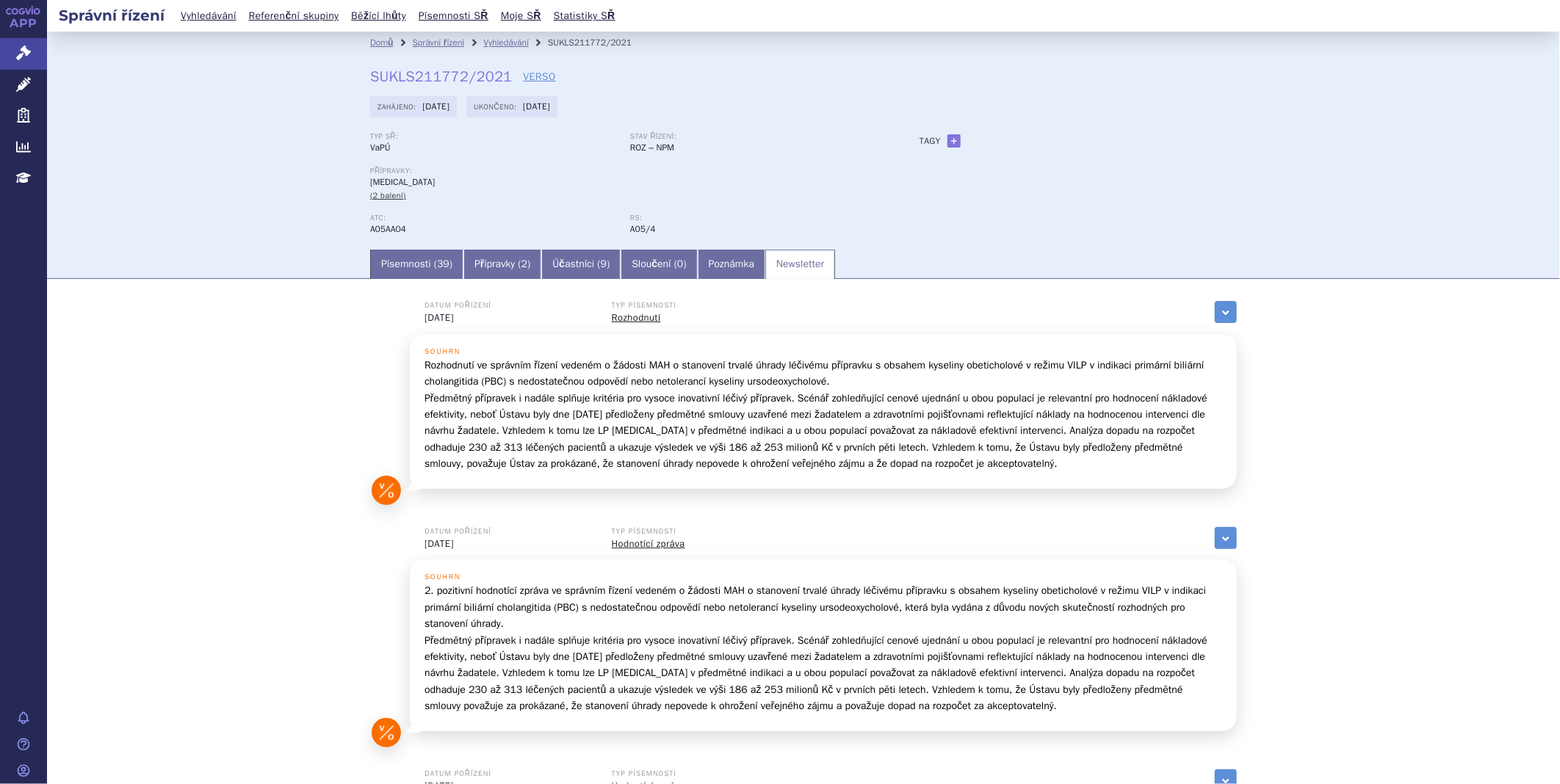 click on "Datum pořízení 05.04.2022
Typ písemnosti
Rozhodnutí
zobrazit vše
Referenční indikace terapie primární biliární cholangitidy
Datum zahájení
22.07.2021
/  257  dní
Souhrn
29.03.2022" at bounding box center [804, 777] 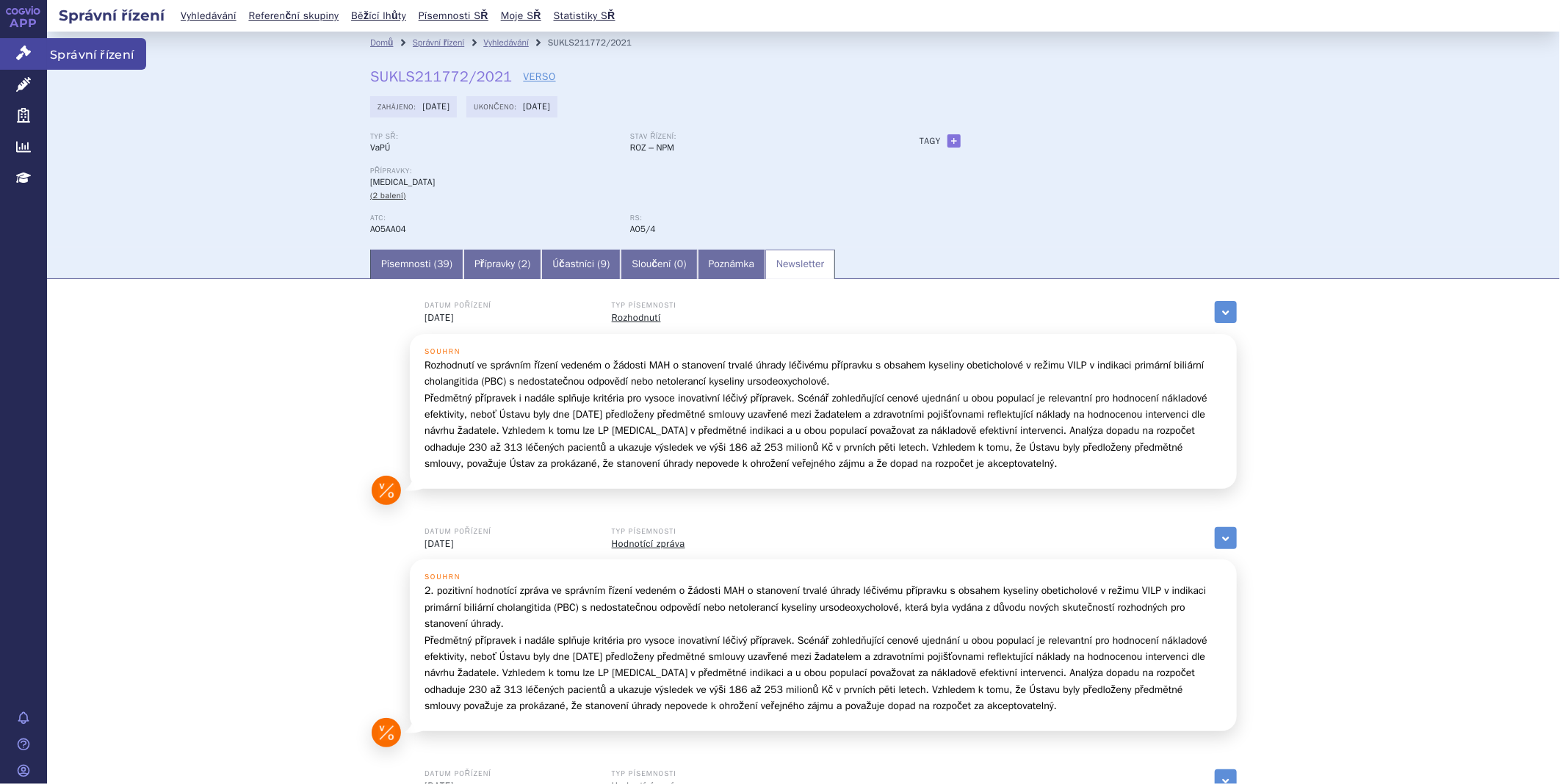 click 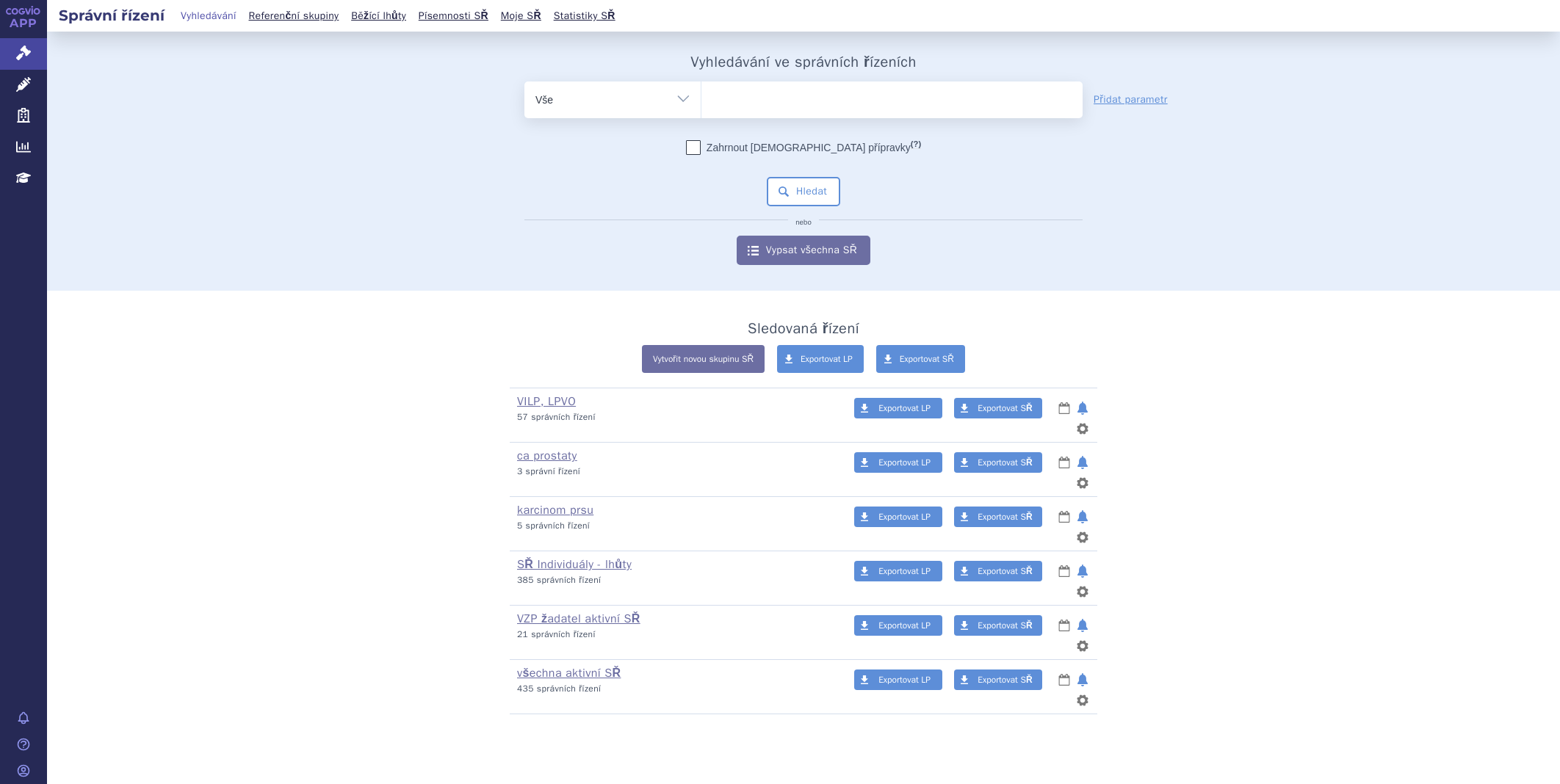 scroll, scrollTop: 0, scrollLeft: 0, axis: both 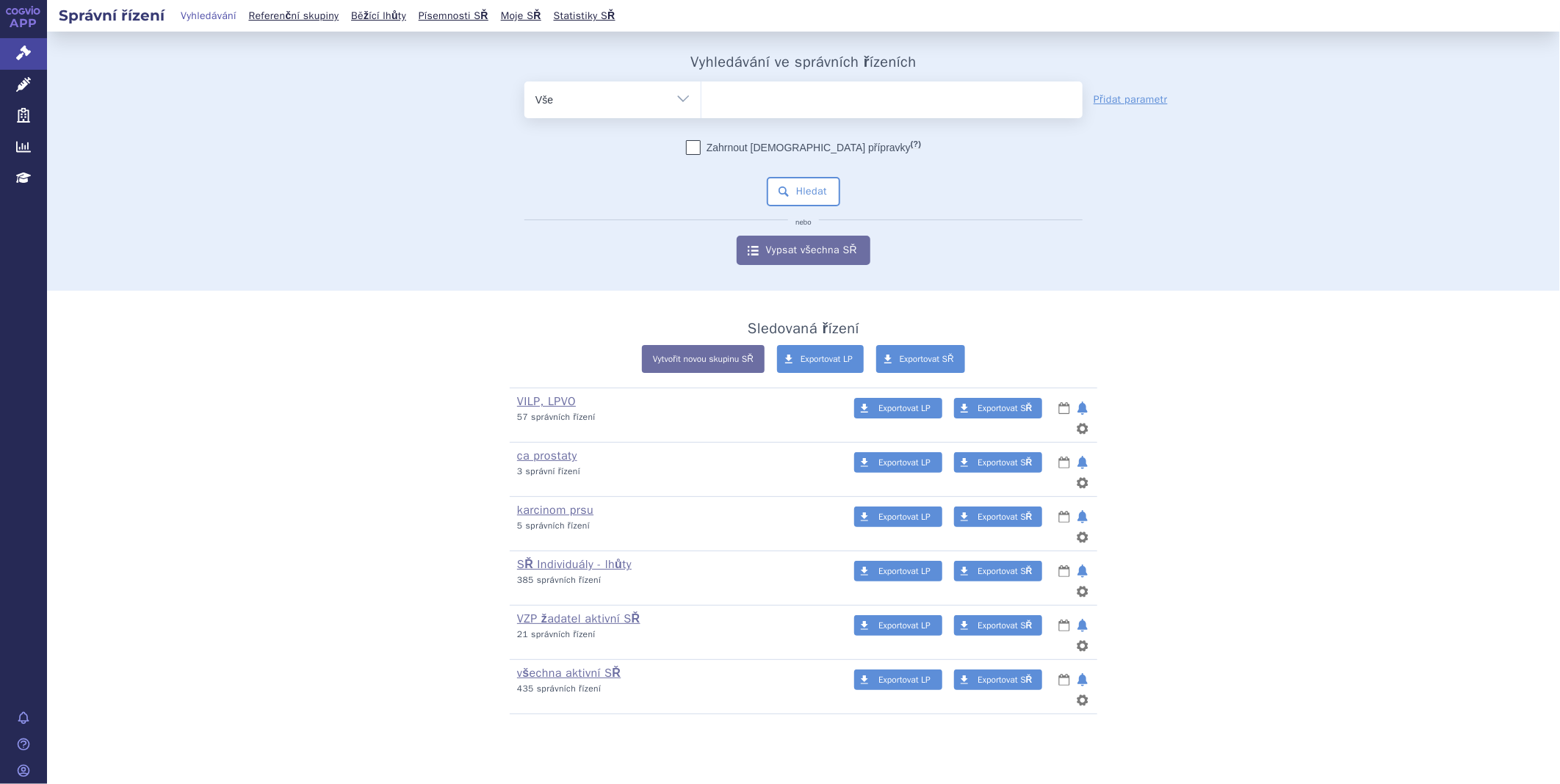click at bounding box center (892, 97) 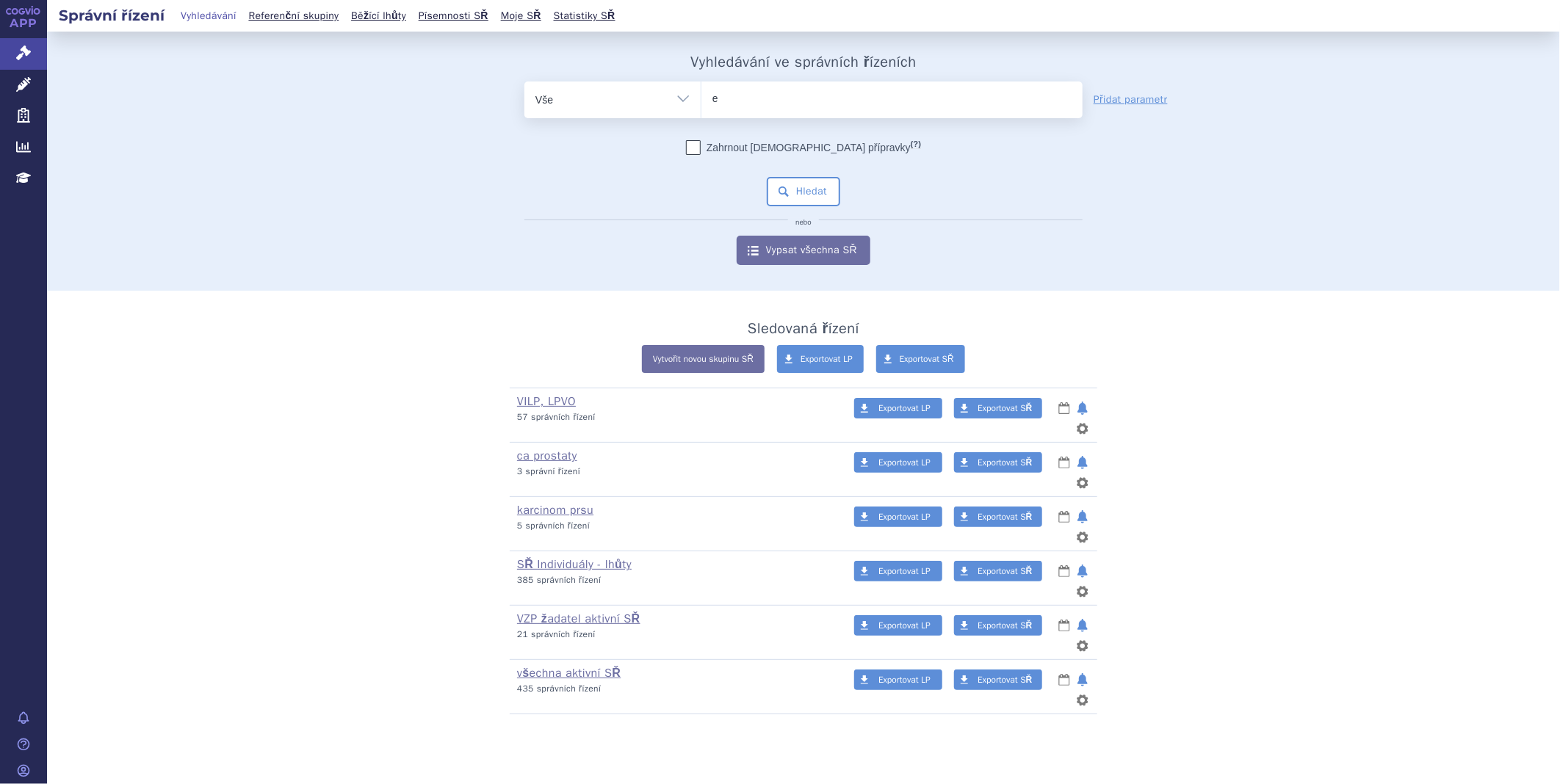 type on "ep" 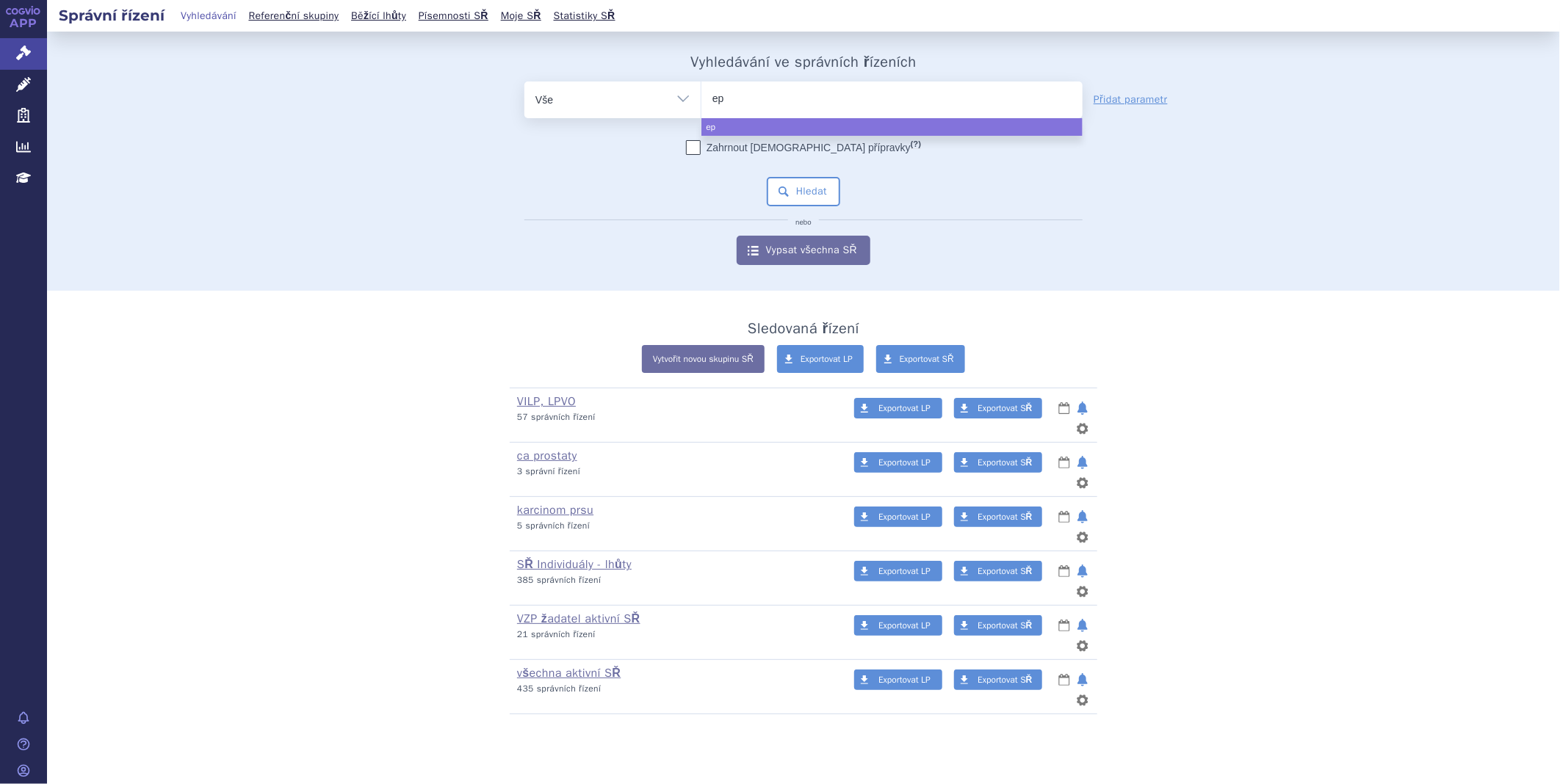 type on "epi" 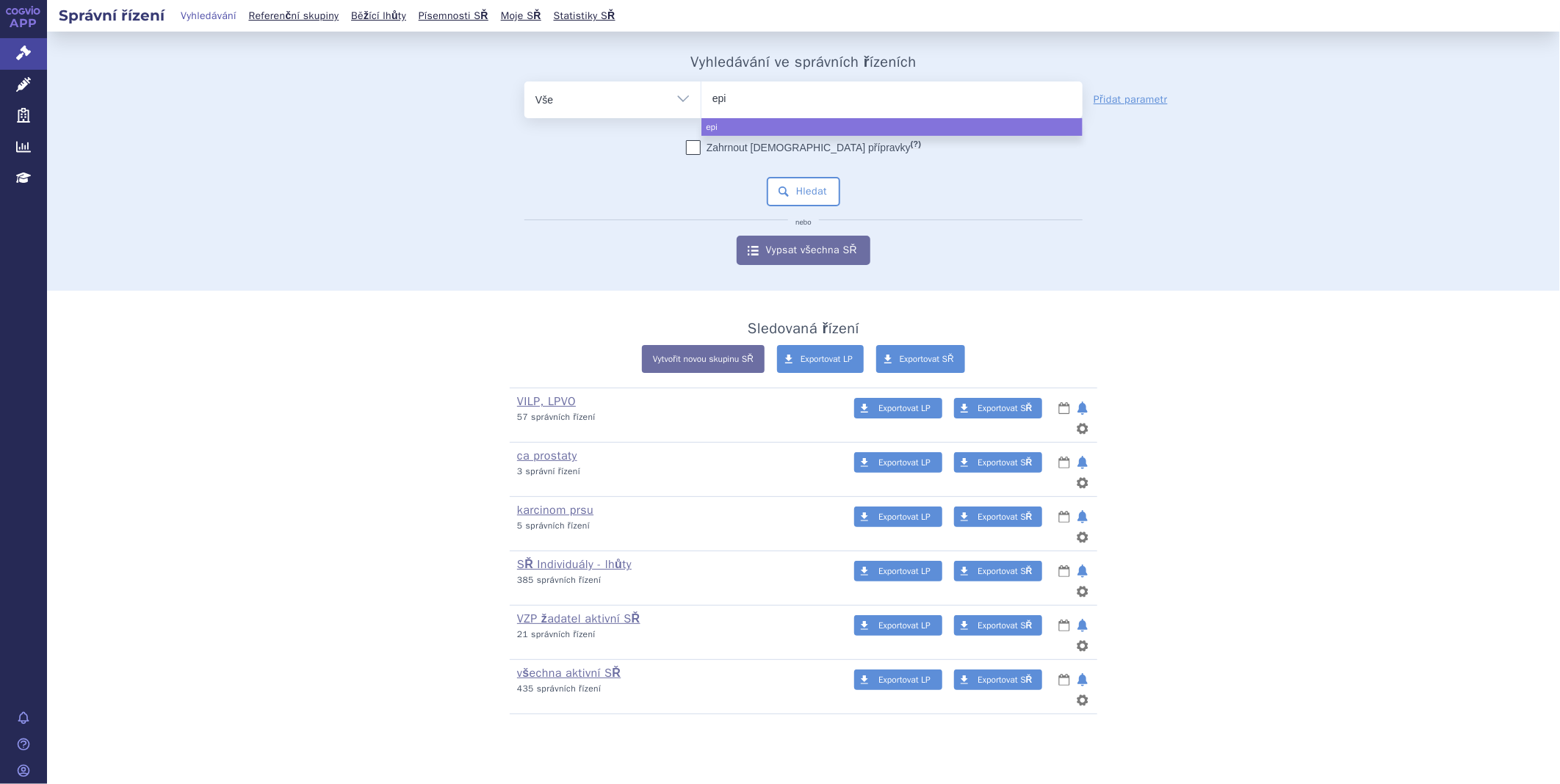 type on "epid" 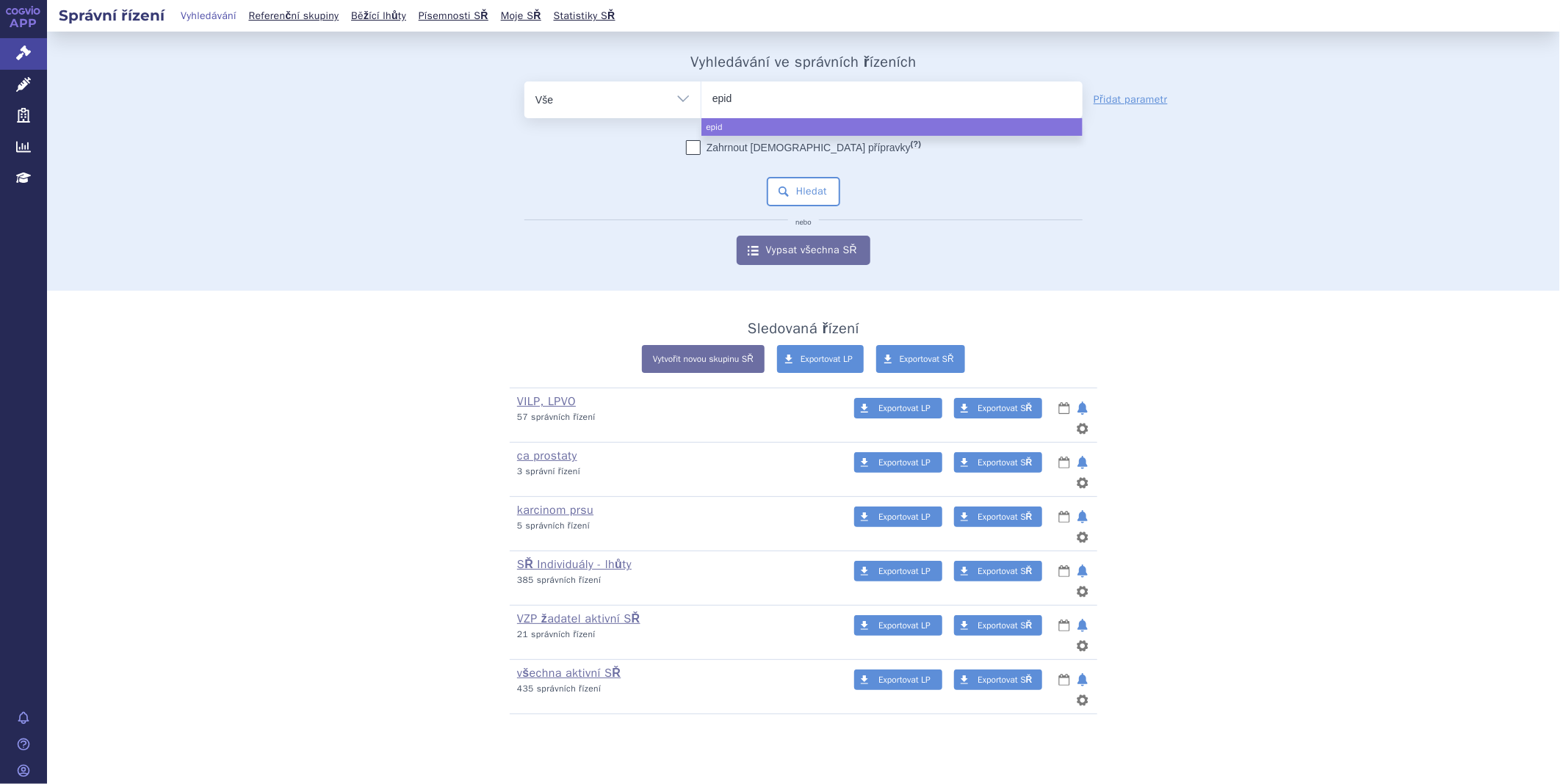 type on "epidy" 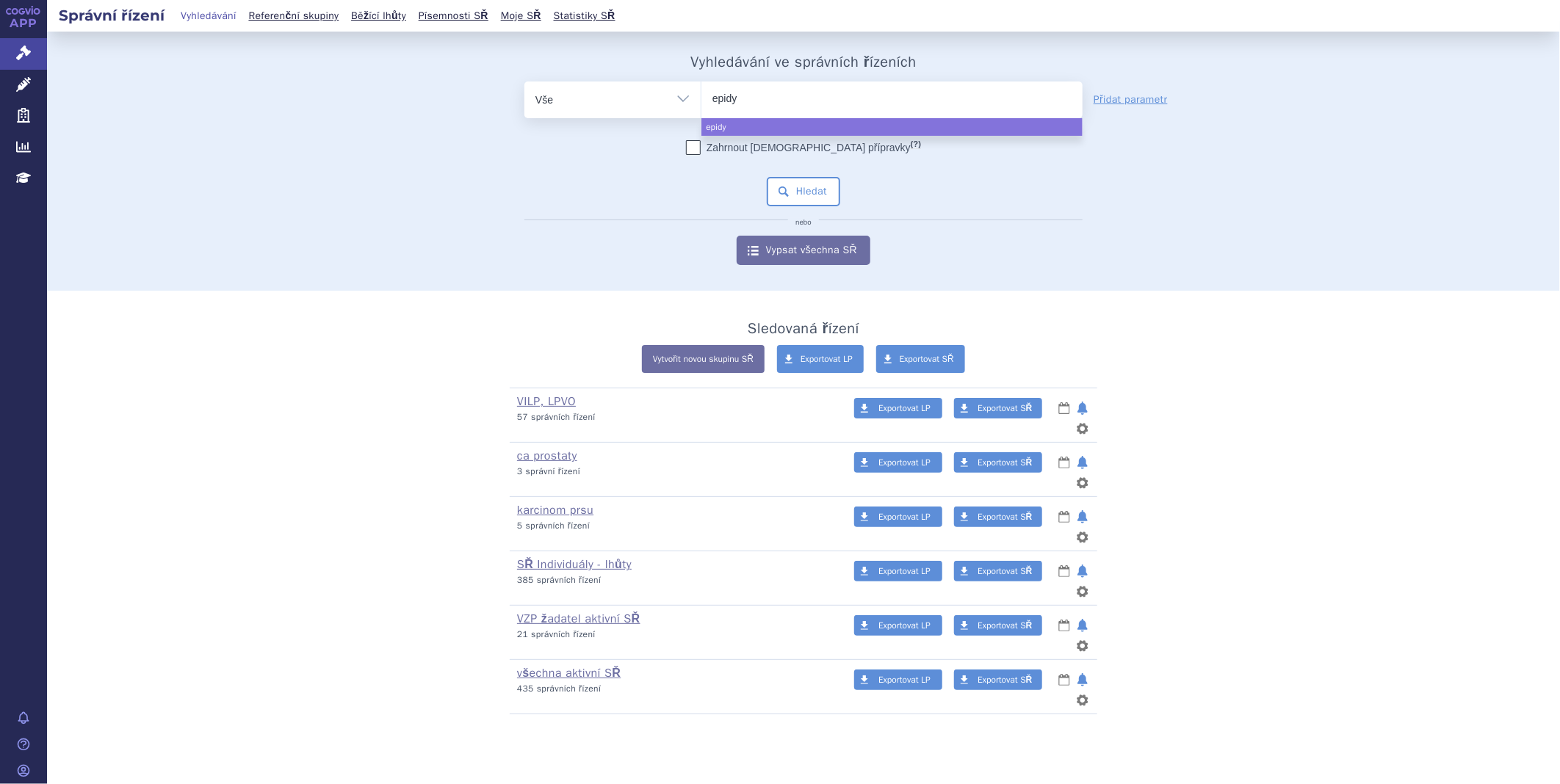 type on "epidyo" 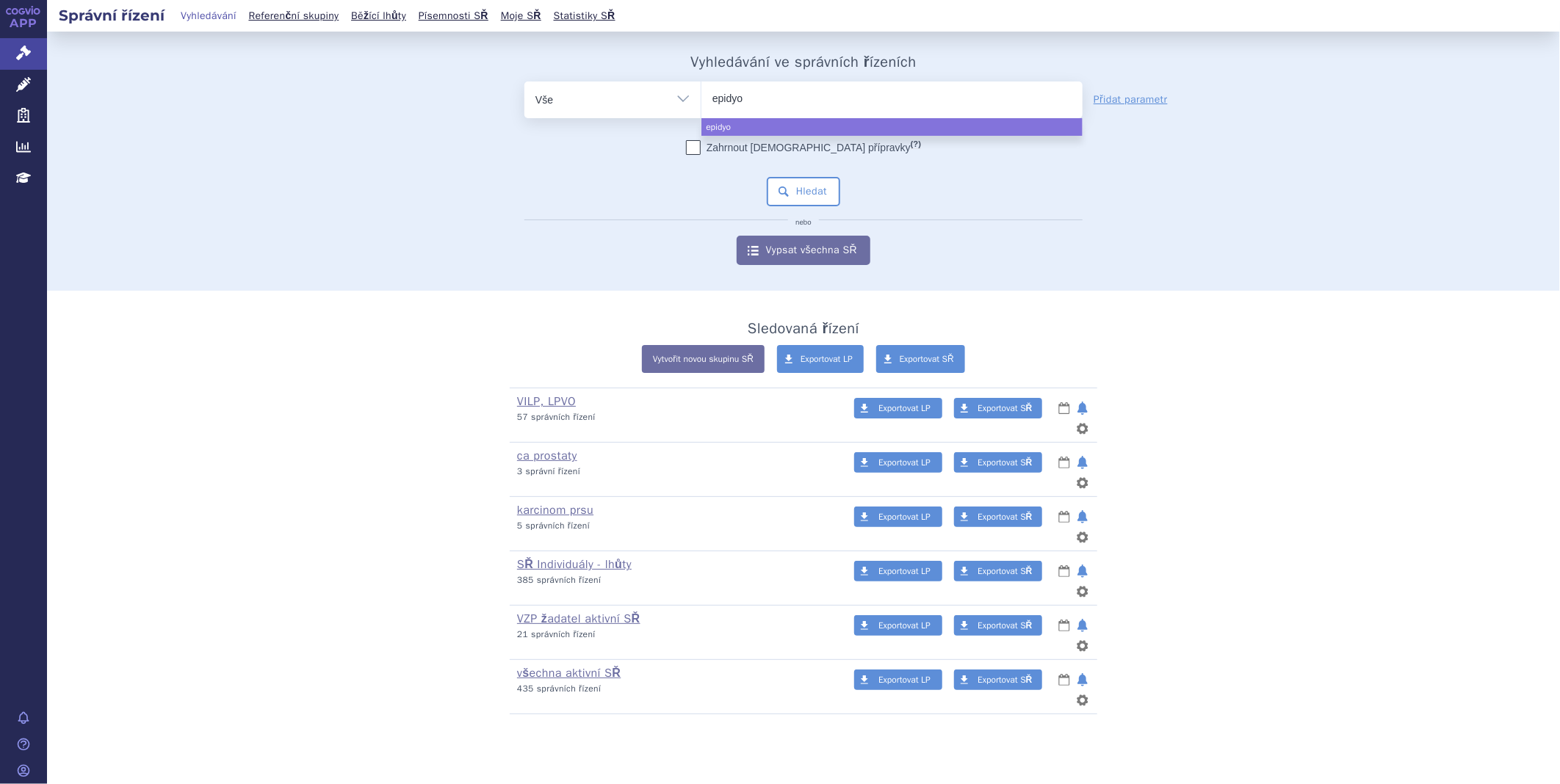 type on "epidyol" 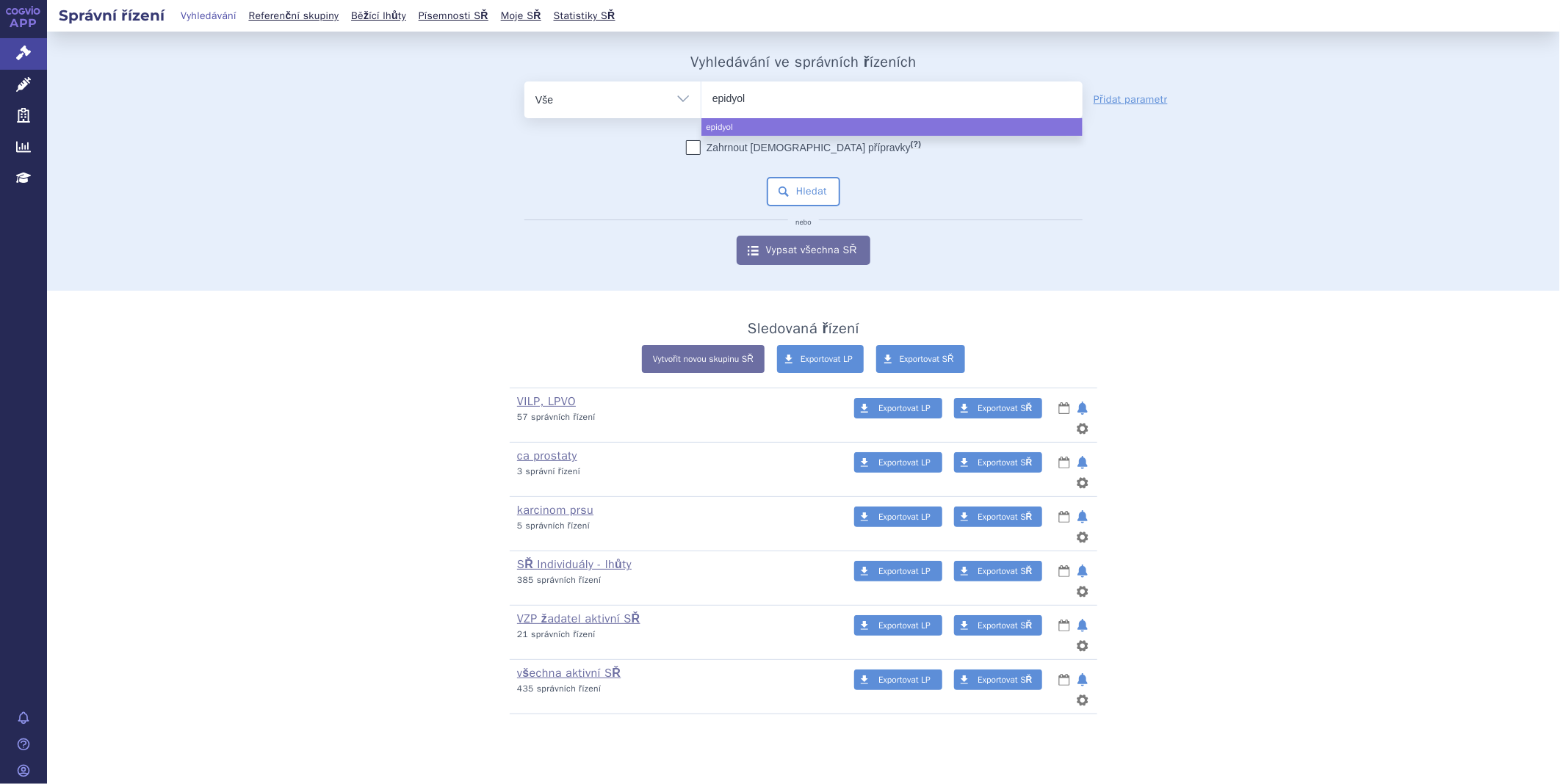 type on "epidyole" 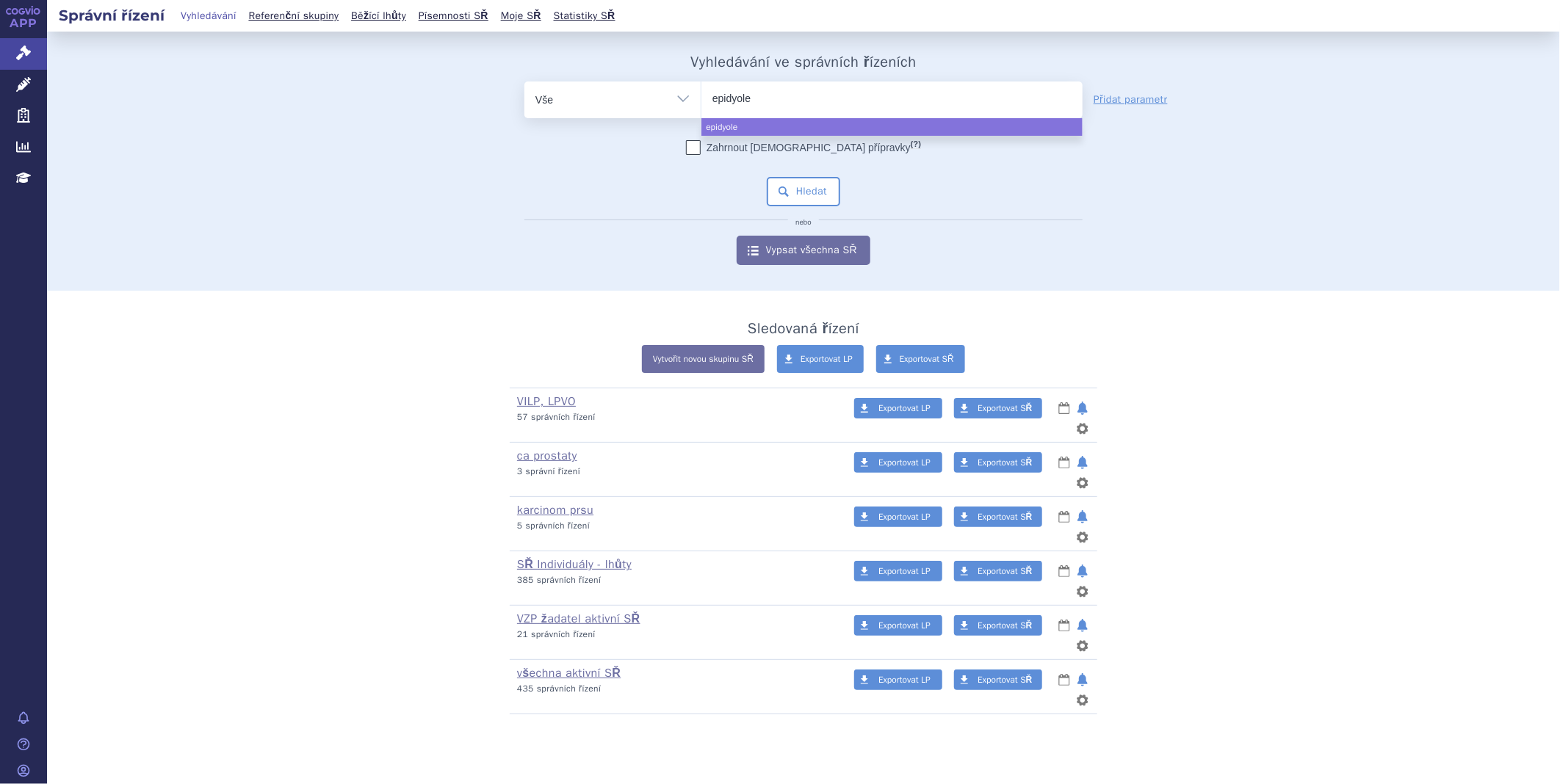 type on "epidyolex" 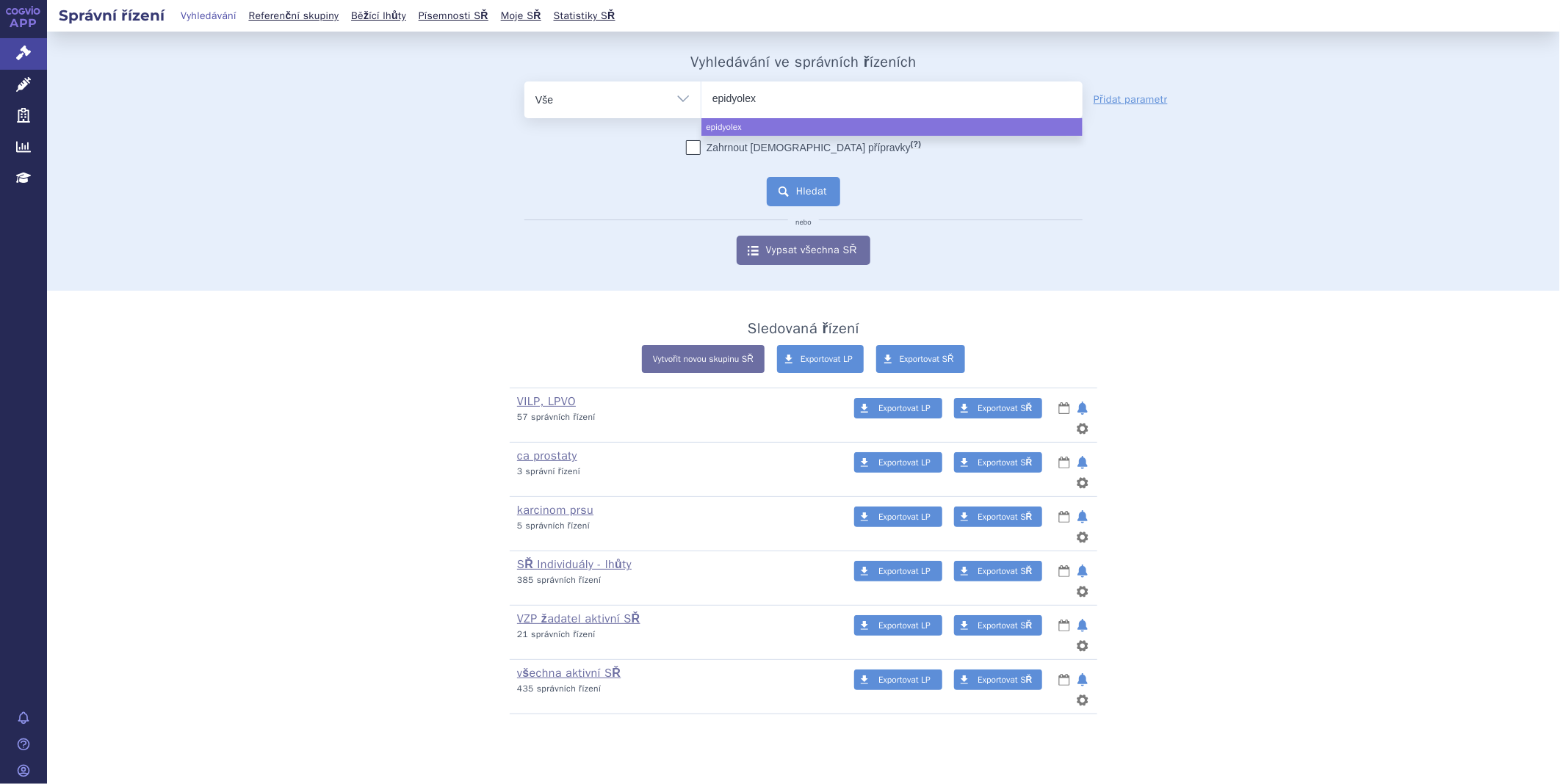 select on "epidyolex" 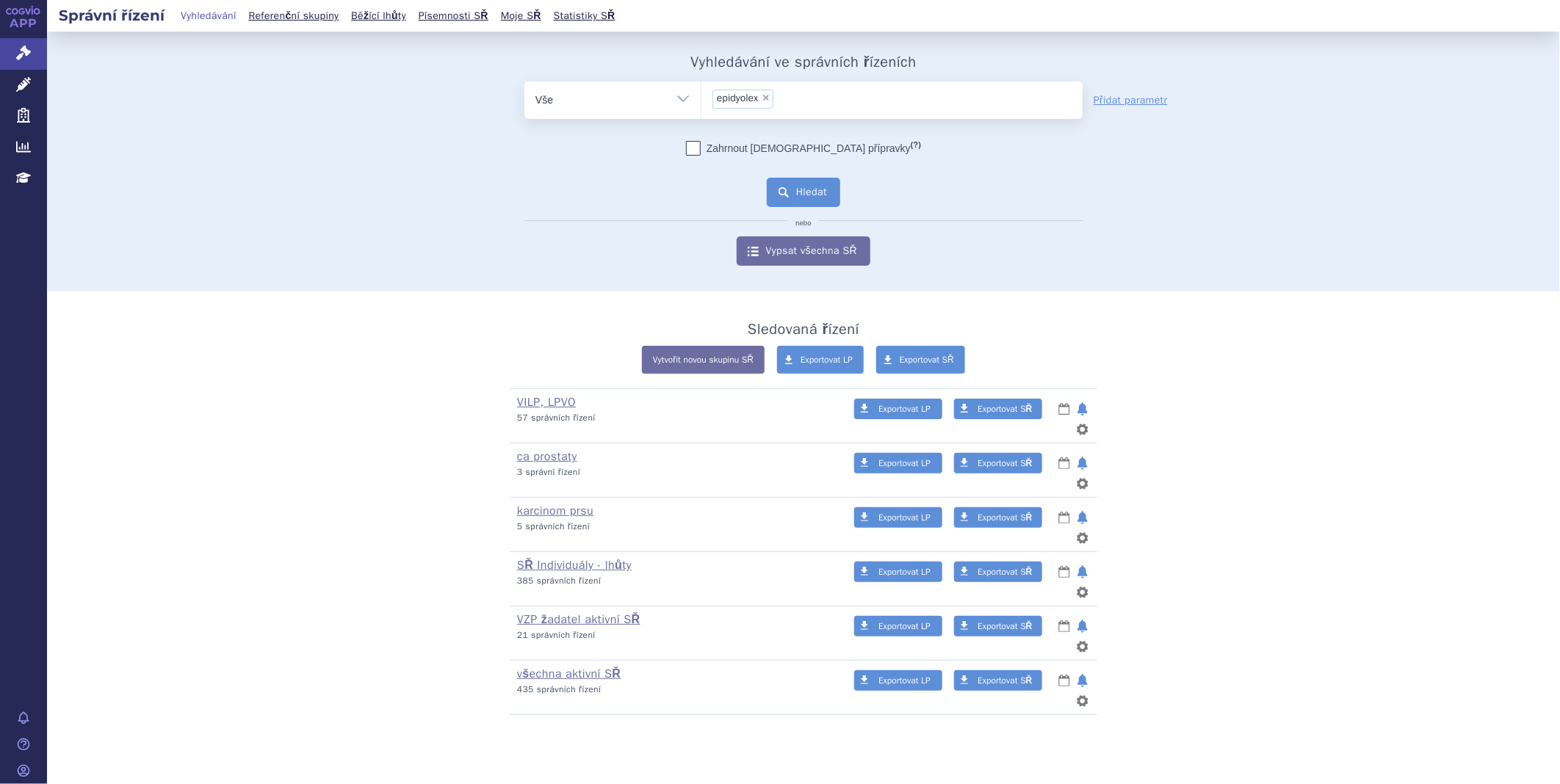 click on "Hledat" at bounding box center [804, 192] 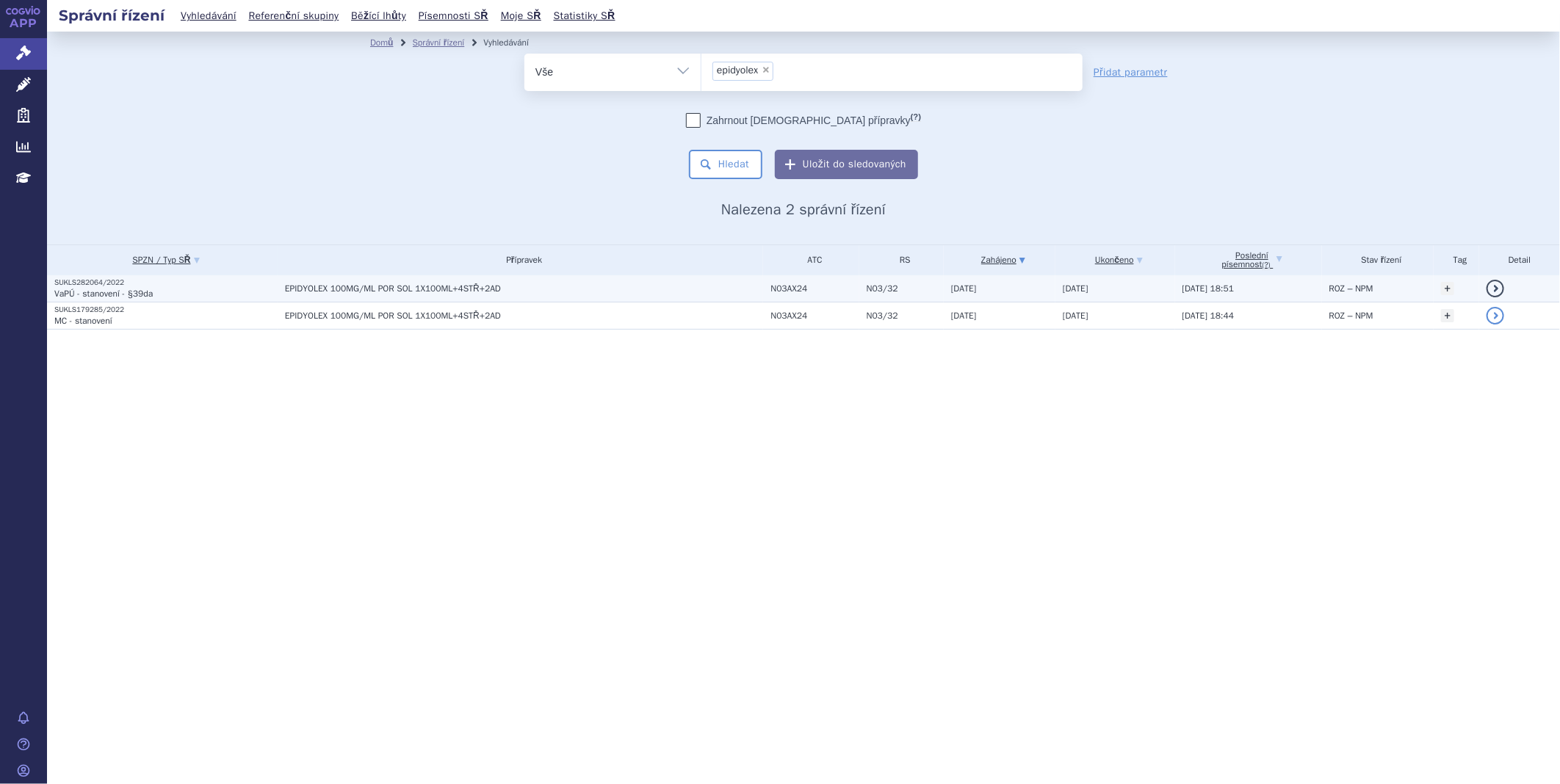 click on "EPIDYOLEX 100MG/ML POR SOL 1X100ML+4STŘ+2AD" at bounding box center (521, 288) 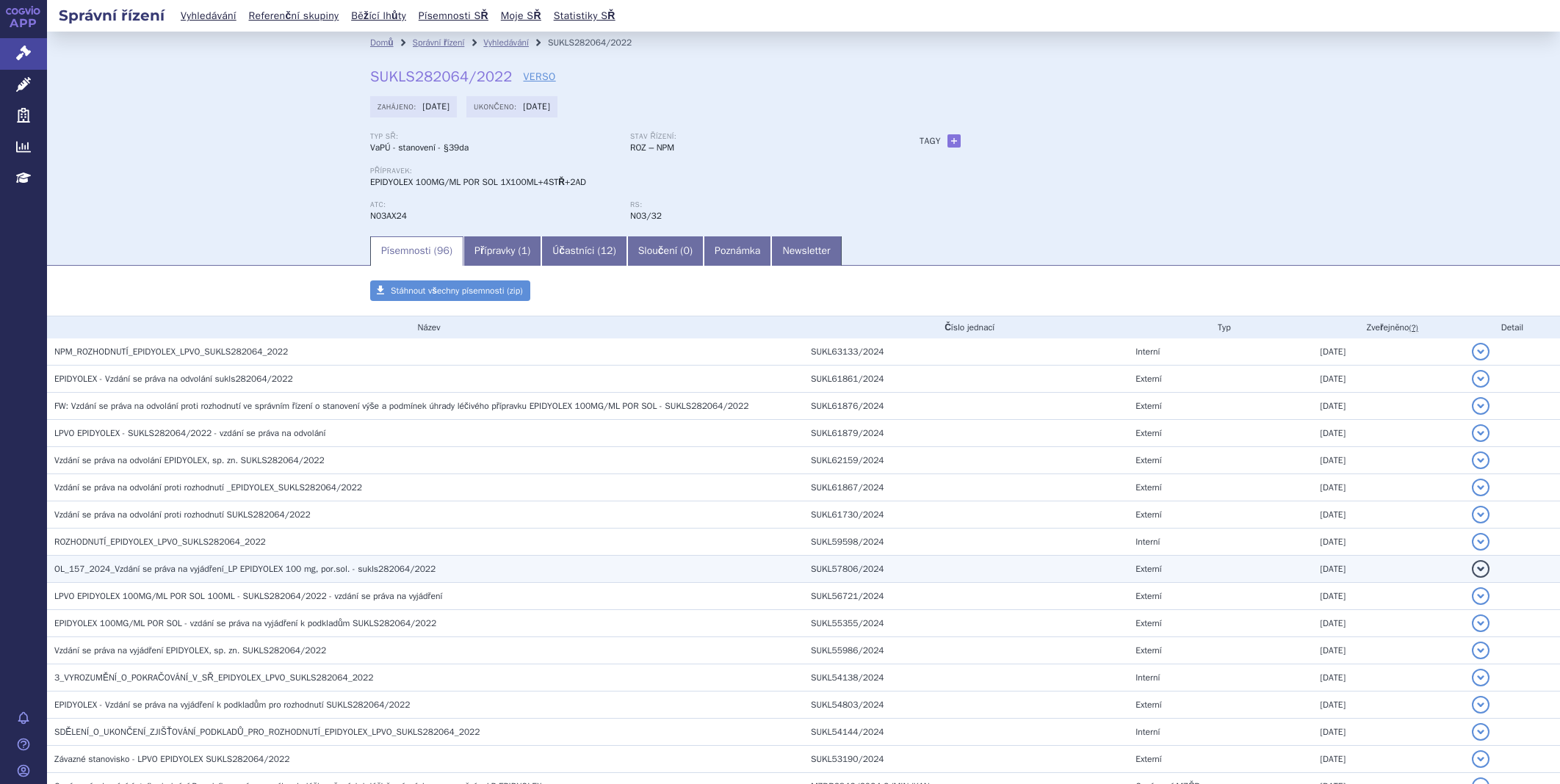 scroll, scrollTop: 0, scrollLeft: 0, axis: both 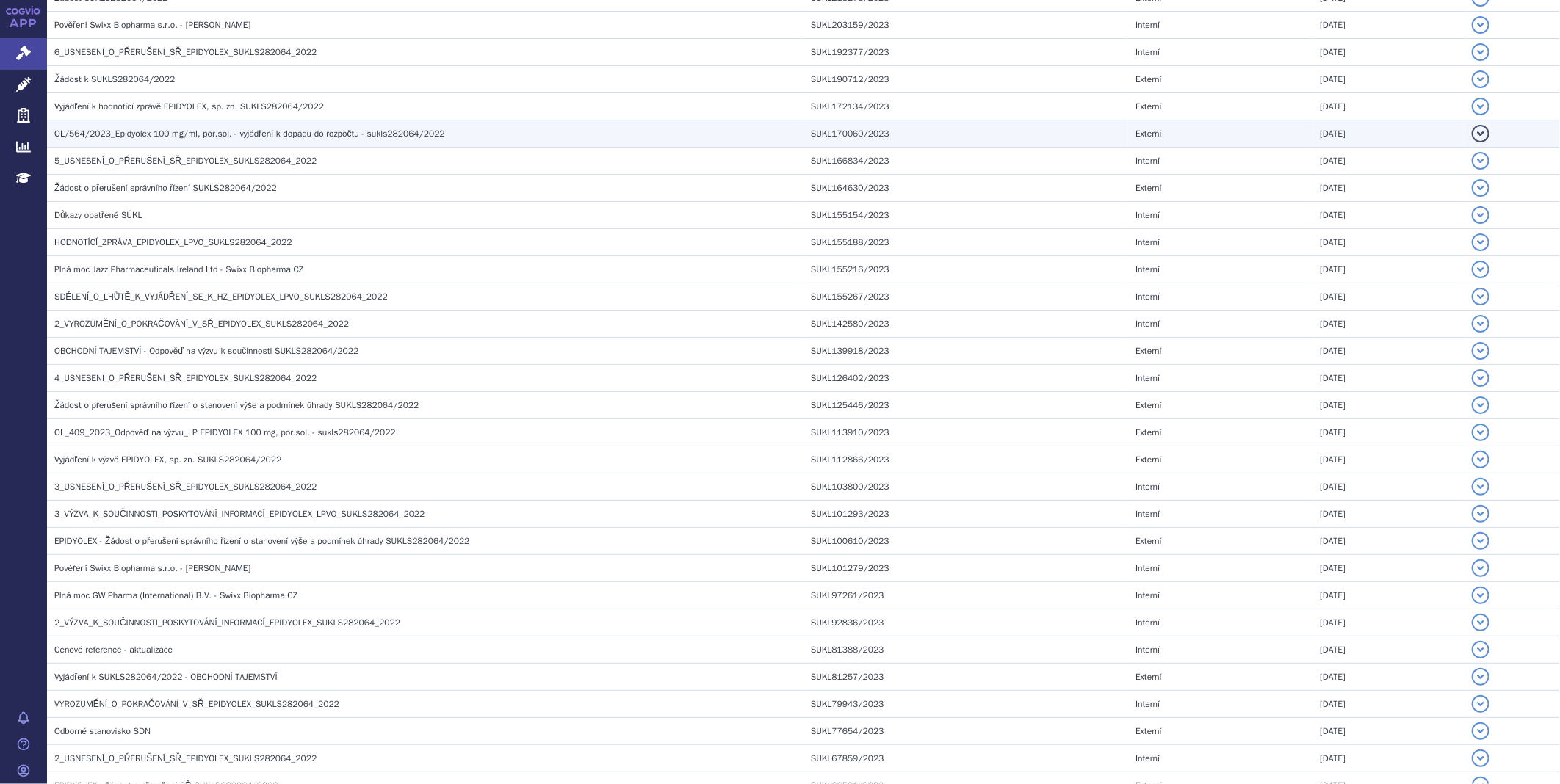 click on "OL/564/2023_Epidyolex 100 mg/ml, por.sol. - vyjádření k dopadu do rozpočtu - sukls282064/2022" at bounding box center [250, 134] 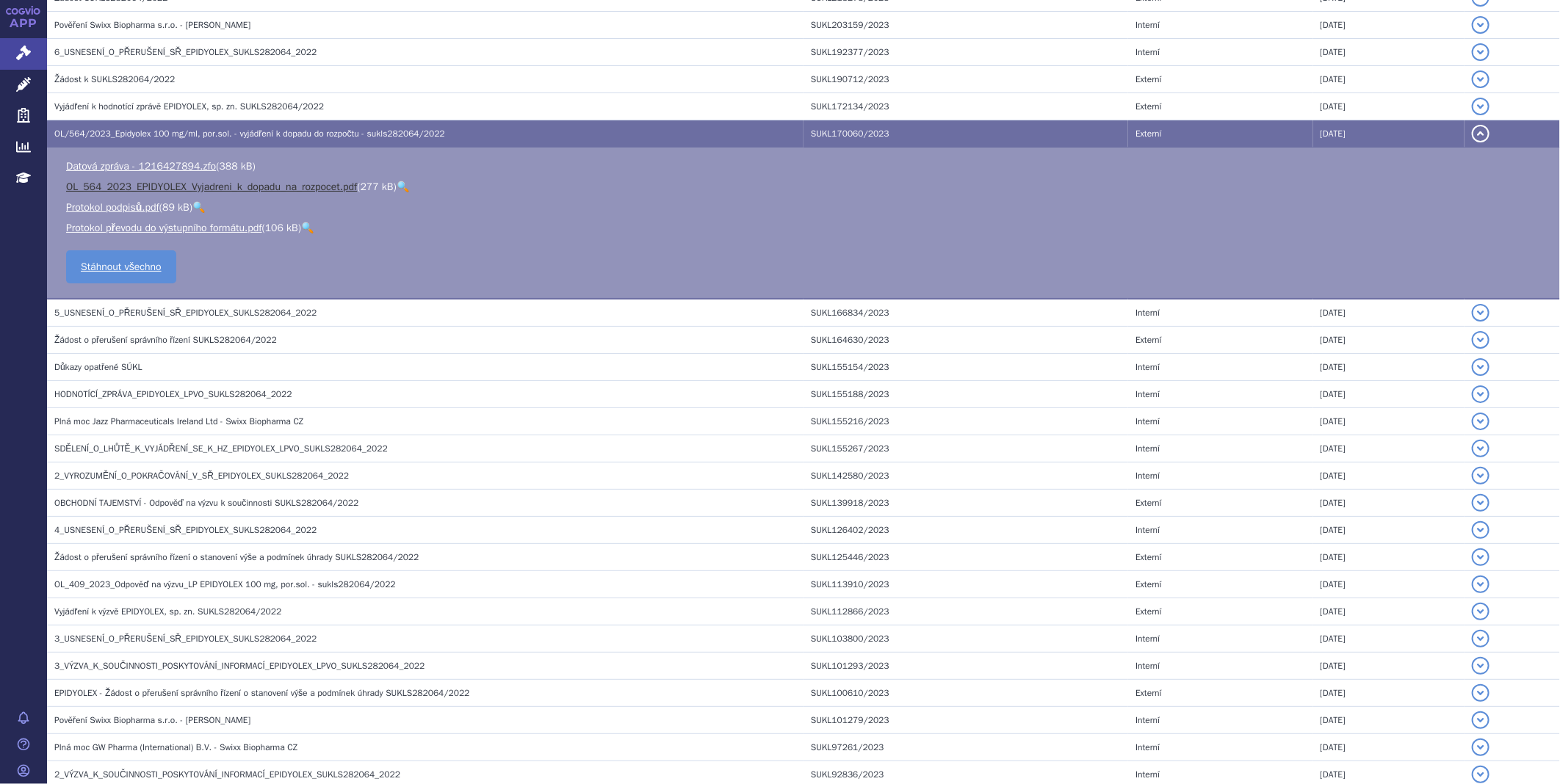 click on "OL_564_2023_EPIDYOLEX_Vyjadreni_k_dopadu_na_rozpocet.pdf" at bounding box center (212, 186) 